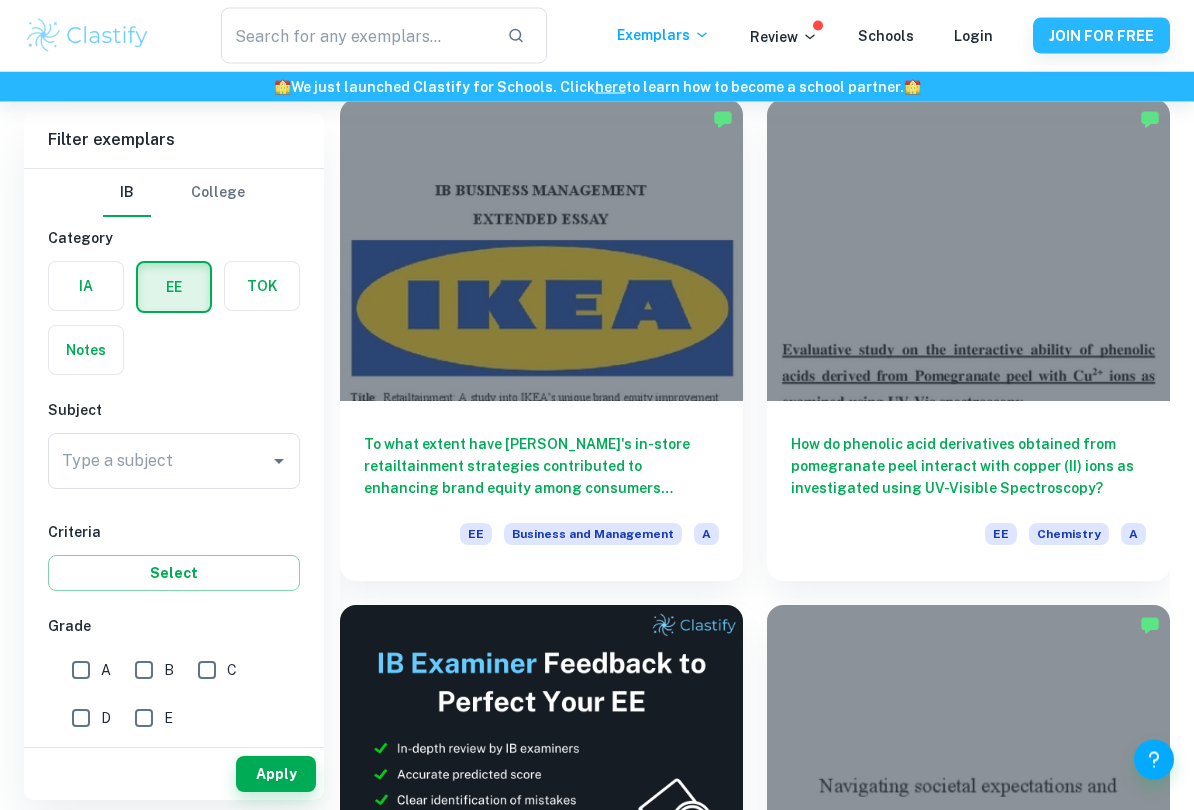scroll, scrollTop: 155, scrollLeft: 0, axis: vertical 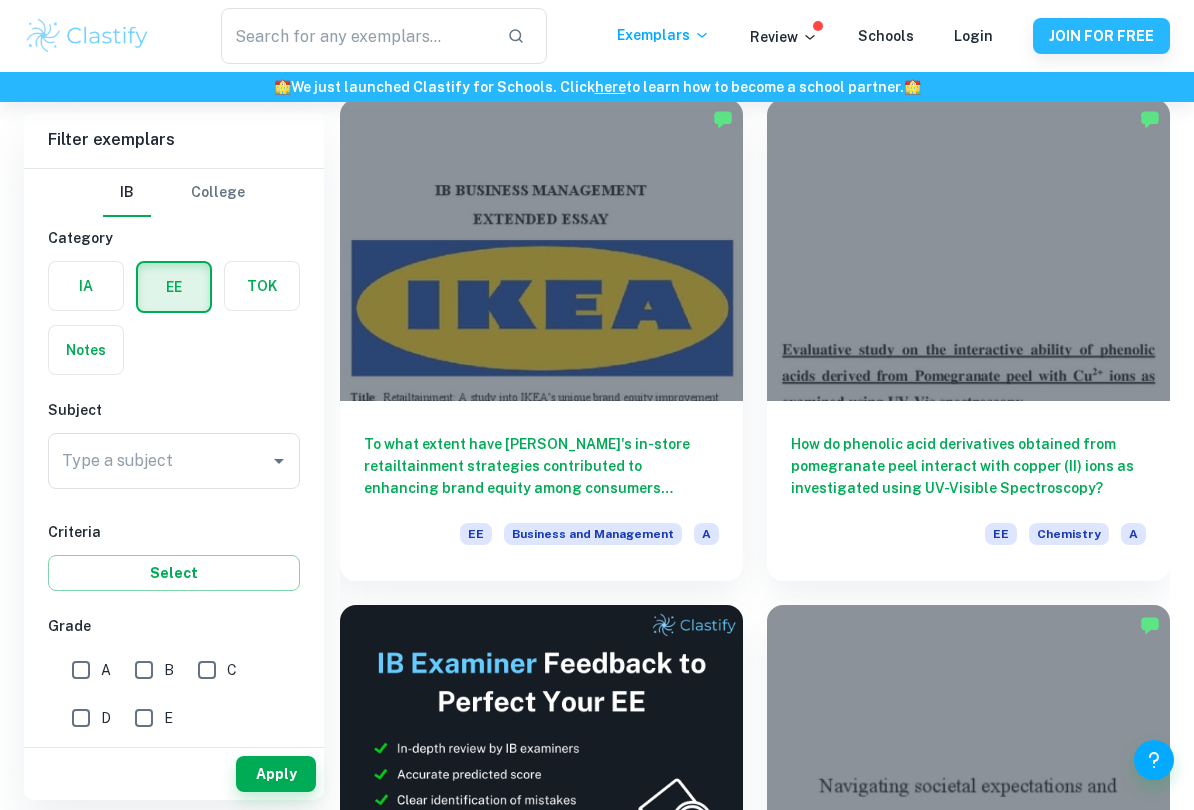 click on "​ Exemplars Review Schools Login JOIN FOR FREE 🏫  We just launched Clastify for Schools. Click  here  to learn how to become a school partner.  🏫 Home EE IB EE examples for all subjects Filter Filter exemplars IB College Category IA EE TOK Notes Subject Type a subject Type a subject Criteria Select Grade A B C D E Session [DATE] [DATE] [DATE] [DATE] [DATE] [DATE] [DATE] [DATE] [DATE] [DATE] Other   Apply Filter exemplars IB College Category IA EE TOK Notes Subject Type a subject Type a subject Criteria Select Grade A B C D E Session [DATE] [DATE] [DATE] [DATE] [DATE] [DATE] [DATE] [DATE] [DATE] [DATE] Other   Apply   To what extent have IKEA's in-store retailtainment strategies contributed to enhancing brand equity among consumers primarily in the [GEOGRAPHIC_DATA]? EE Business and Management A EE Chemistry A Want full marks on your  EE ? Get expert feedback from an IB examiner!  🎯 Promoted Advertise with Clastify EE A EE A" at bounding box center (597, 250) 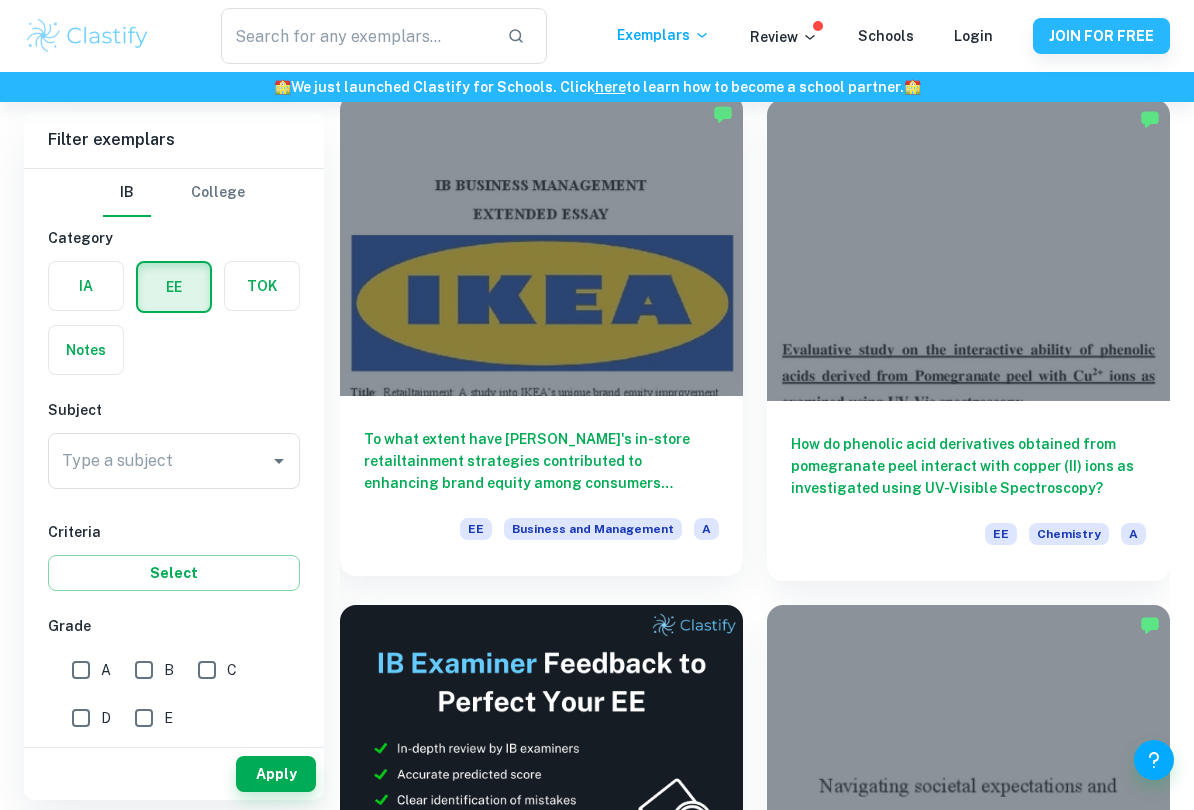click at bounding box center [541, 245] 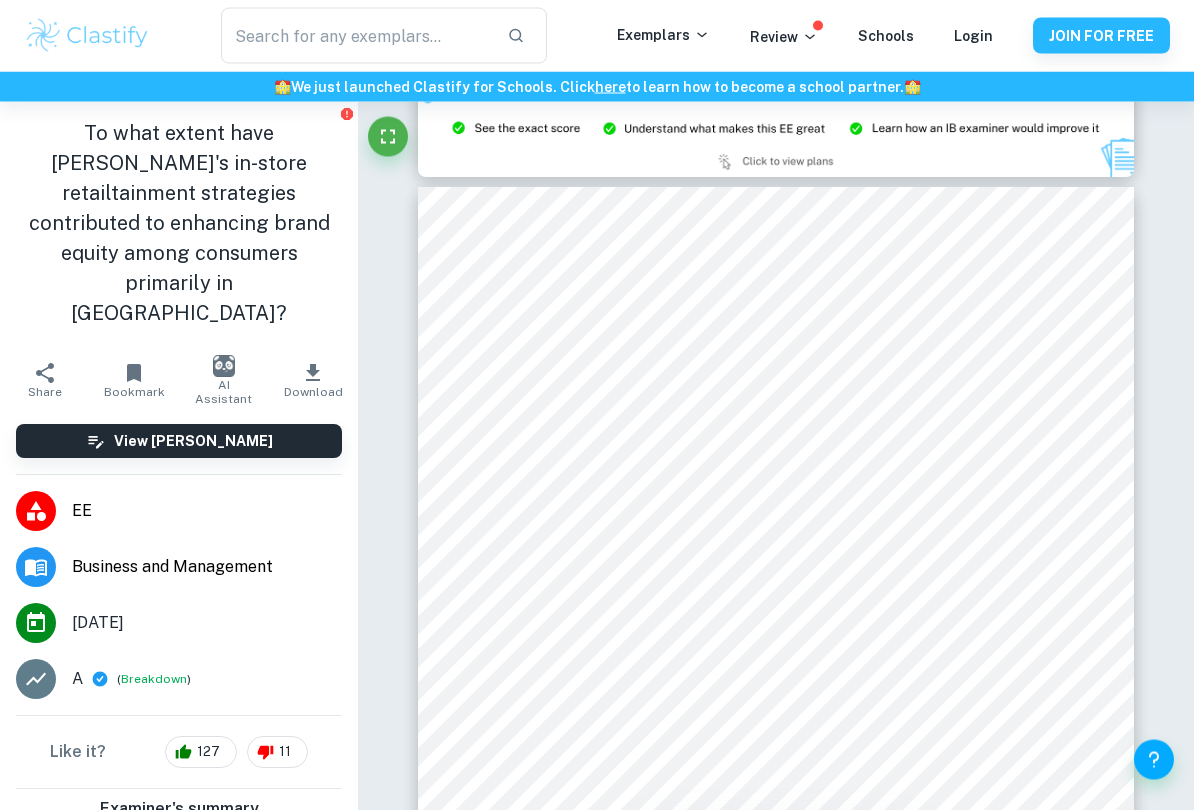 scroll, scrollTop: 2214, scrollLeft: 0, axis: vertical 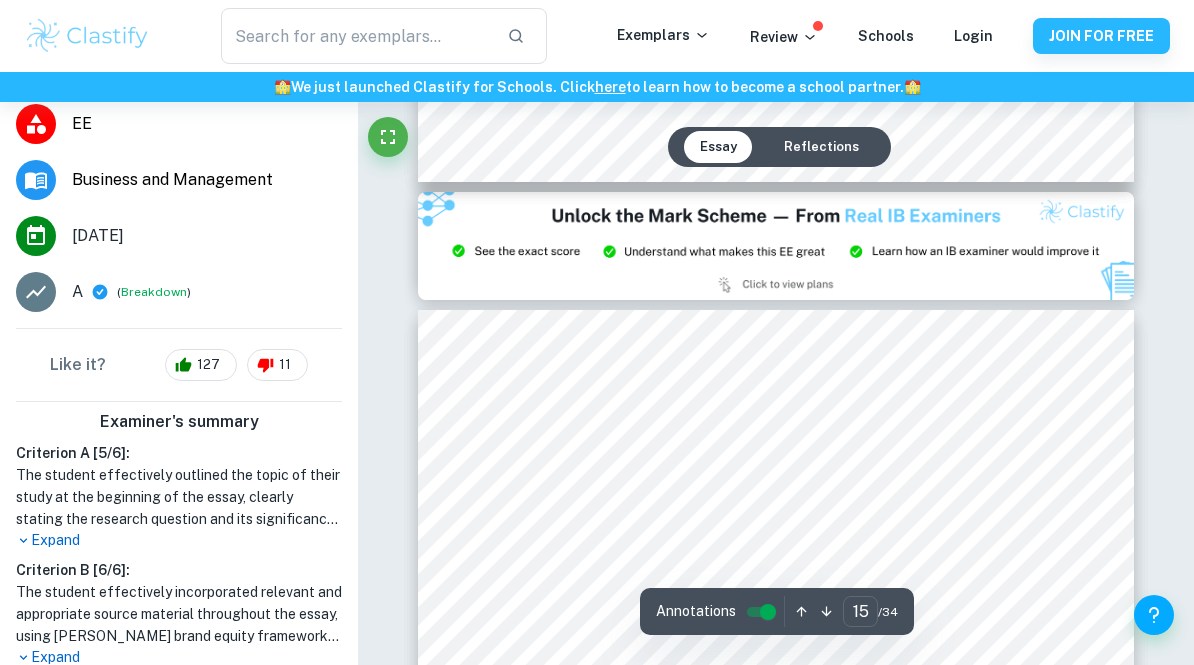 type on "14" 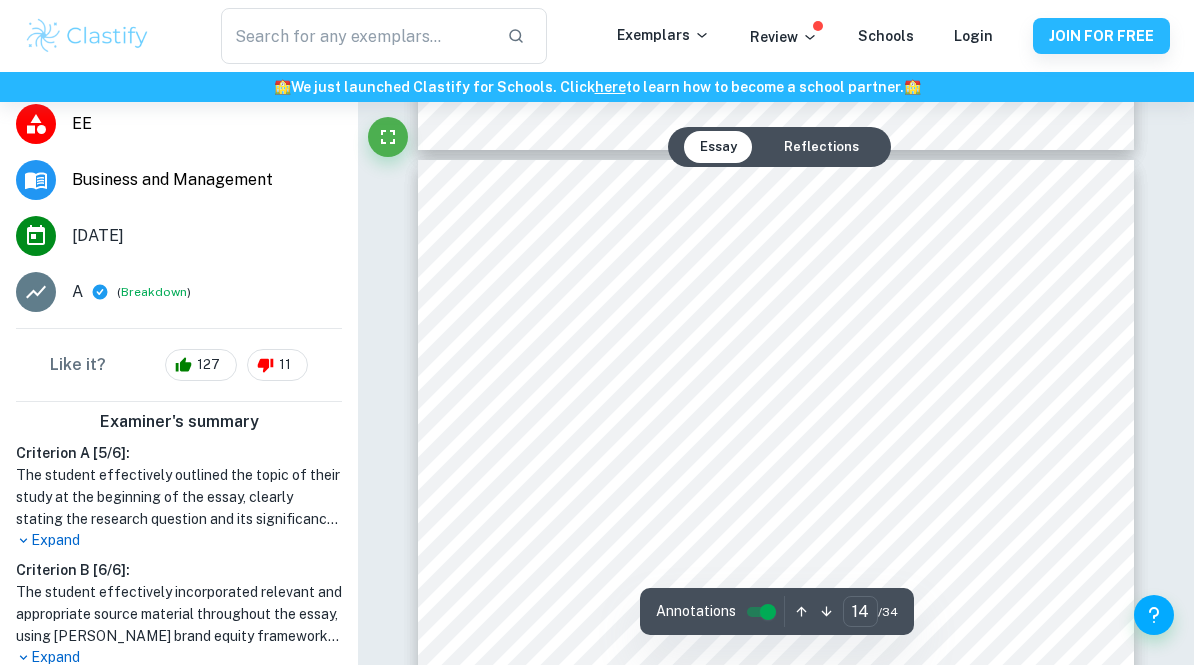 scroll, scrollTop: 13599, scrollLeft: 0, axis: vertical 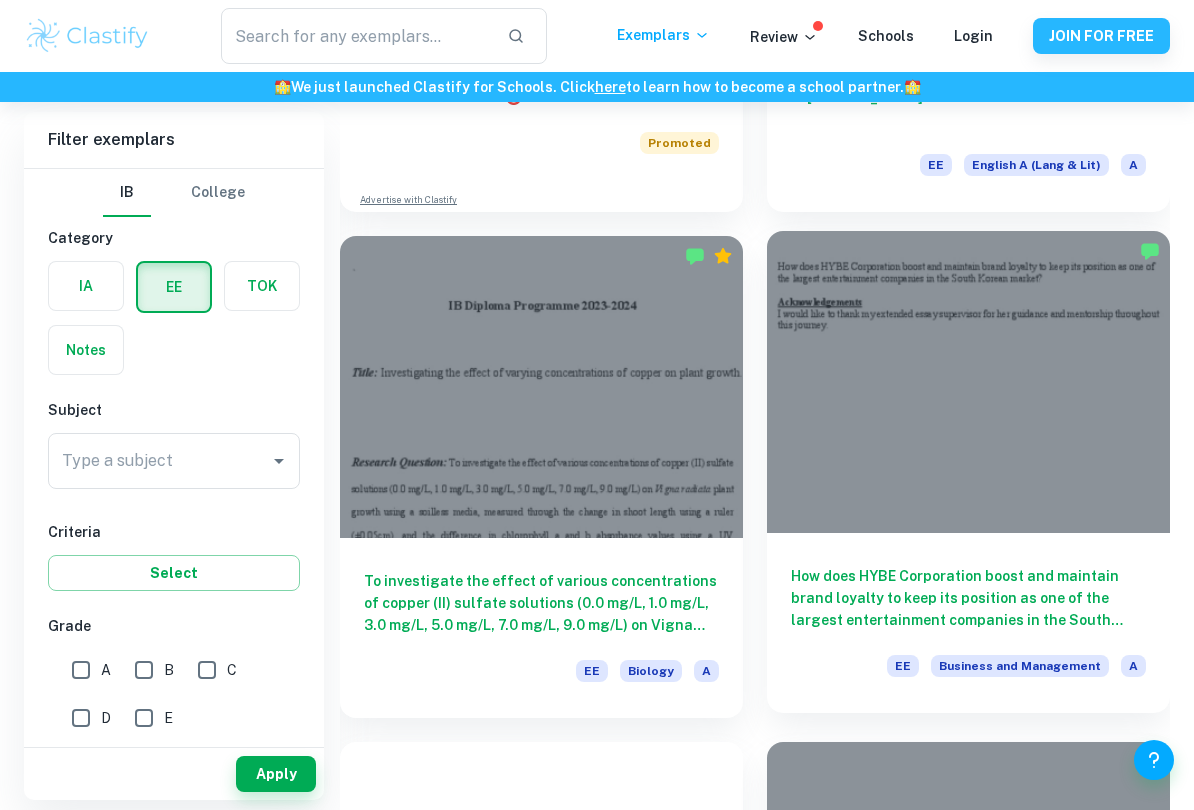 click at bounding box center (968, 382) 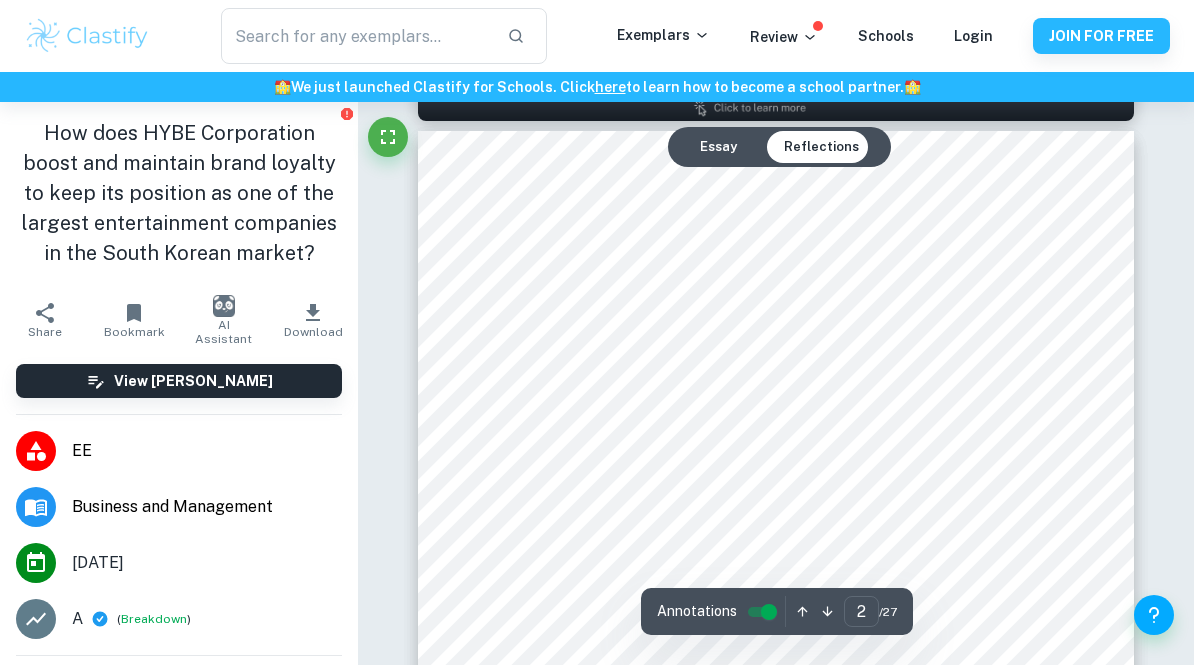 scroll, scrollTop: 1122, scrollLeft: 0, axis: vertical 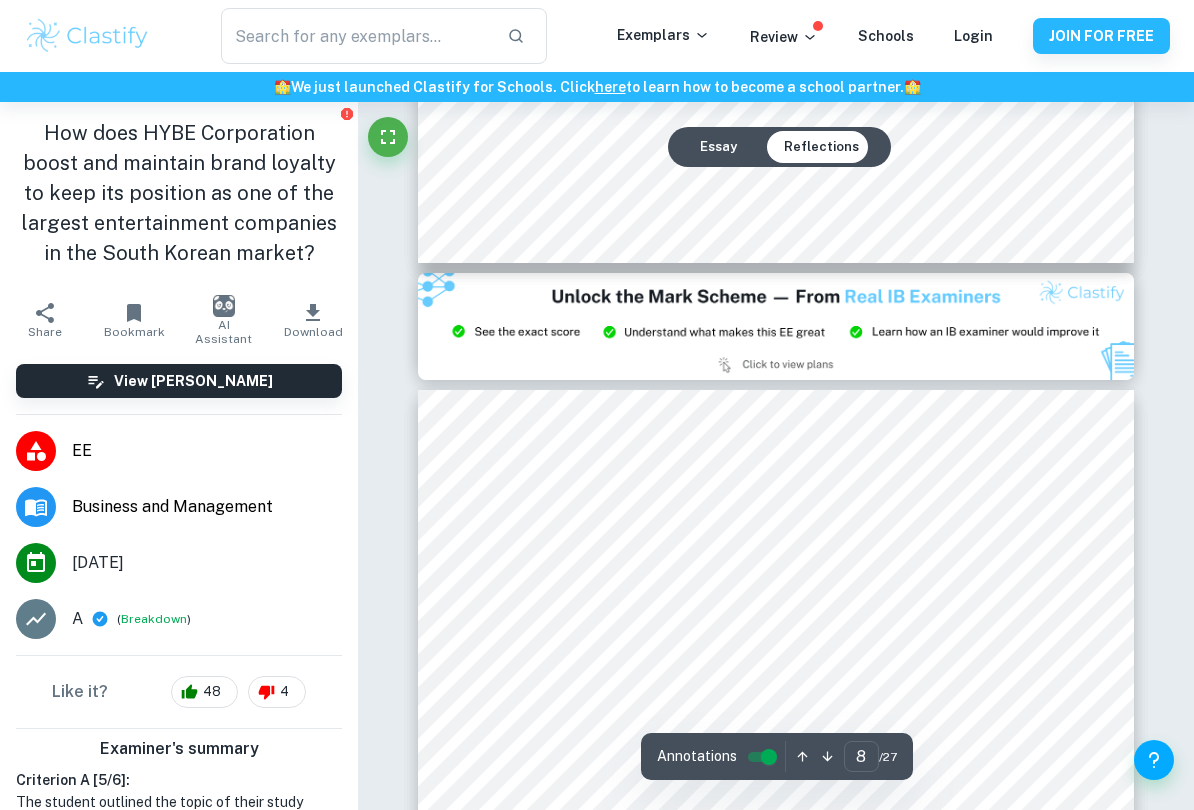 type on "9" 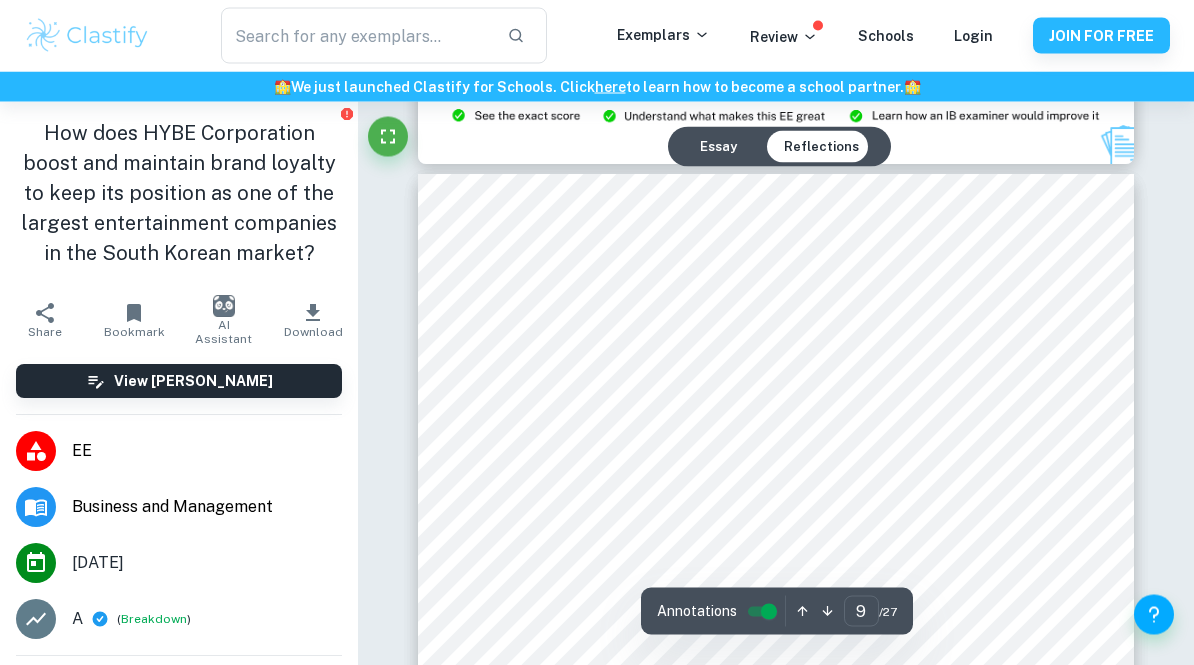scroll, scrollTop: 8466, scrollLeft: 0, axis: vertical 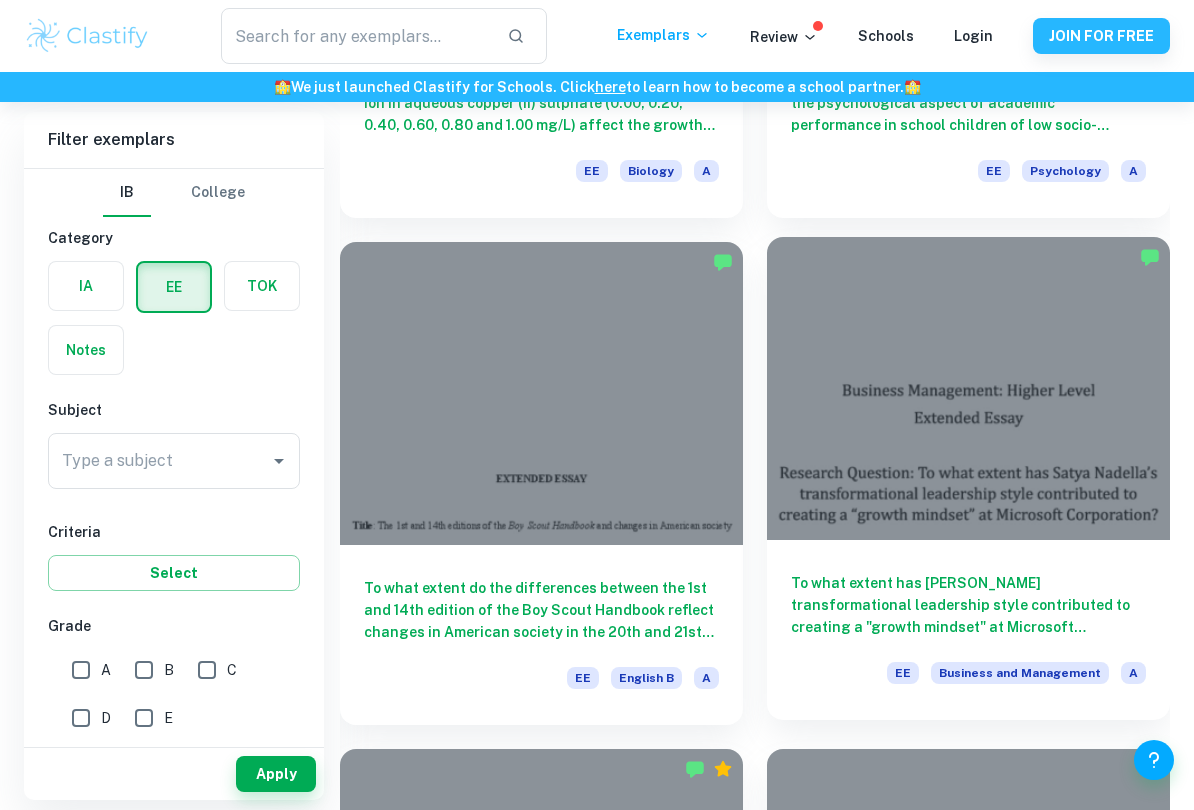 click at bounding box center (968, 388) 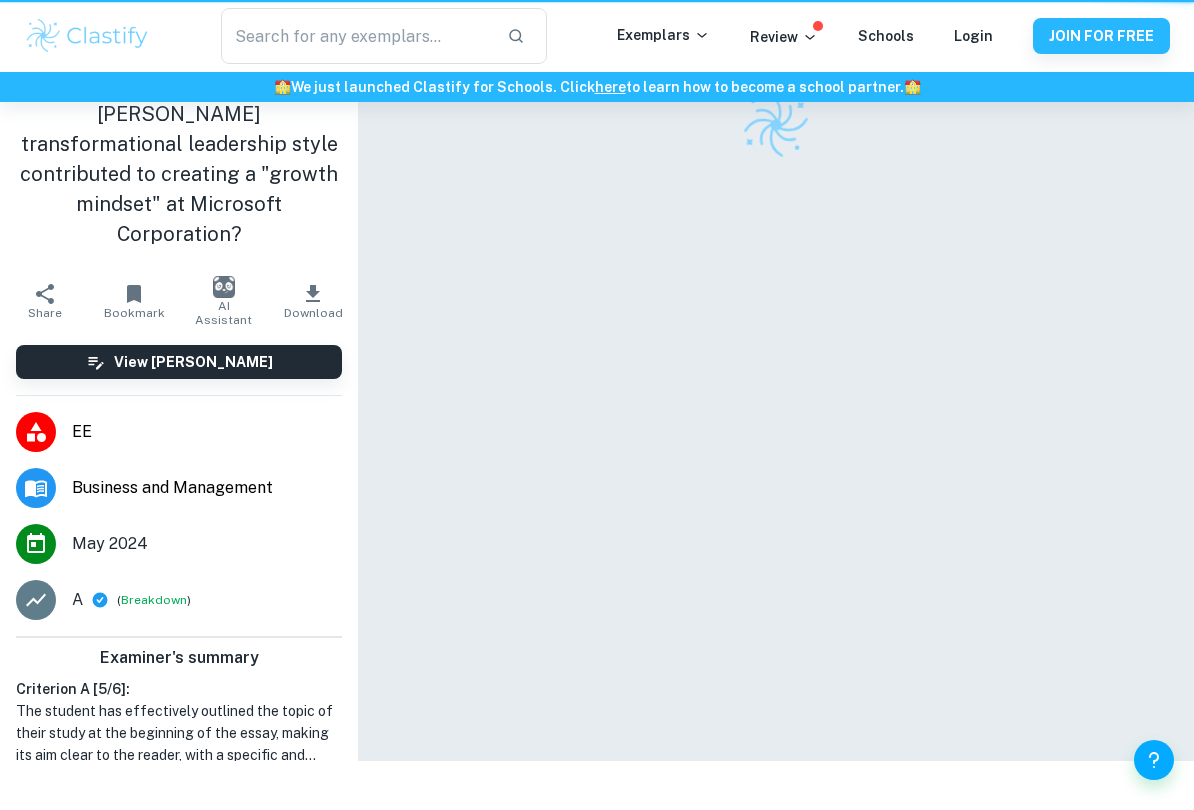 scroll, scrollTop: 0, scrollLeft: 0, axis: both 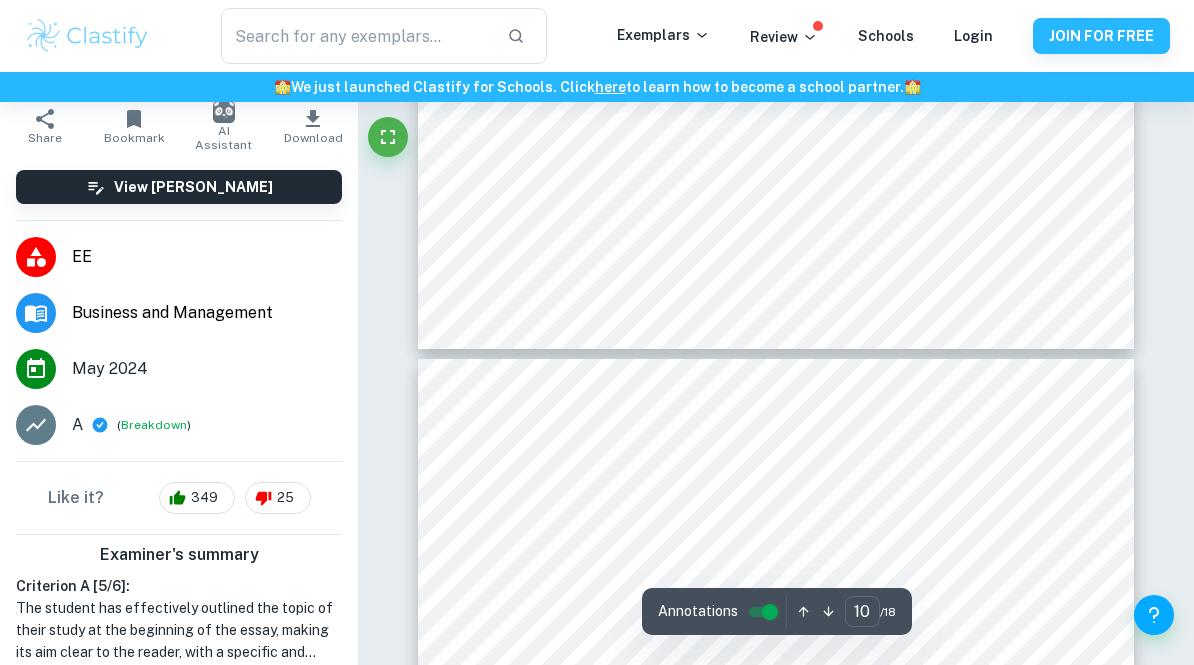 type on "9" 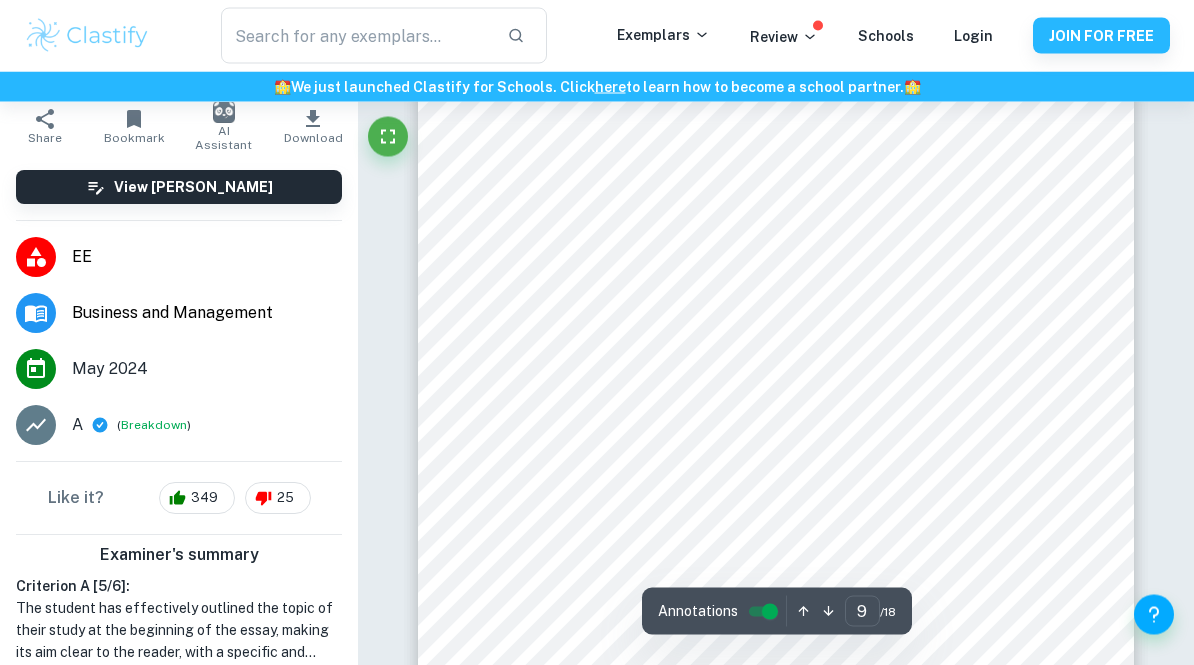 scroll, scrollTop: 8559, scrollLeft: 0, axis: vertical 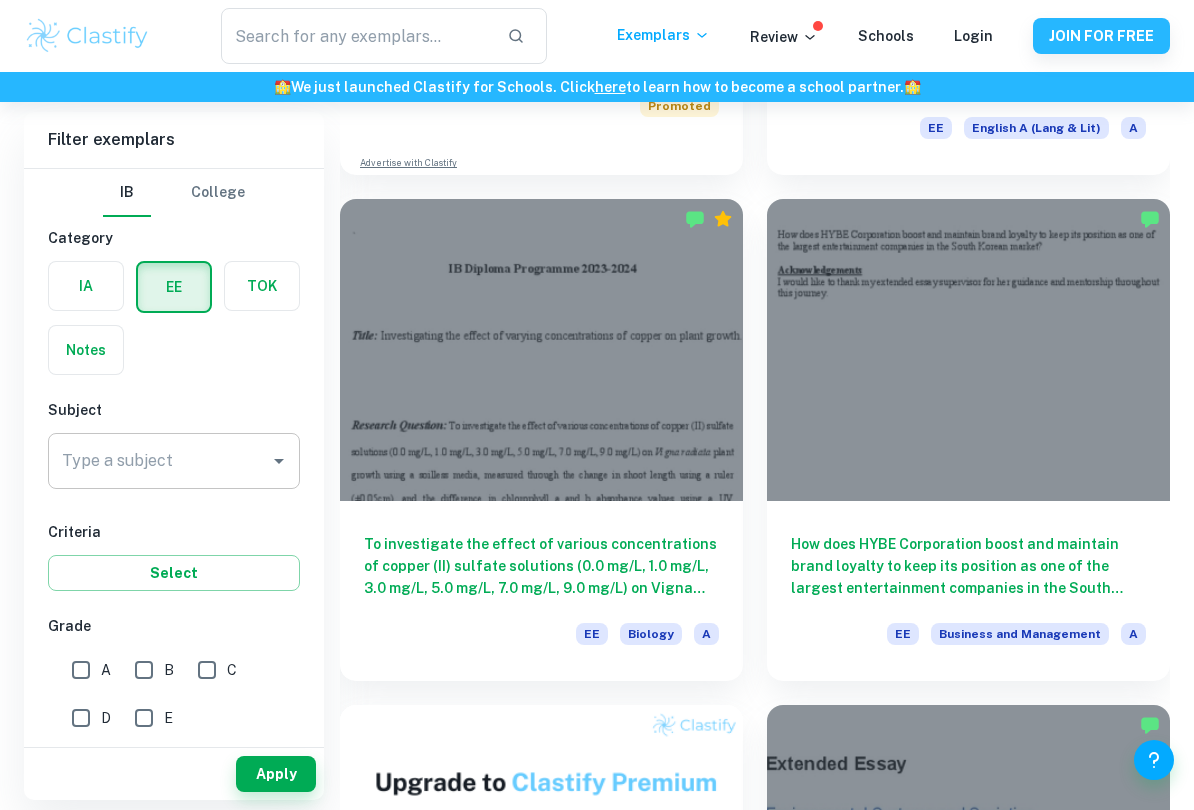 click on "Type a subject" at bounding box center (159, 461) 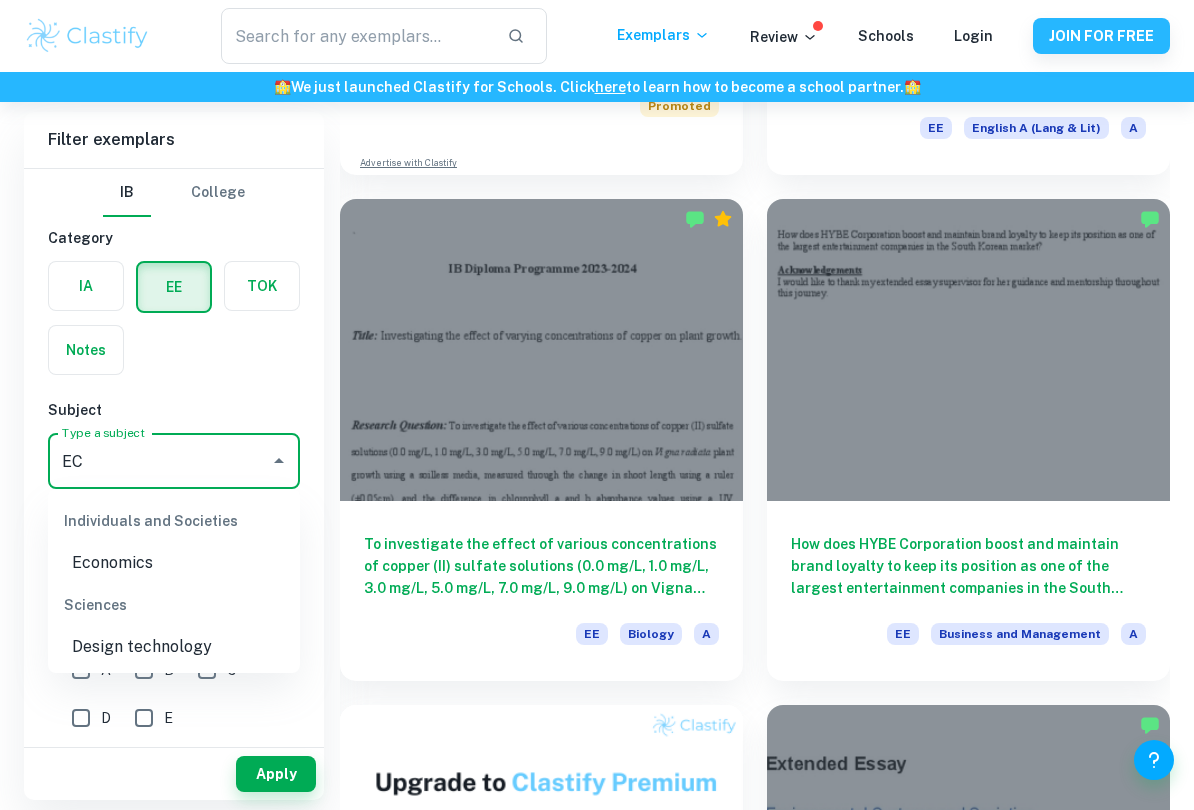 click on "Economics" at bounding box center (174, 563) 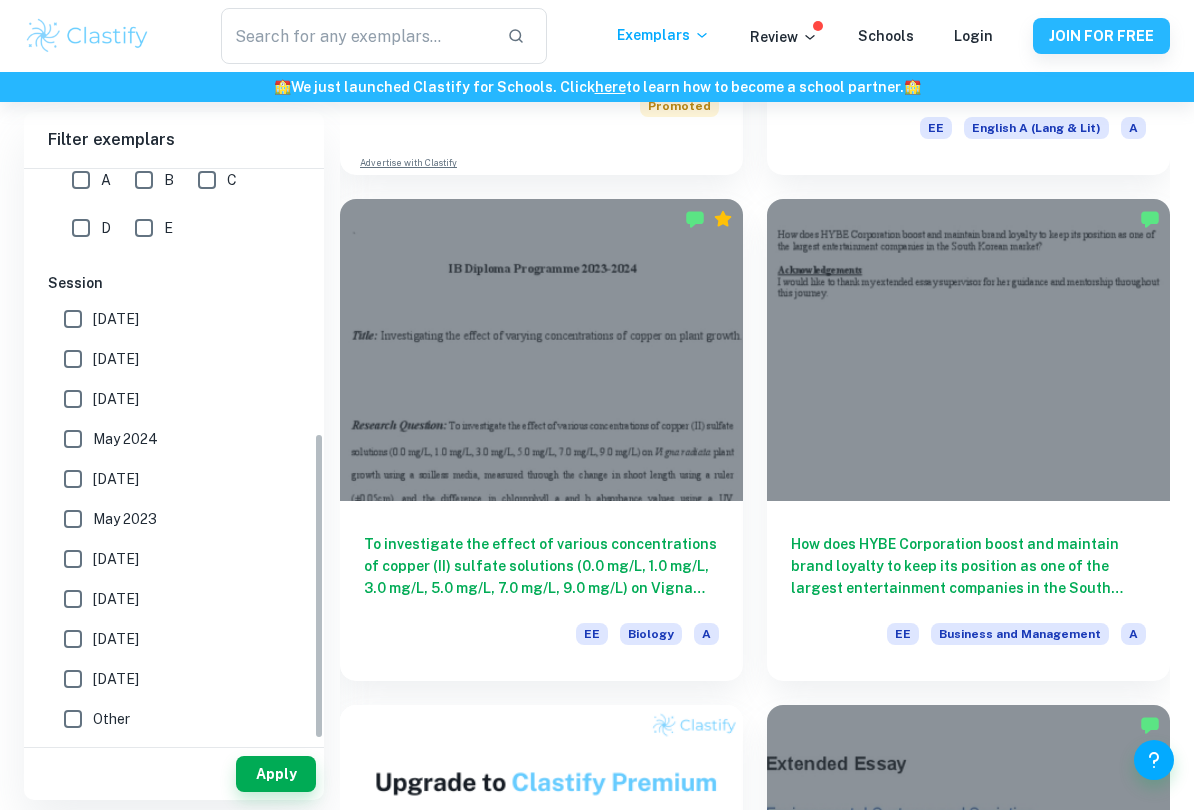 scroll, scrollTop: 490, scrollLeft: 0, axis: vertical 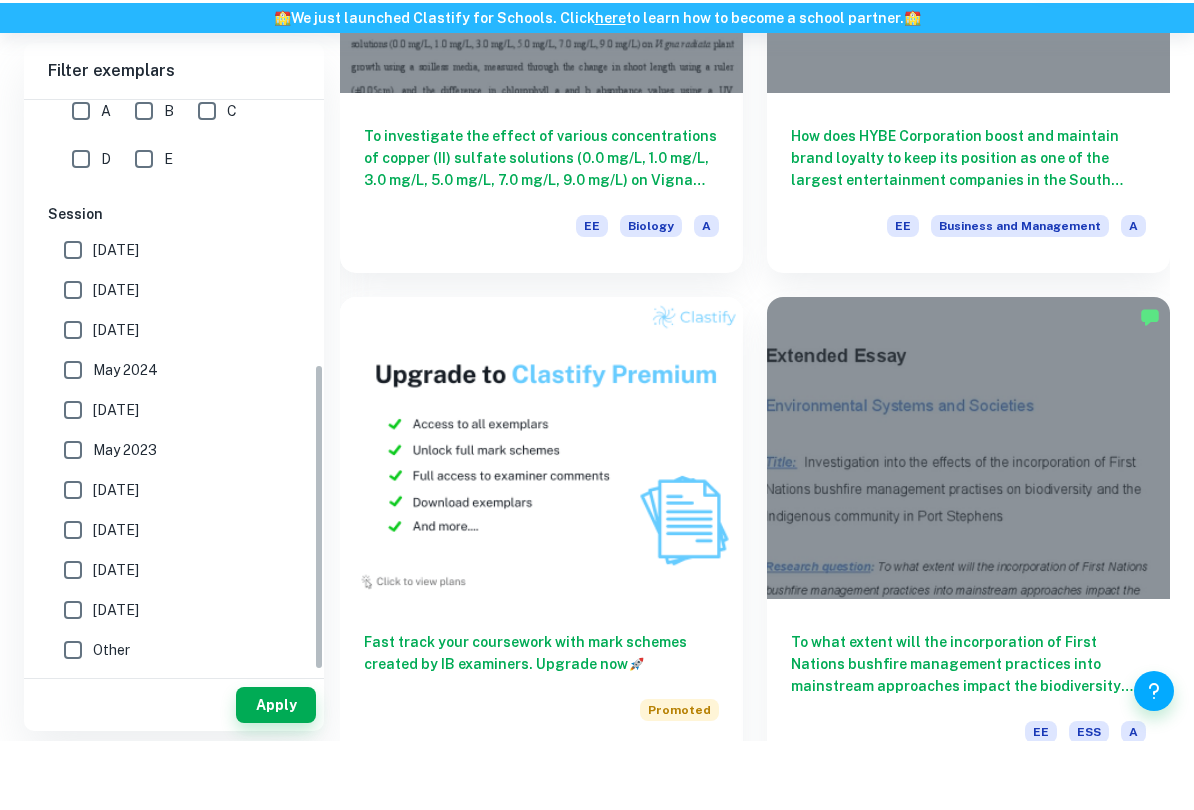 click on "[DATE]" at bounding box center (116, 359) 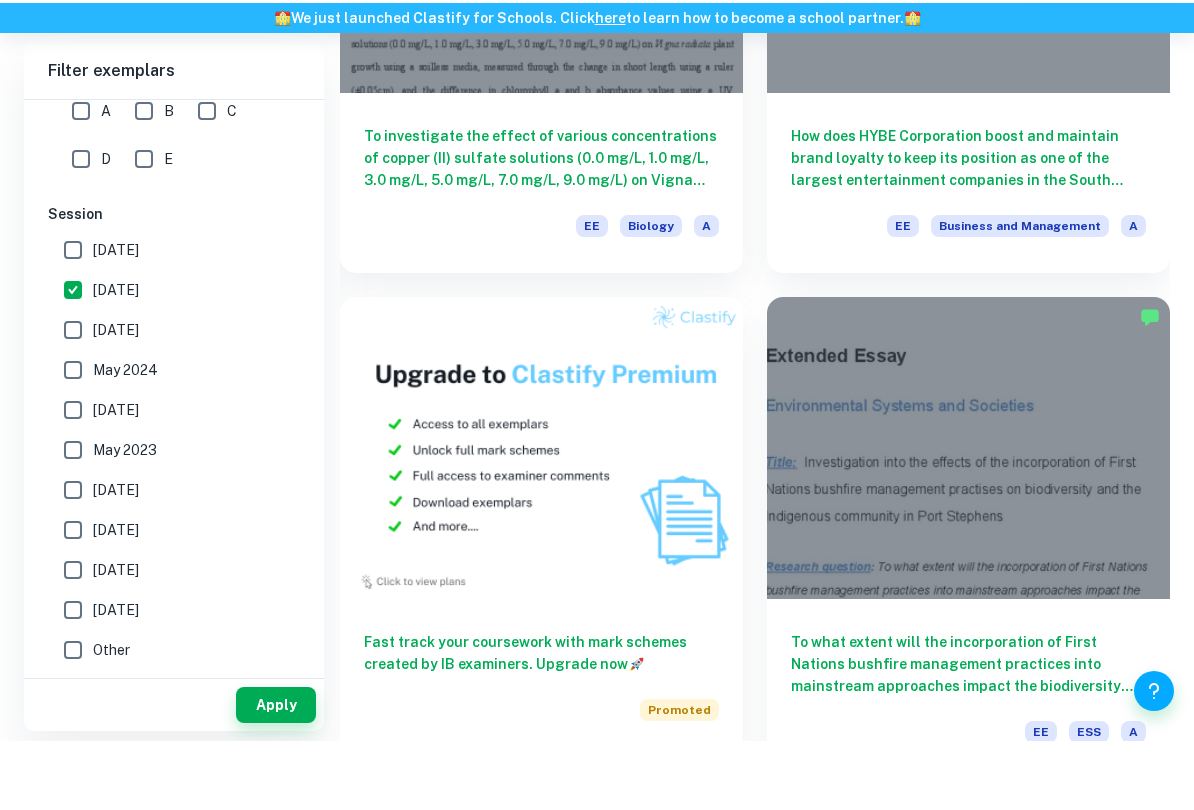 scroll, scrollTop: 1477, scrollLeft: 0, axis: vertical 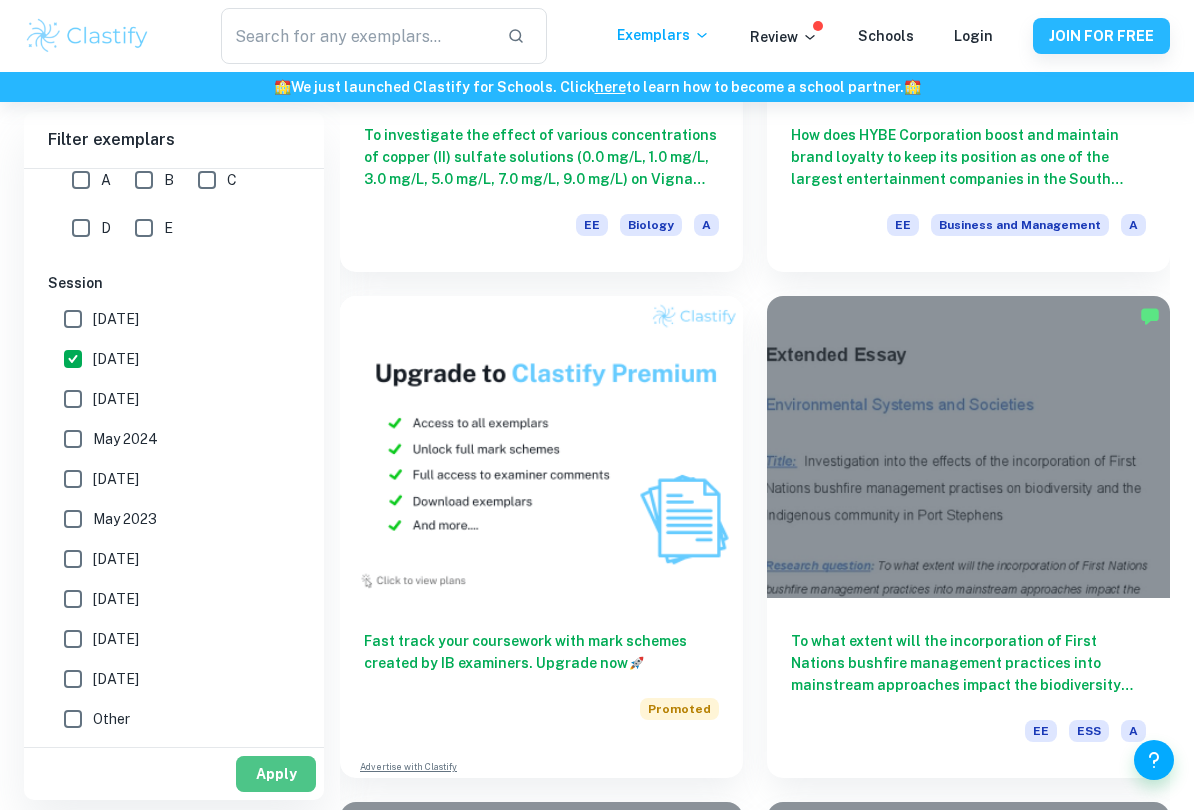 click on "Apply" at bounding box center [276, 774] 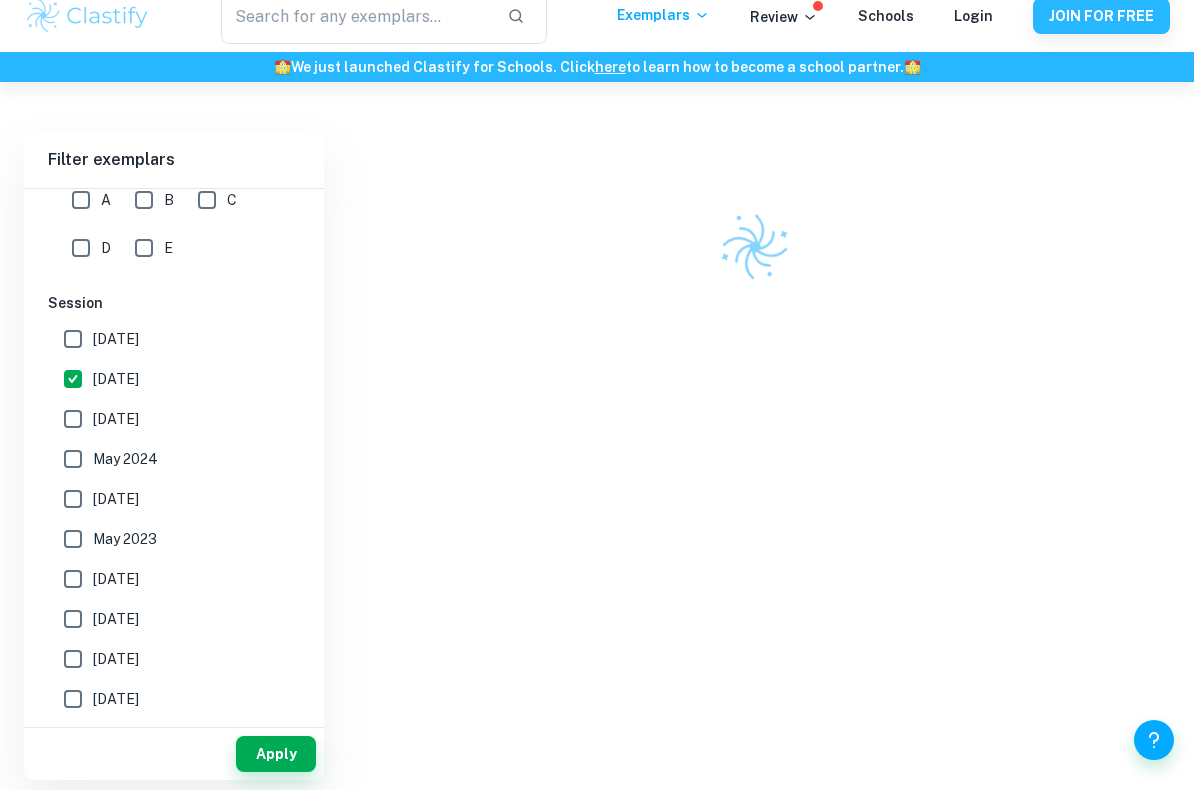 scroll, scrollTop: 102, scrollLeft: 0, axis: vertical 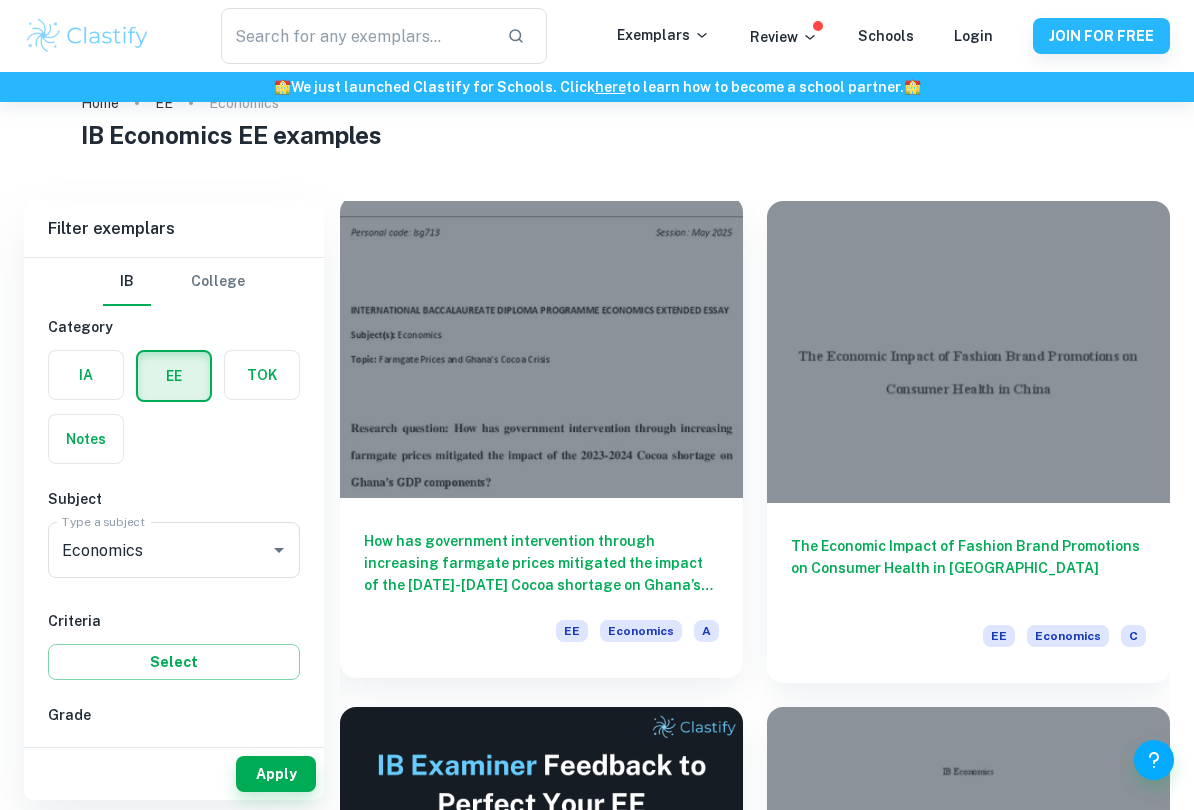 click at bounding box center [541, 347] 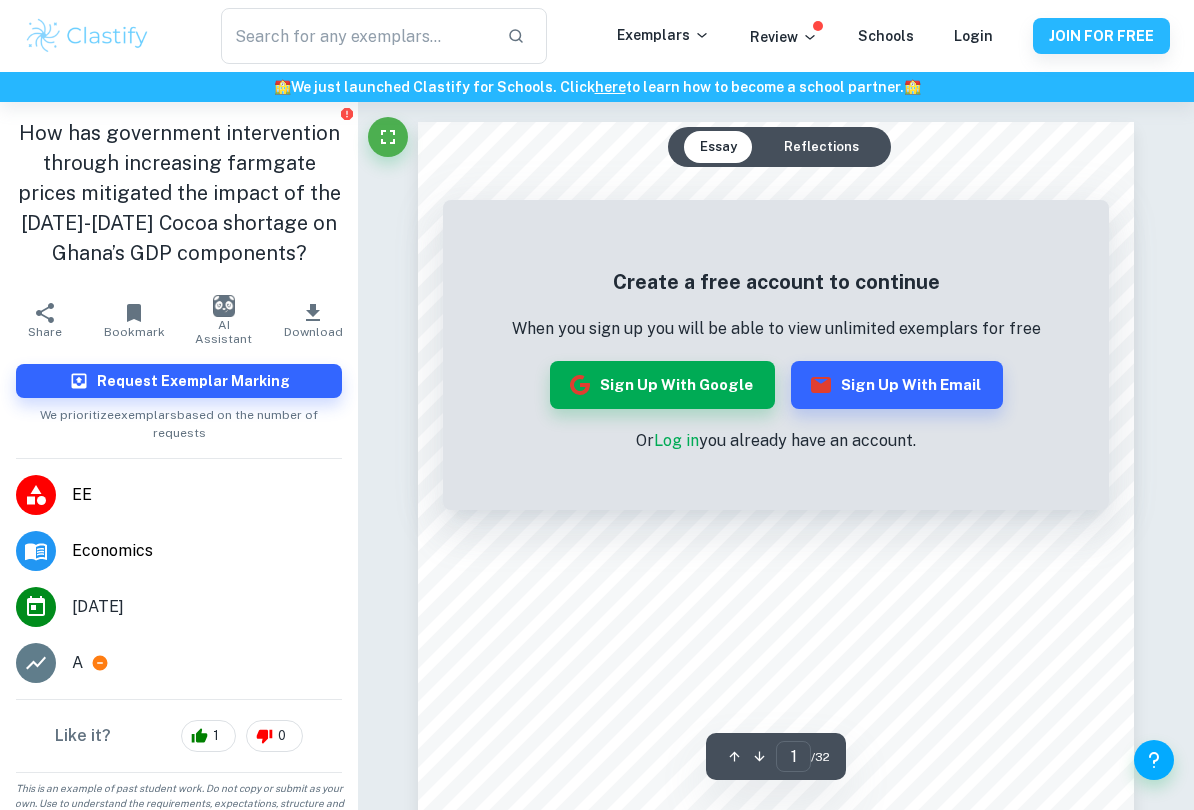 scroll, scrollTop: 0, scrollLeft: 0, axis: both 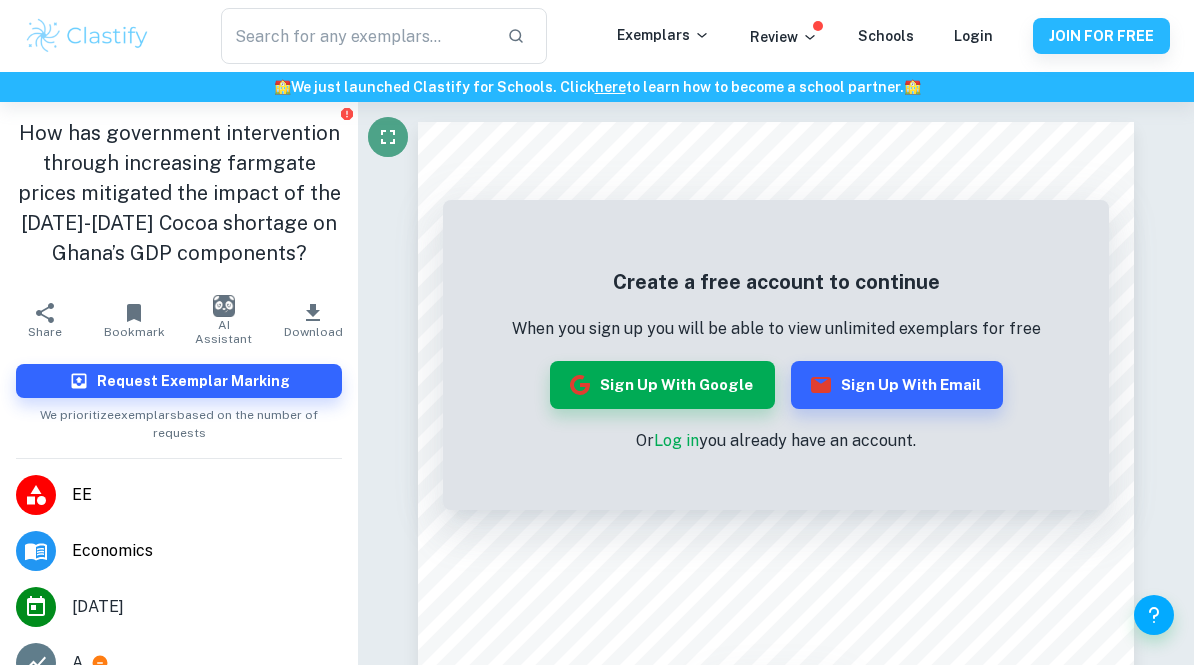 click 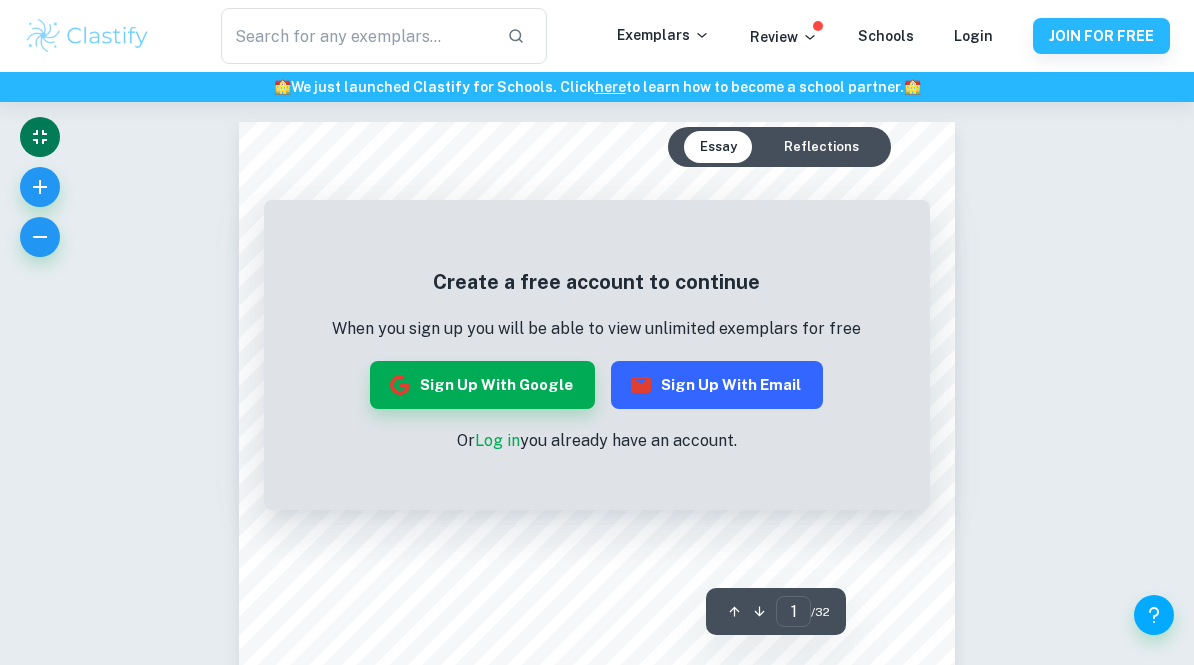 click on "Sign up with Email" at bounding box center [717, 385] 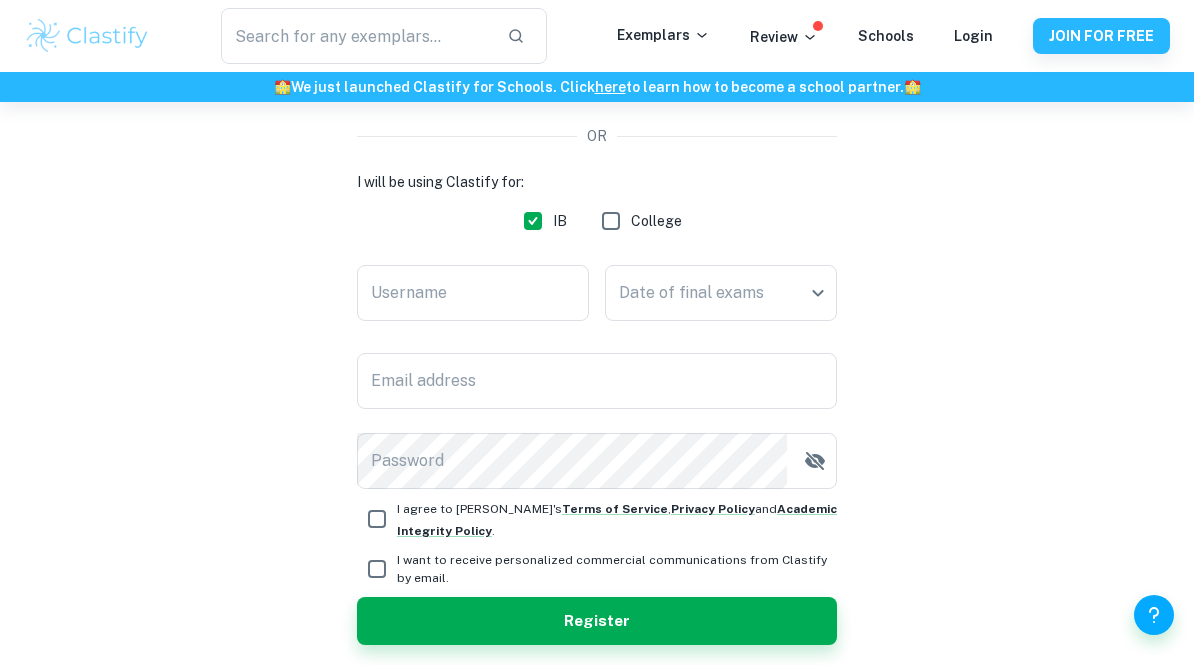 scroll, scrollTop: 249, scrollLeft: 0, axis: vertical 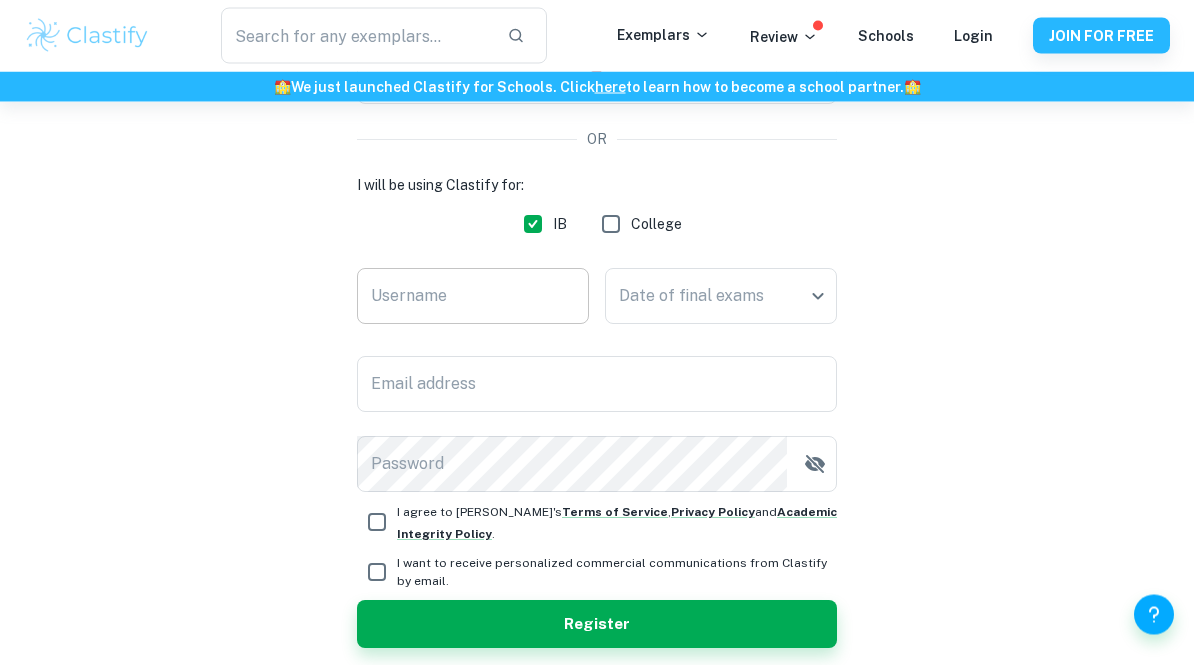 click on "Username" at bounding box center (473, 297) 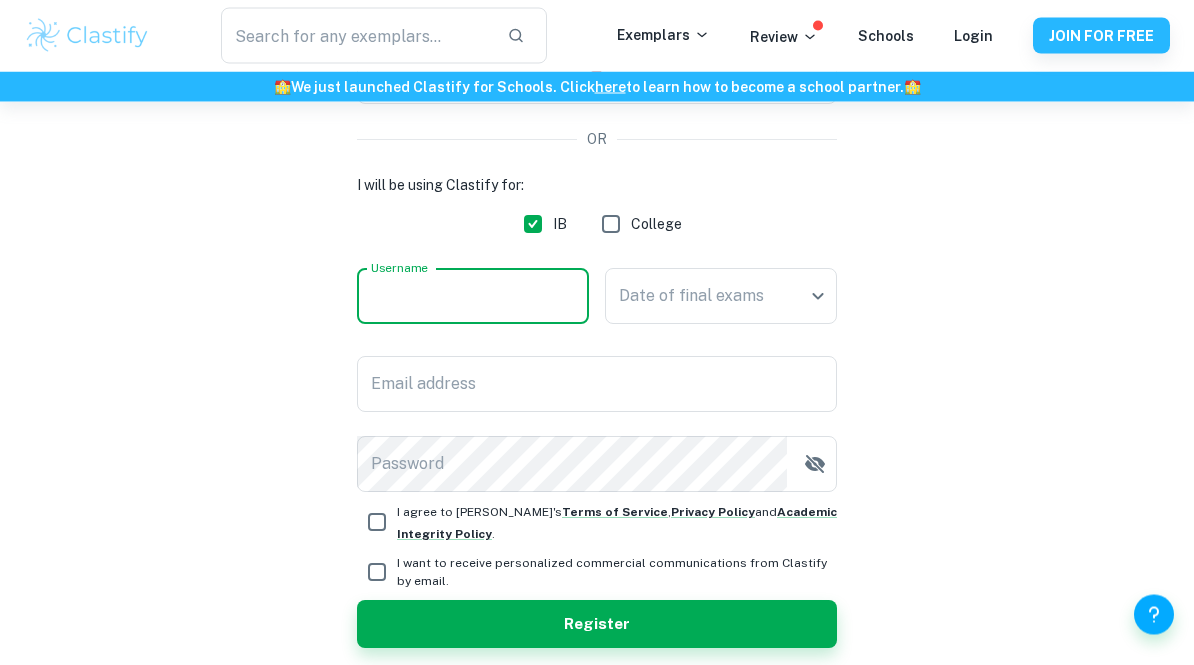 scroll, scrollTop: 250, scrollLeft: 0, axis: vertical 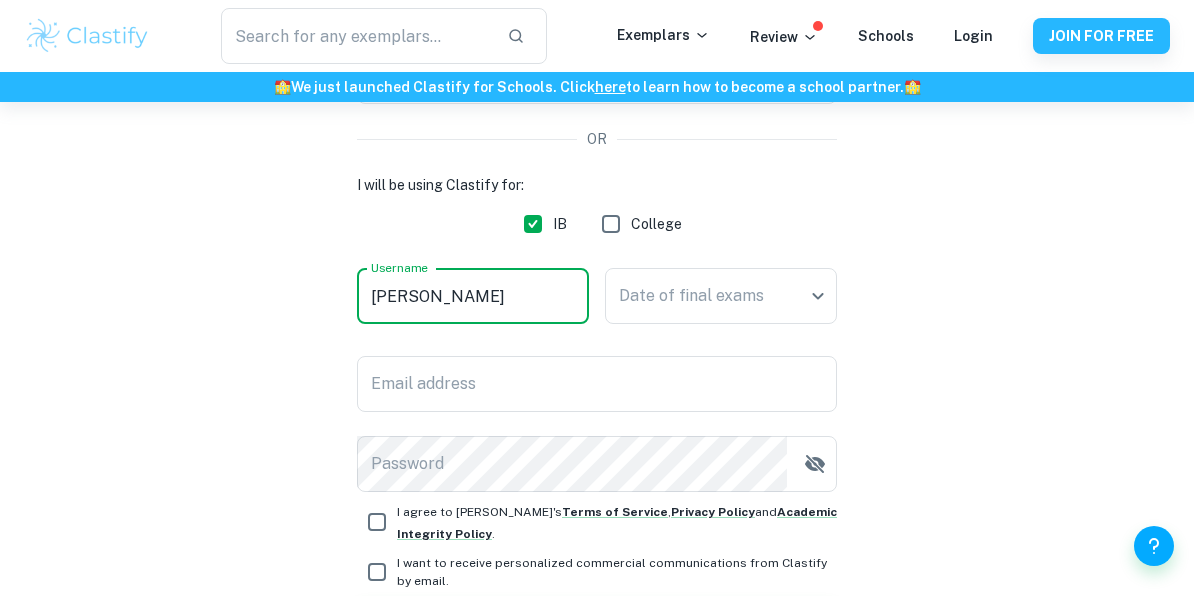 type on "[PERSON_NAME]" 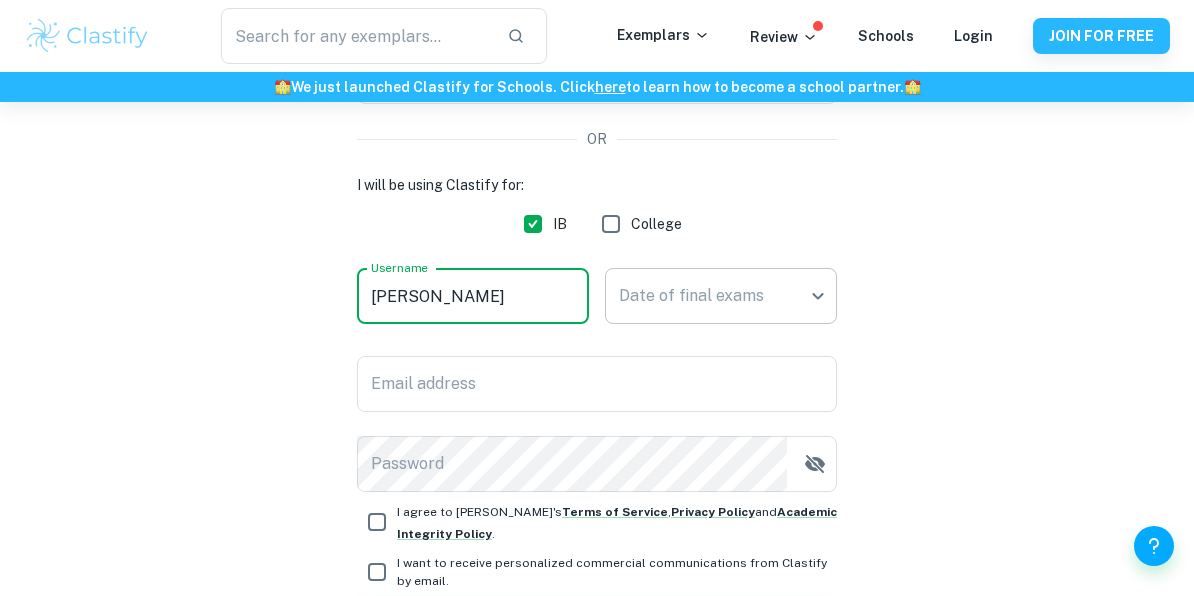 drag, startPoint x: 364, startPoint y: 302, endPoint x: 804, endPoint y: 303, distance: 440.00113 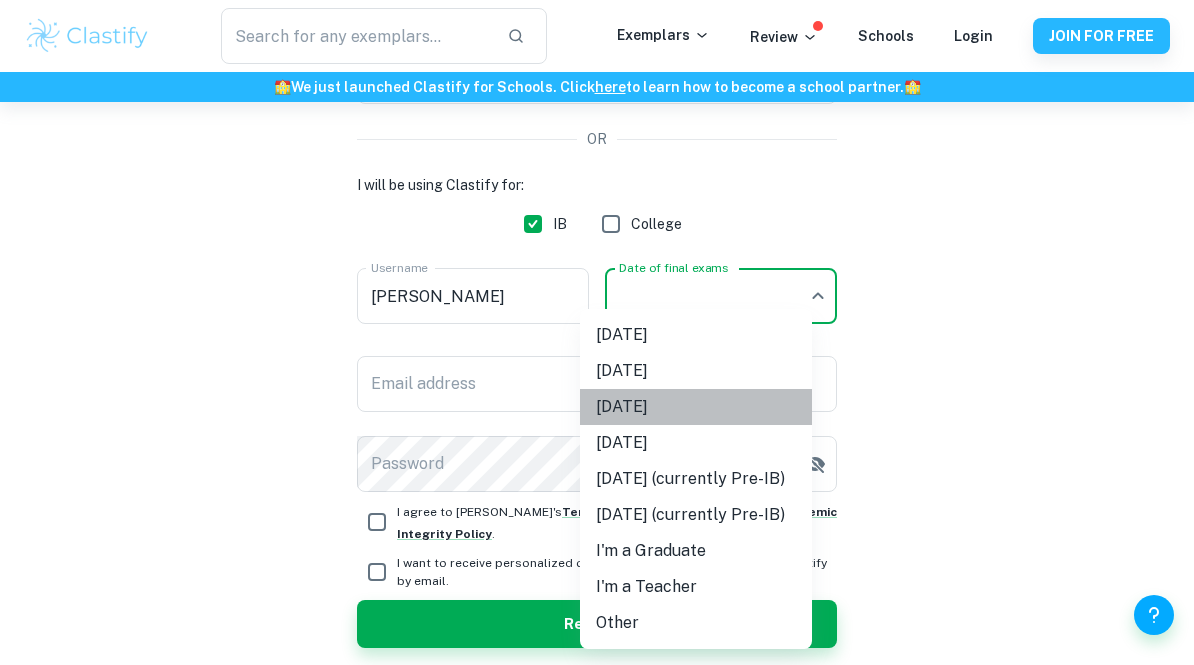 drag, startPoint x: 804, startPoint y: 303, endPoint x: -1, endPoint y: -251, distance: 977.2108 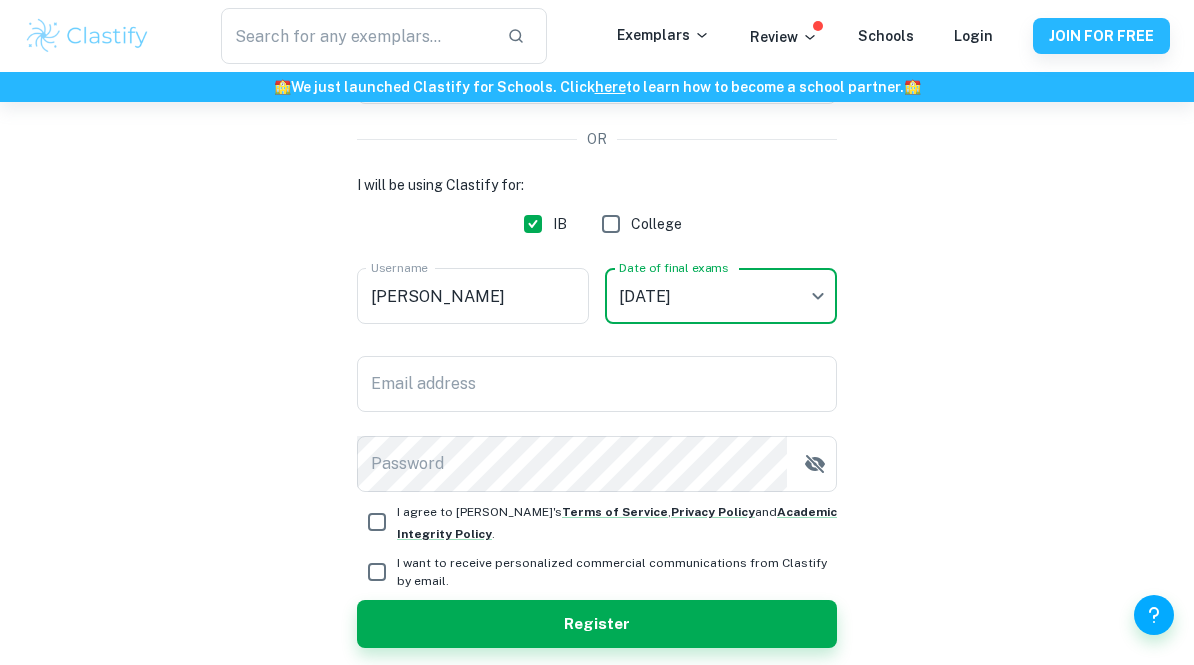 type on "M26" 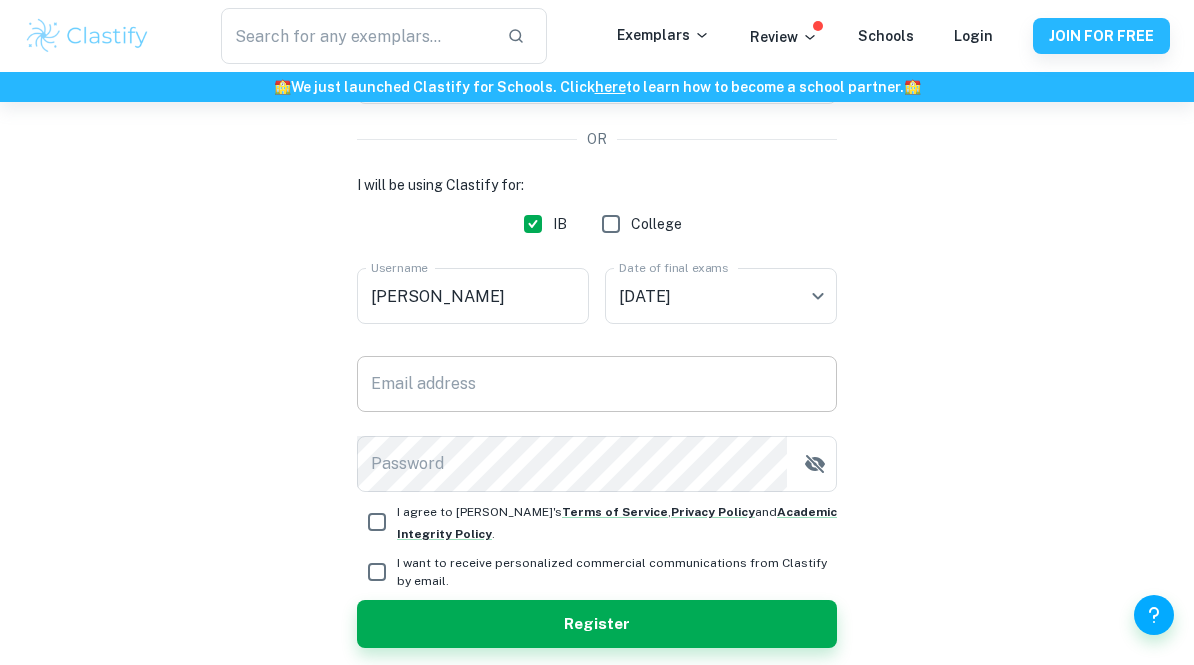 click on "Email address" at bounding box center [597, 384] 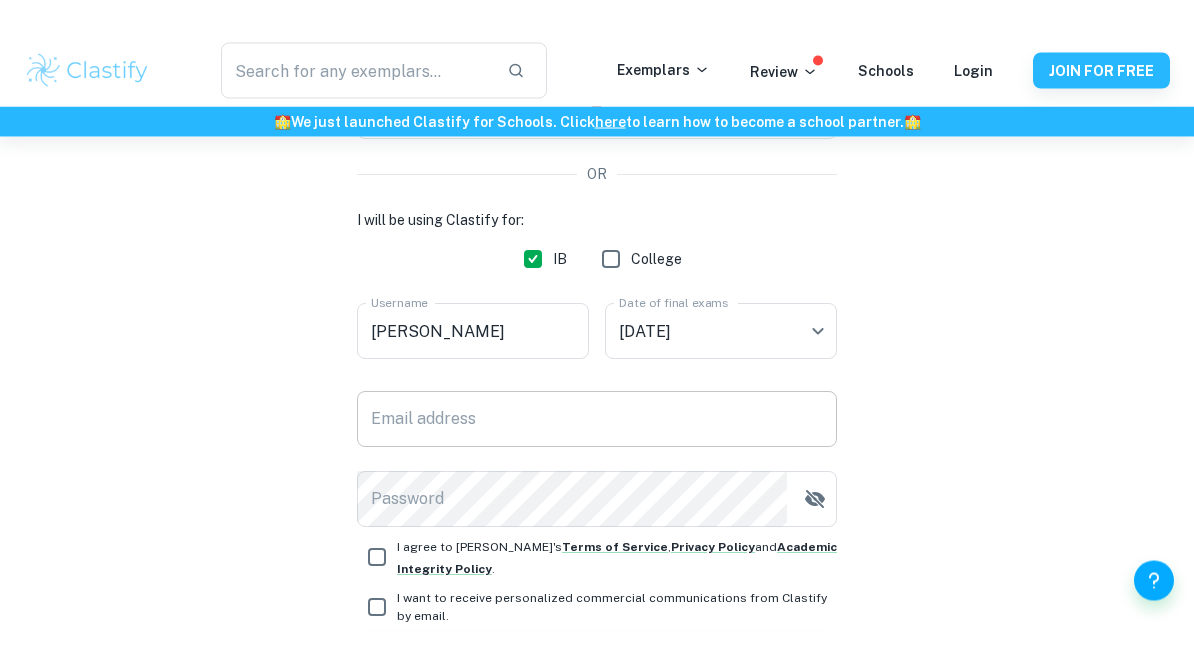 scroll, scrollTop: 250, scrollLeft: 0, axis: vertical 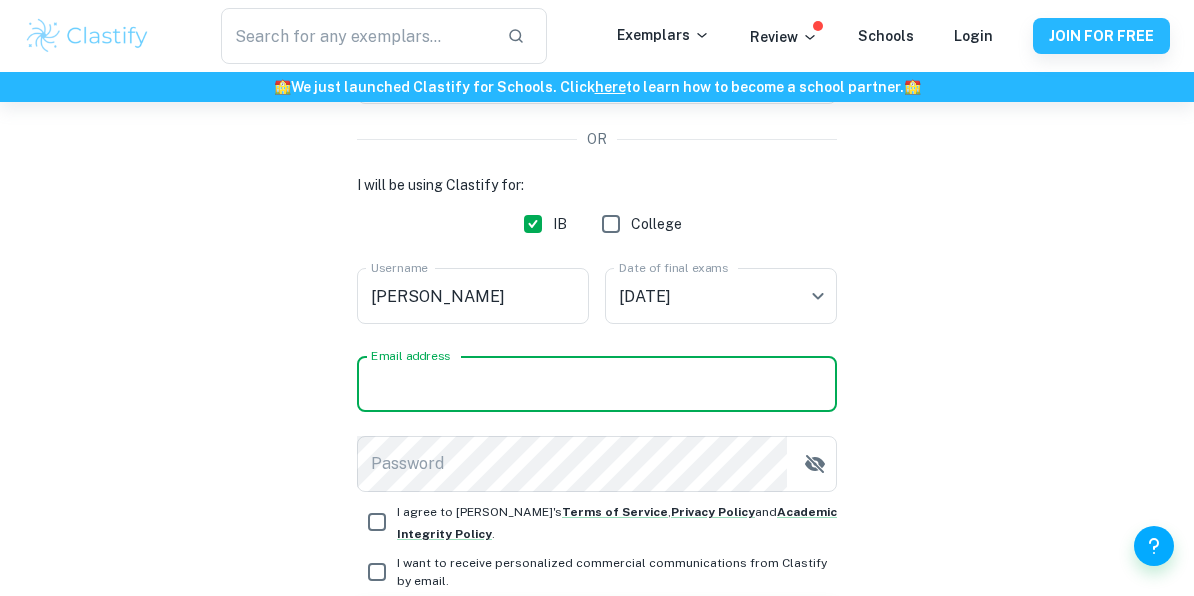 type on "a" 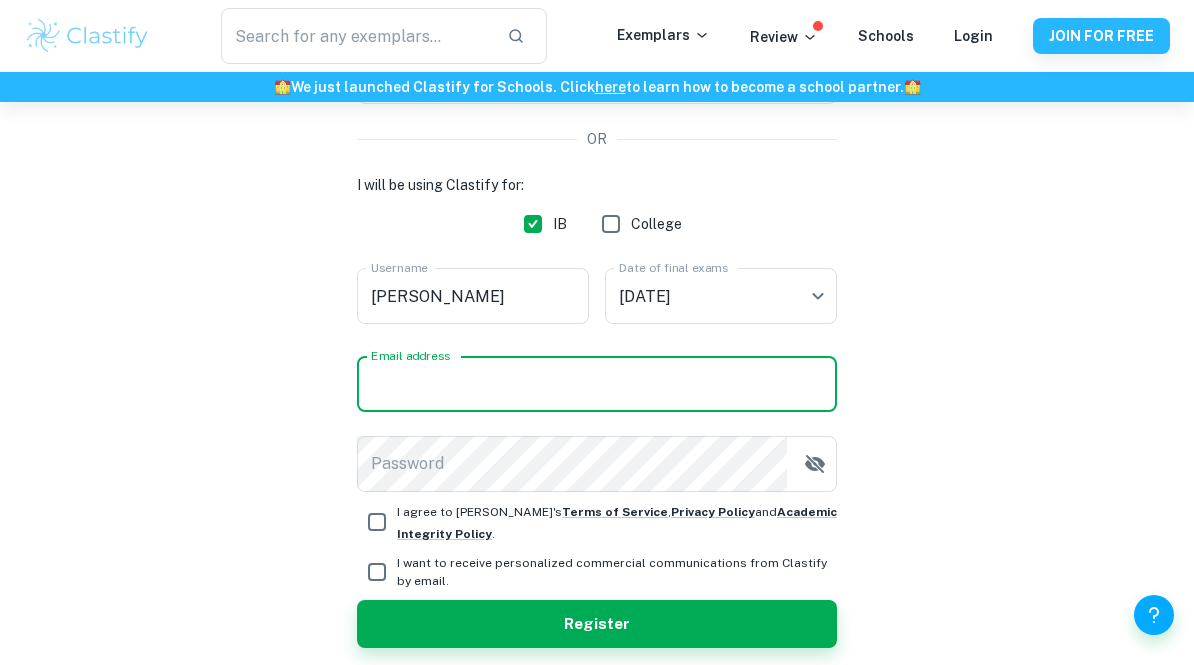 type on "[EMAIL_ADDRESS][DOMAIN_NAME]" 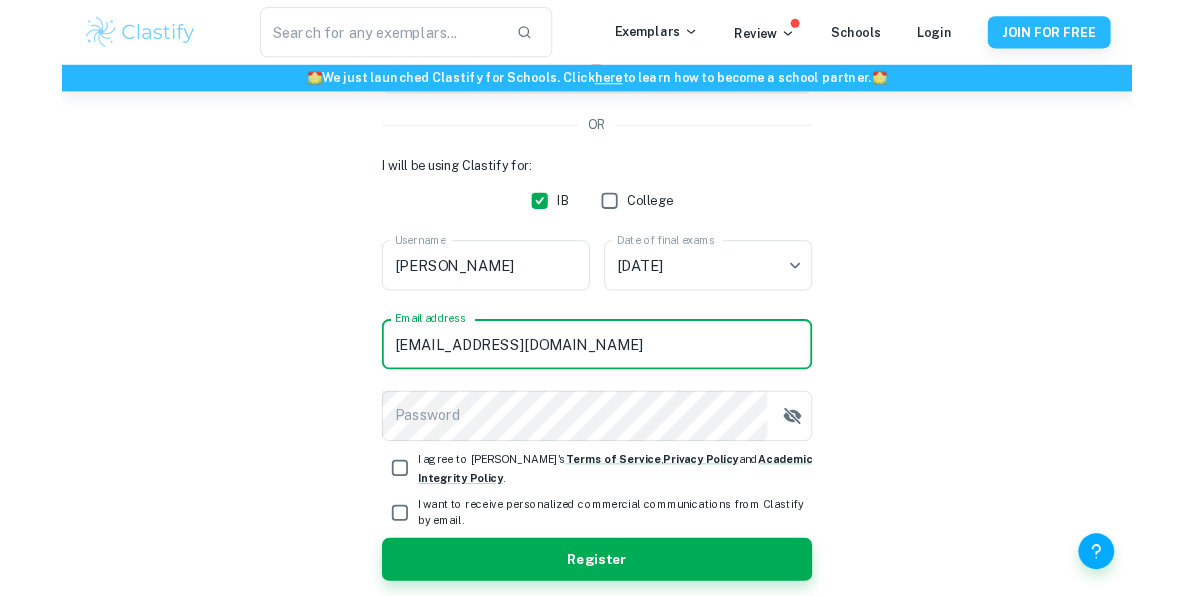scroll, scrollTop: 250, scrollLeft: 0, axis: vertical 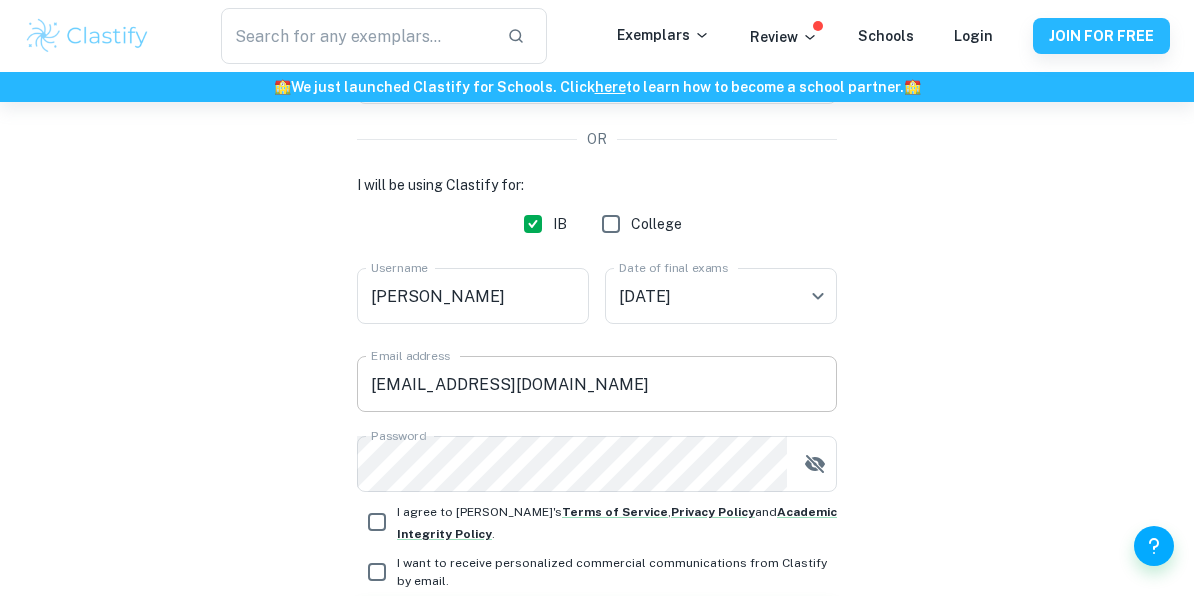 click on "​ Exemplars Review Schools Login JOIN FOR FREE 🏫  We just launched Clastify for Schools. Click  here  to learn how to become a school partner.  🏫 Already have an account?   Log in Create a Clastify account Free forever. No credit card needed. OR I will be using Clastify for: IB College Username [PERSON_NAME] Username Date of final exams [DATE] M26 Date of final exams Email address [EMAIL_ADDRESS][DOMAIN_NAME] Email address Password Password I agree to [PERSON_NAME]'s  Terms of Service ,  Privacy Policy  and  Academic Integrity Policy . I want to receive personalized commercial communications from Clastify by email. Register Register | Clastify" at bounding box center [597, 48] 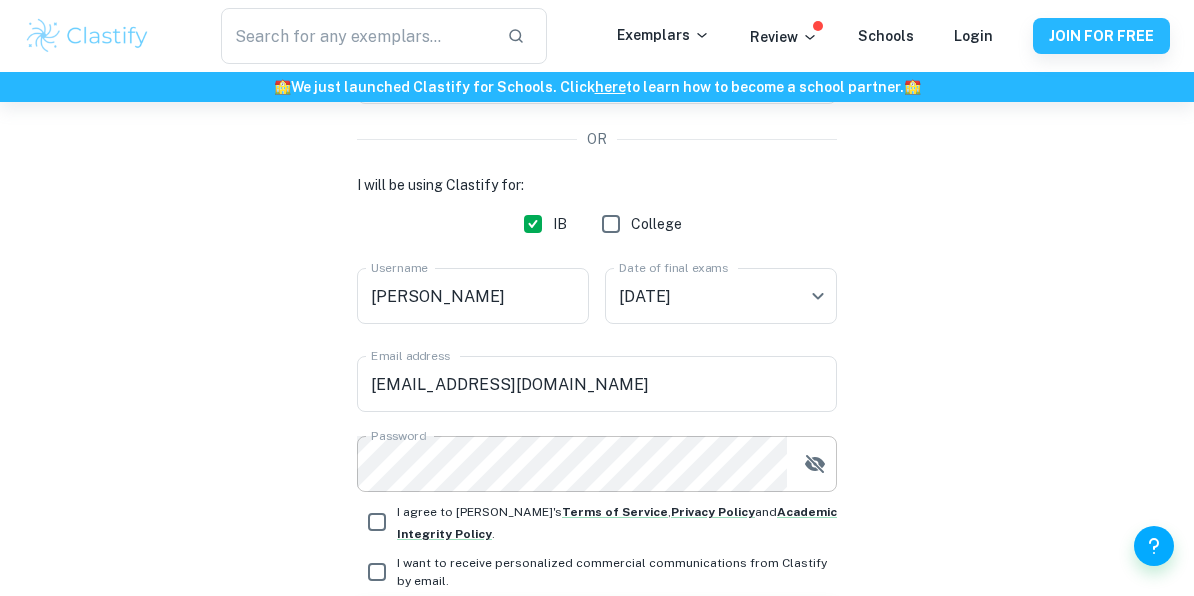 click 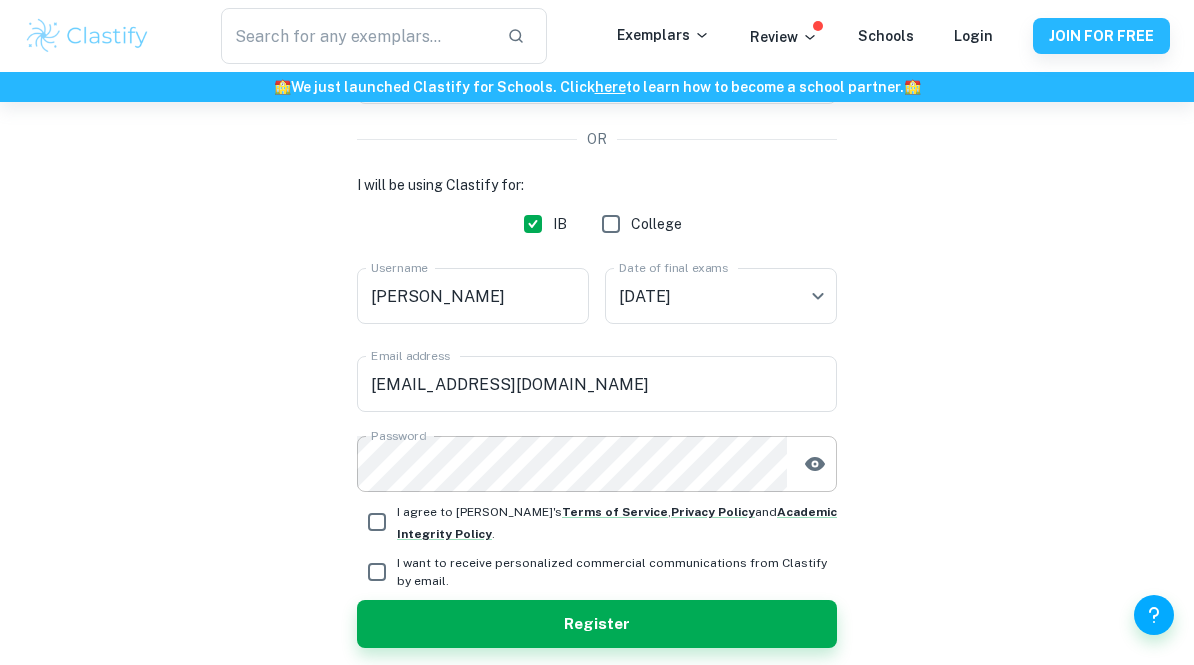 drag, startPoint x: 821, startPoint y: 471, endPoint x: -1, endPoint y: -251, distance: 1094.0603 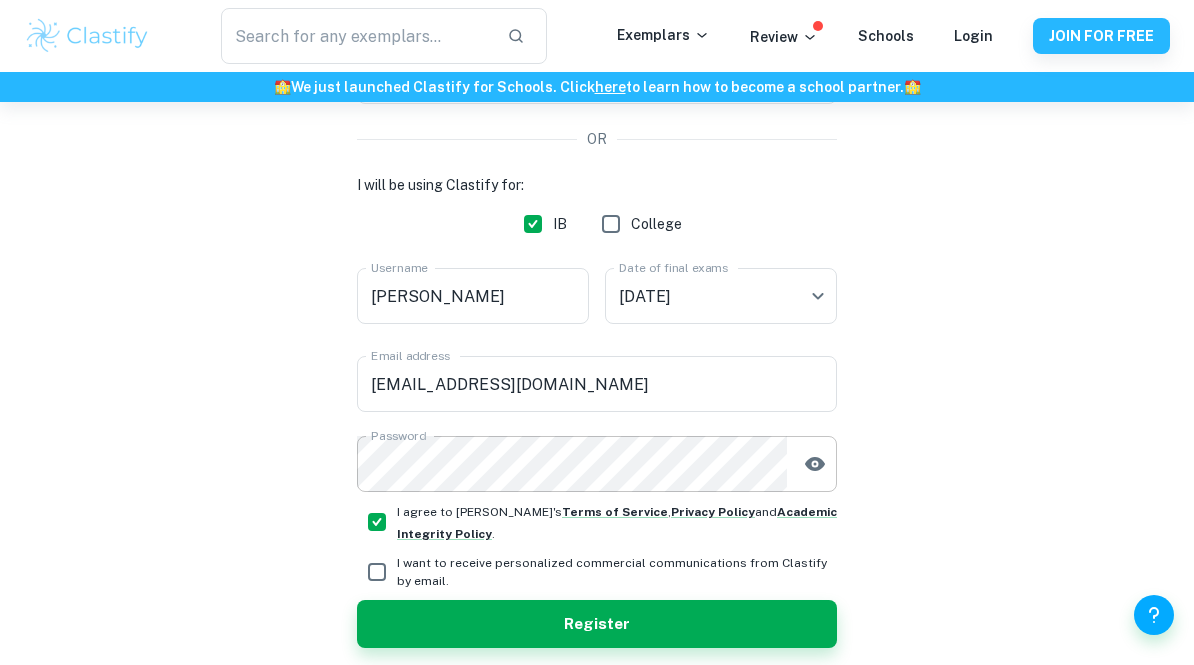 click on "​ Exemplars Review Schools Login JOIN FOR FREE 🏫  We just launched Clastify for Schools. Click  here  to learn how to become a school partner.  🏫 Already have an account?   Log in Create a Clastify account Free forever. No credit card needed. OR I will be using Clastify for: IB College Username [PERSON_NAME] Username Date of final exams [DATE] M26 Date of final exams Email address [EMAIL_ADDRESS][DOMAIN_NAME] Email address Password Password I agree to [PERSON_NAME]'s  Terms of Service ,  Privacy Policy  and  Academic Integrity Policy . I want to receive personalized commercial communications from Clastify by email. Register Register | Clastify" at bounding box center [597, 82] 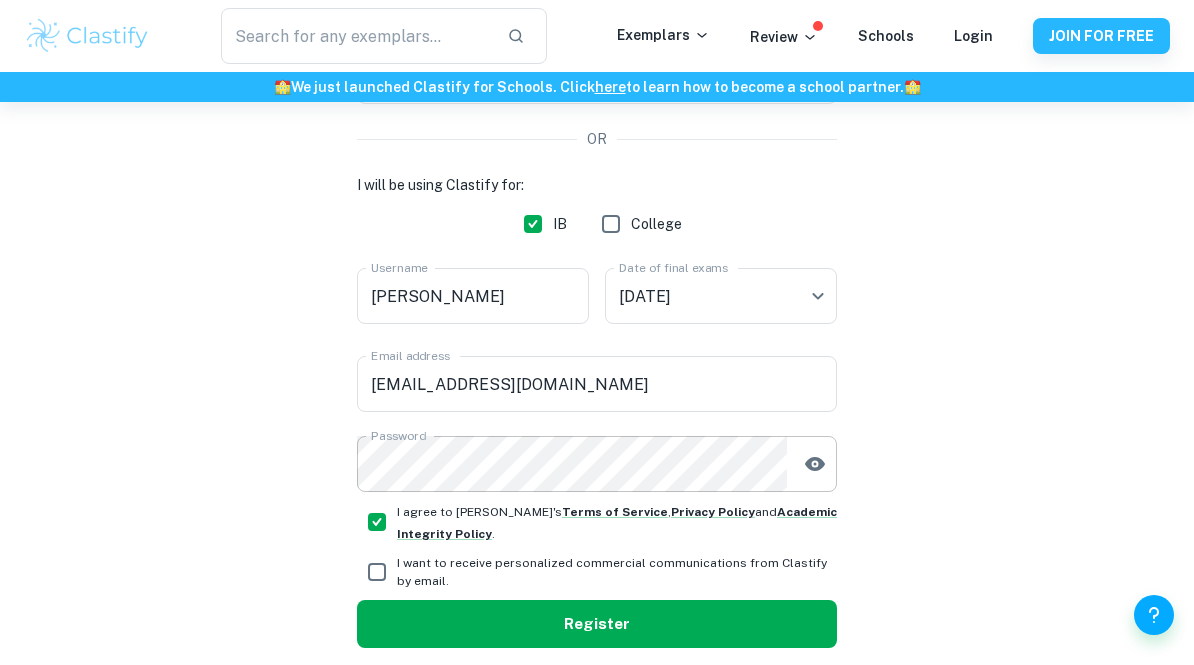 click on "Register" at bounding box center (597, 624) 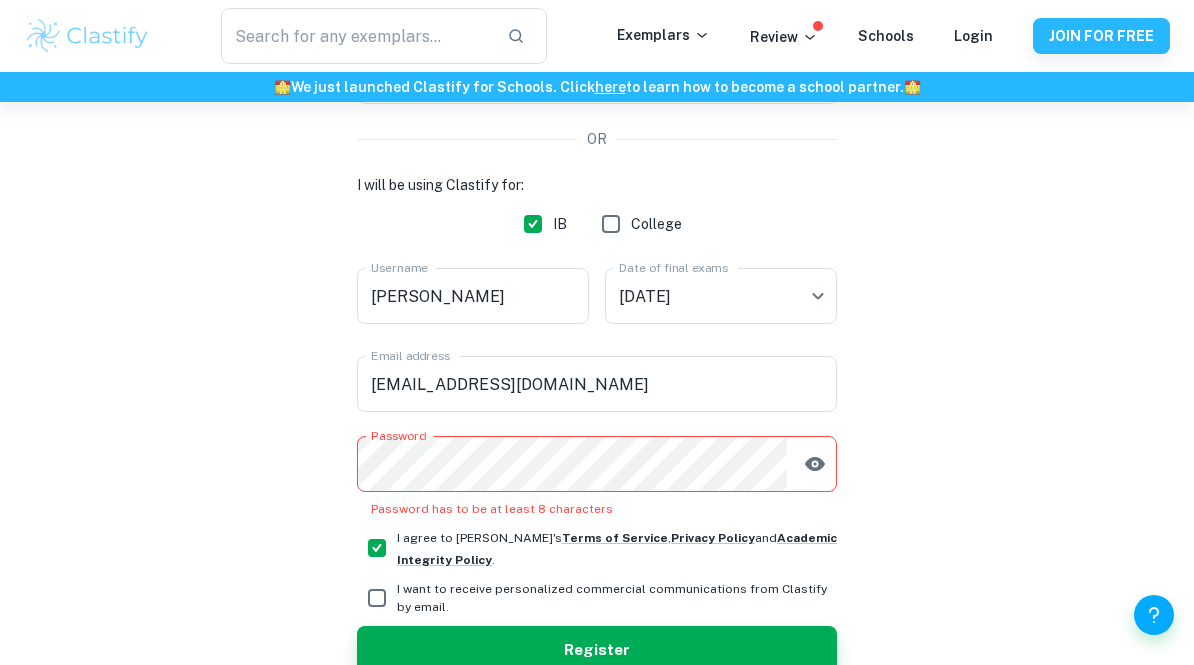 drag, startPoint x: 396, startPoint y: 615, endPoint x: -1, endPoint y: -251, distance: 952.66205 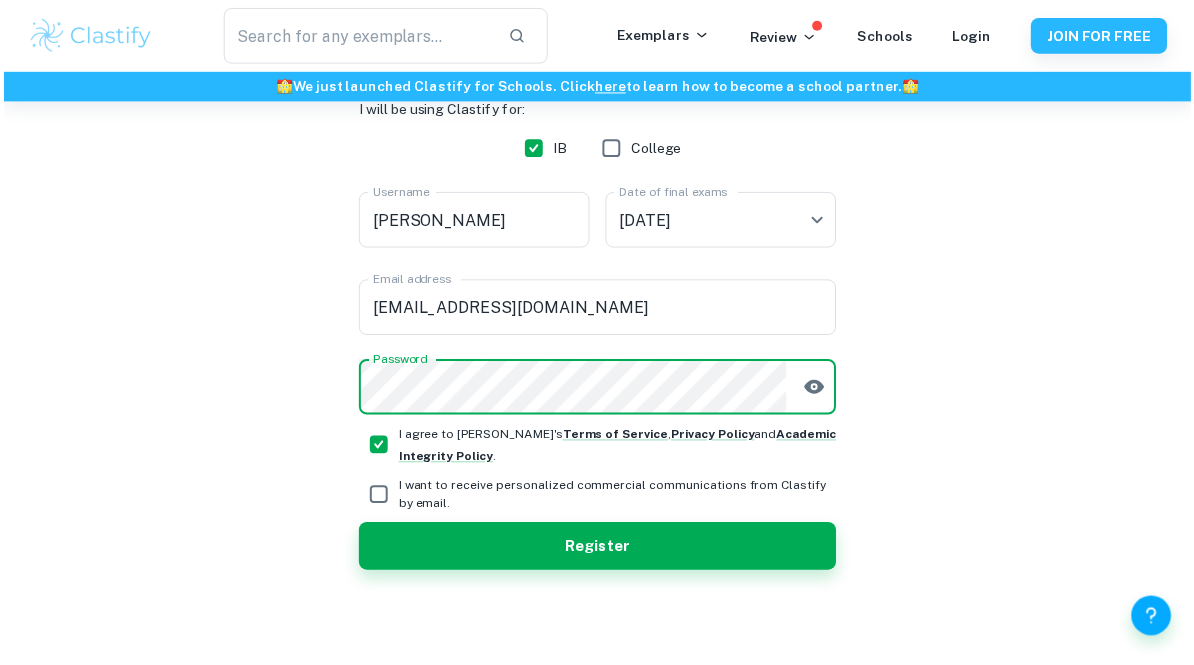 scroll, scrollTop: 357, scrollLeft: 0, axis: vertical 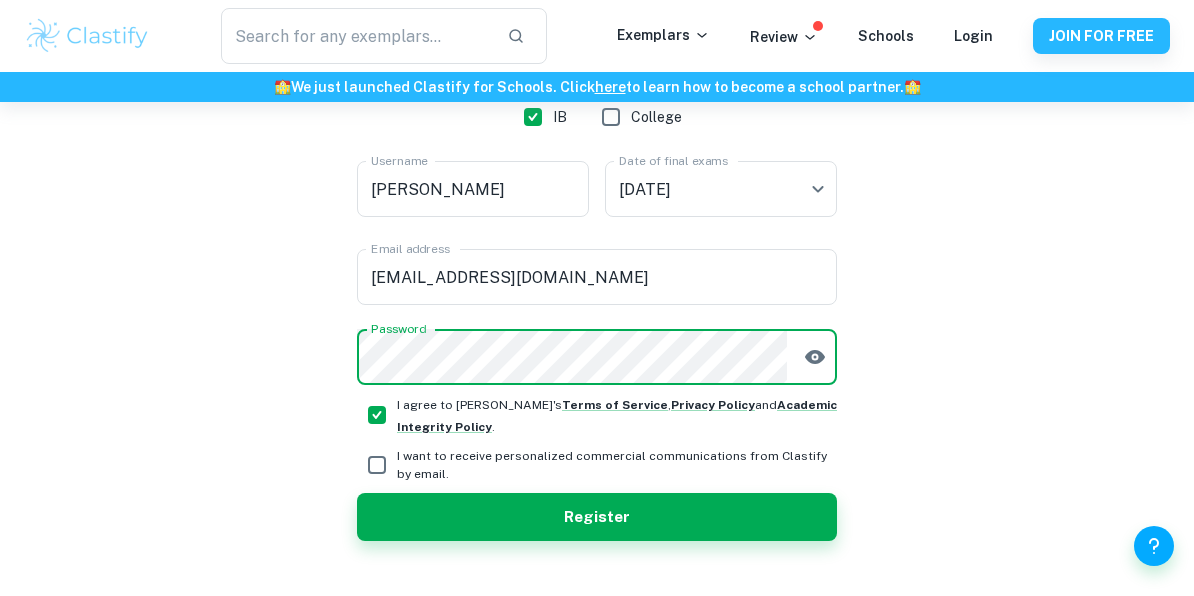 click on "​ Exemplars Review Schools Login JOIN FOR FREE 🏫  We just launched Clastify for Schools. Click  here  to learn how to become a school partner.  🏫 Already have an account?   Log in Create a Clastify account Free forever. No credit card needed. OR I will be using Clastify for: IB College Username [PERSON_NAME] Username Date of final exams [DATE] M26 Date of final exams Email address [EMAIL_ADDRESS][DOMAIN_NAME] Email address Password Password I agree to [PERSON_NAME]'s  Terms of Service ,  Privacy Policy  and  Academic Integrity Policy . I want to receive personalized commercial communications from Clastify by email. Register Register | Clastify" at bounding box center [597, -59] 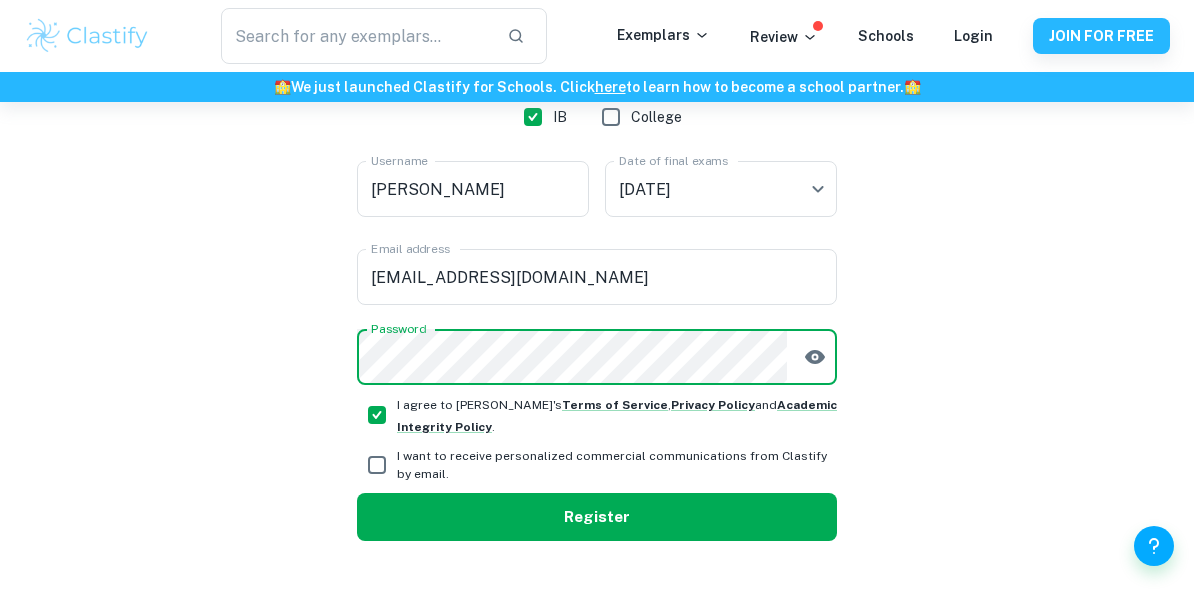 click on "Register" at bounding box center [597, 517] 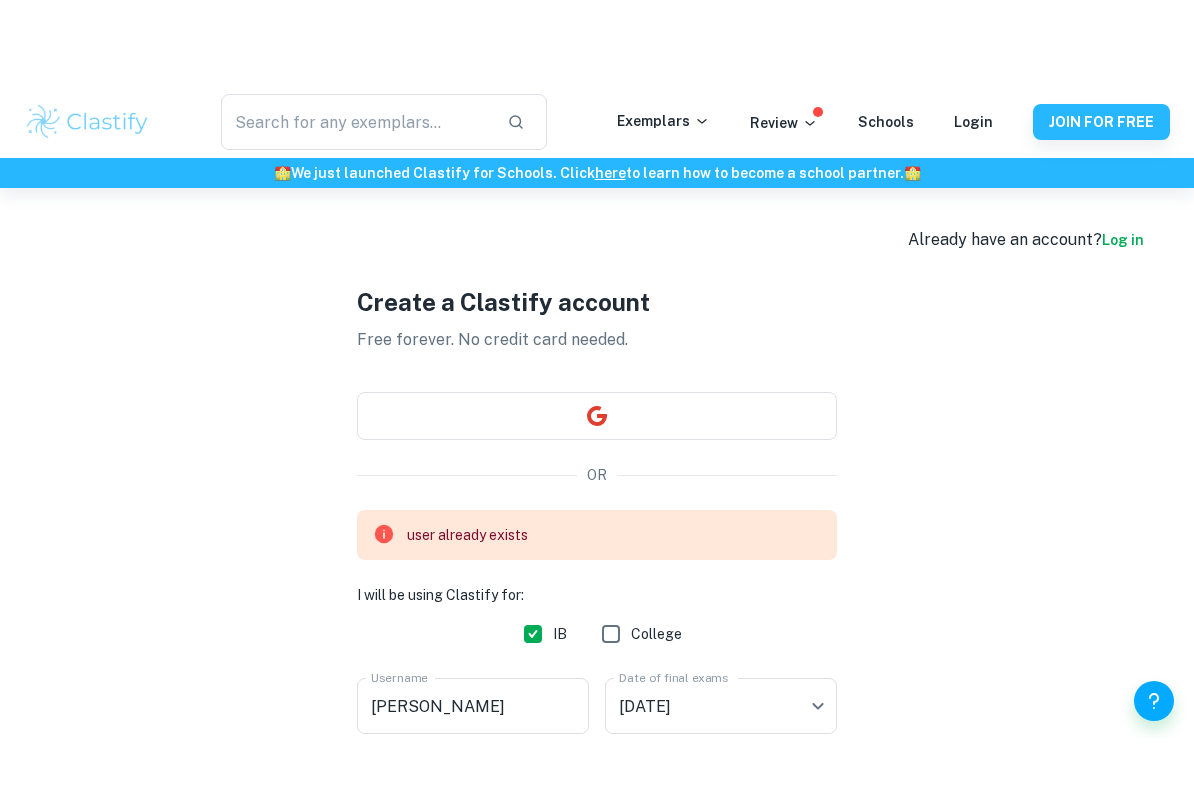 scroll, scrollTop: 1, scrollLeft: 0, axis: vertical 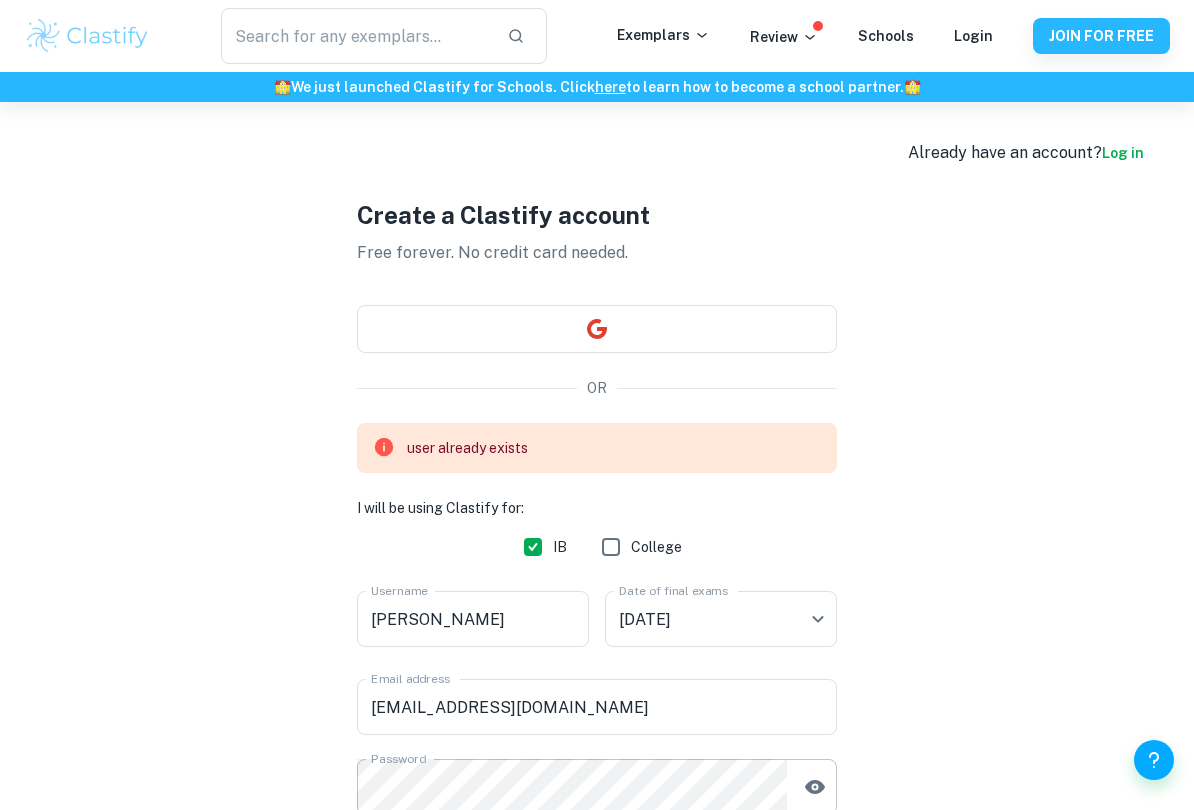 click on "​ Exemplars Review Schools Login JOIN FOR FREE 🏫  We just launched Clastify for Schools. Click  here  to learn how to become a school partner.  🏫 Already have an account?   Log in Create a Clastify account Free forever. No credit card needed. OR user already exists I will be using Clastify for: IB College Username [PERSON_NAME] Username Date of final exams [DATE] M26 Date of final exams Email address [EMAIL_ADDRESS][DOMAIN_NAME] Email address Password Password I agree to [PERSON_NAME]'s  Terms of Service ,  Privacy Policy  and  Academic Integrity Policy . I want to receive personalized commercial communications from Clastify by email. Register Register | Clastify" at bounding box center [597, 404] 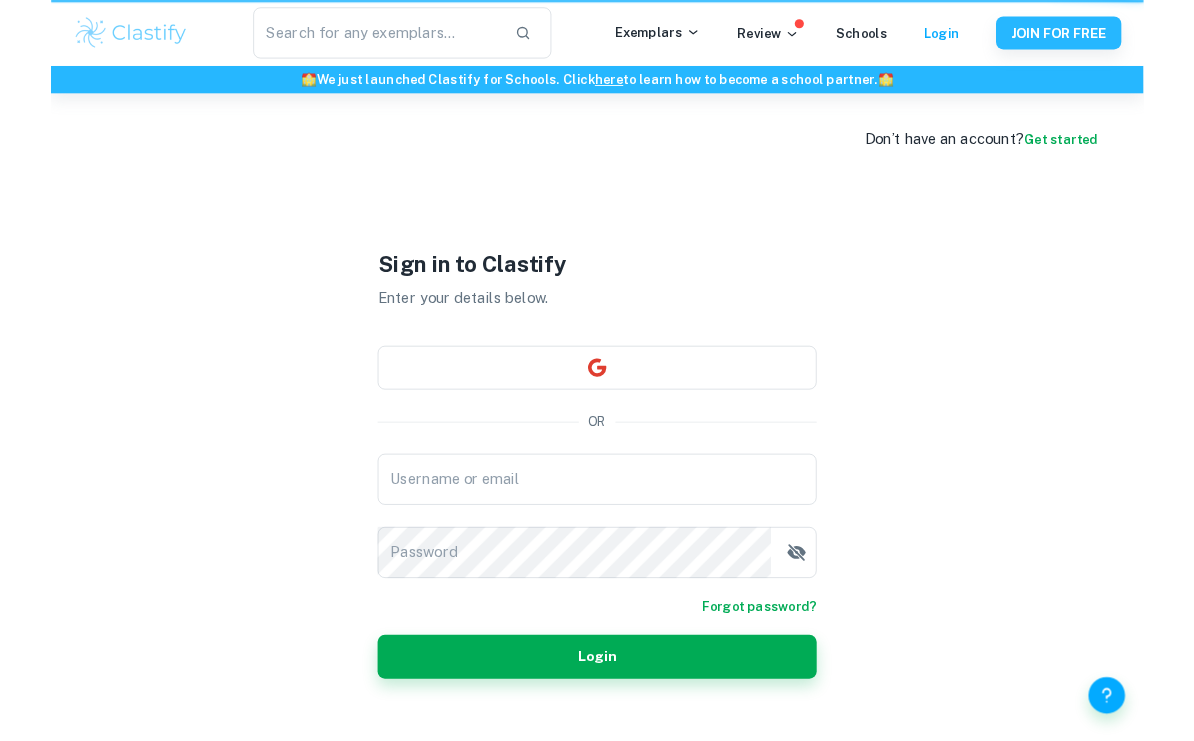 scroll, scrollTop: 0, scrollLeft: 0, axis: both 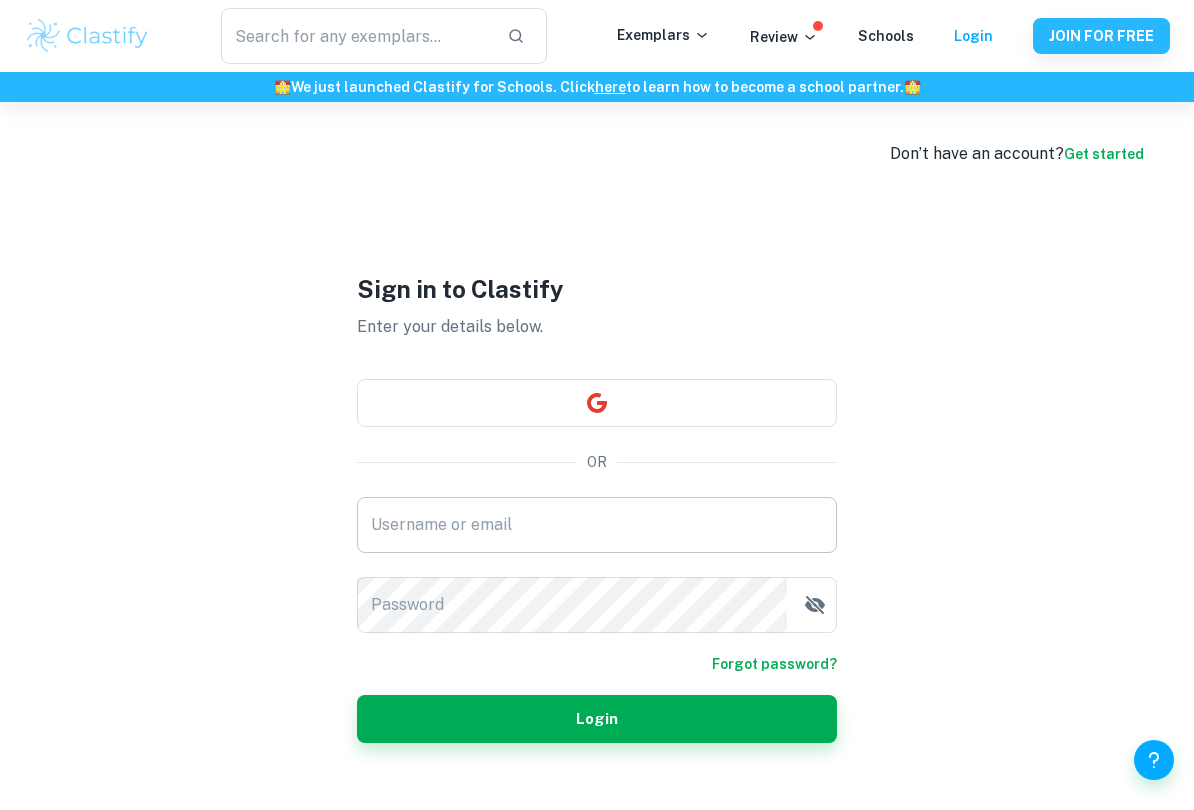 drag, startPoint x: 1121, startPoint y: 160, endPoint x: 788, endPoint y: 528, distance: 496.29932 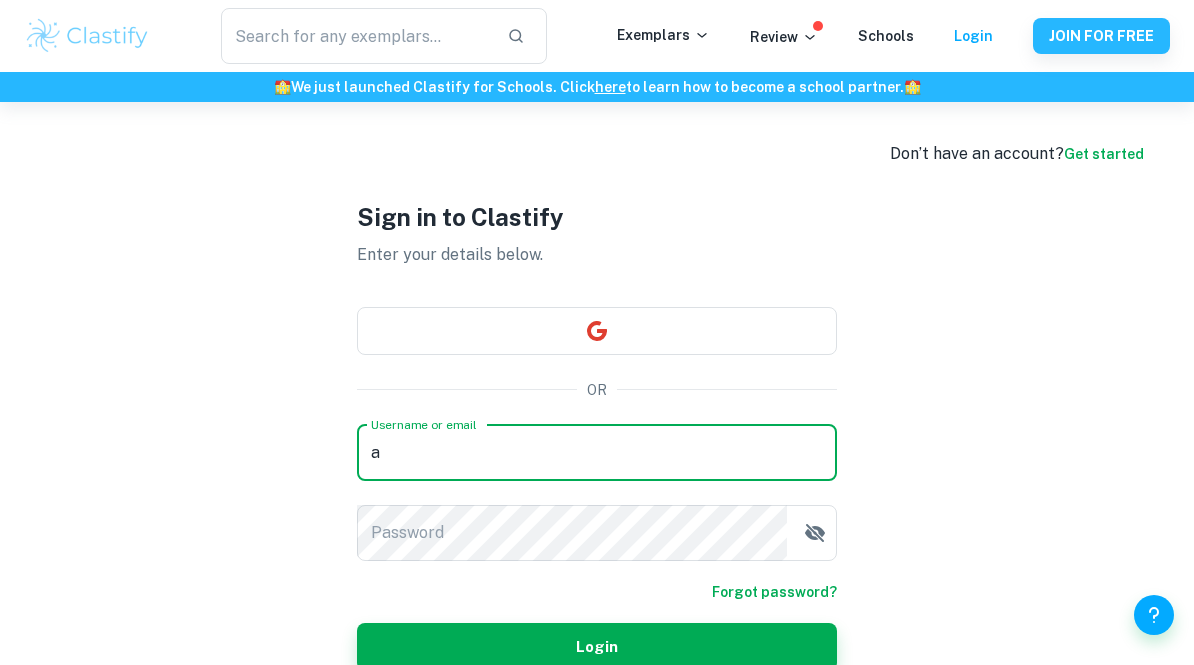 type on "[EMAIL_ADDRESS][DOMAIN_NAME]" 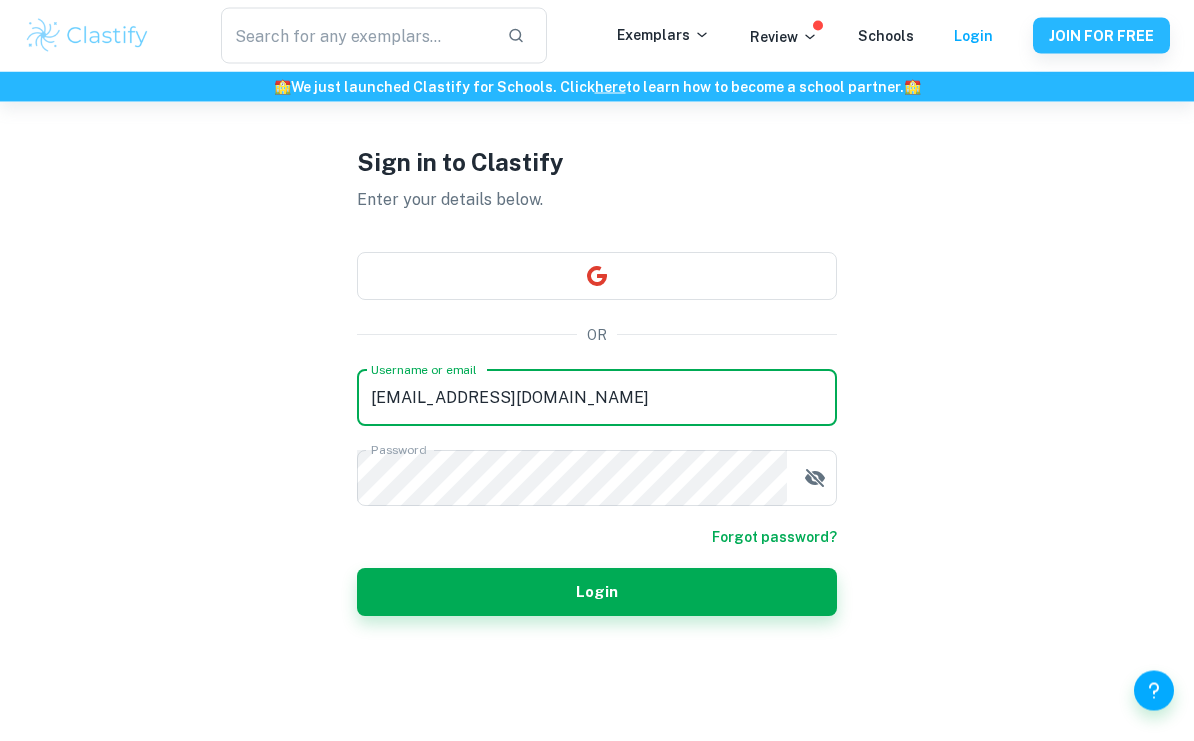scroll, scrollTop: 93, scrollLeft: 0, axis: vertical 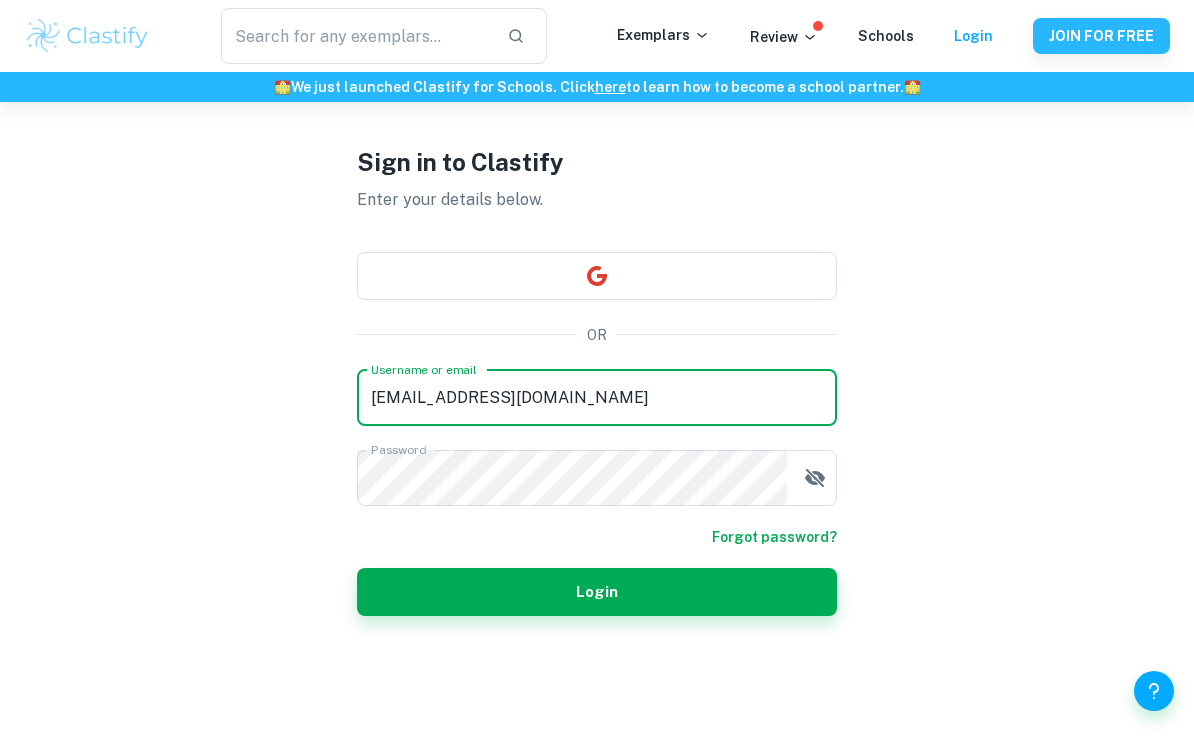 click on "​ Exemplars Review Schools Login JOIN FOR FREE 🏫  We just launched Clastify for Schools. Click  here  to learn how to become a school partner.  🏫 Don’t have an account?   Get started Sign in to Clastify Enter your details below. OR Username or email [EMAIL_ADDRESS][DOMAIN_NAME] Username or email Password Password Forgot password? Login Login | Clastify" at bounding box center (597, 277) 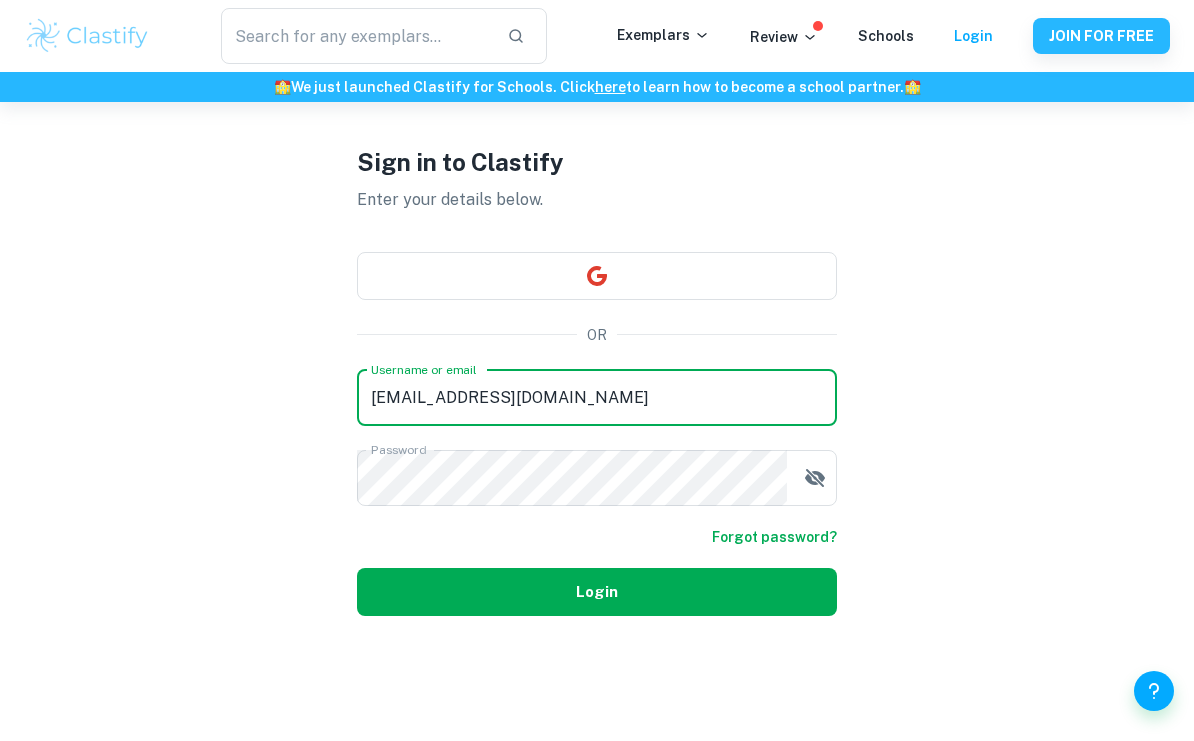 click on "Login" at bounding box center (597, 592) 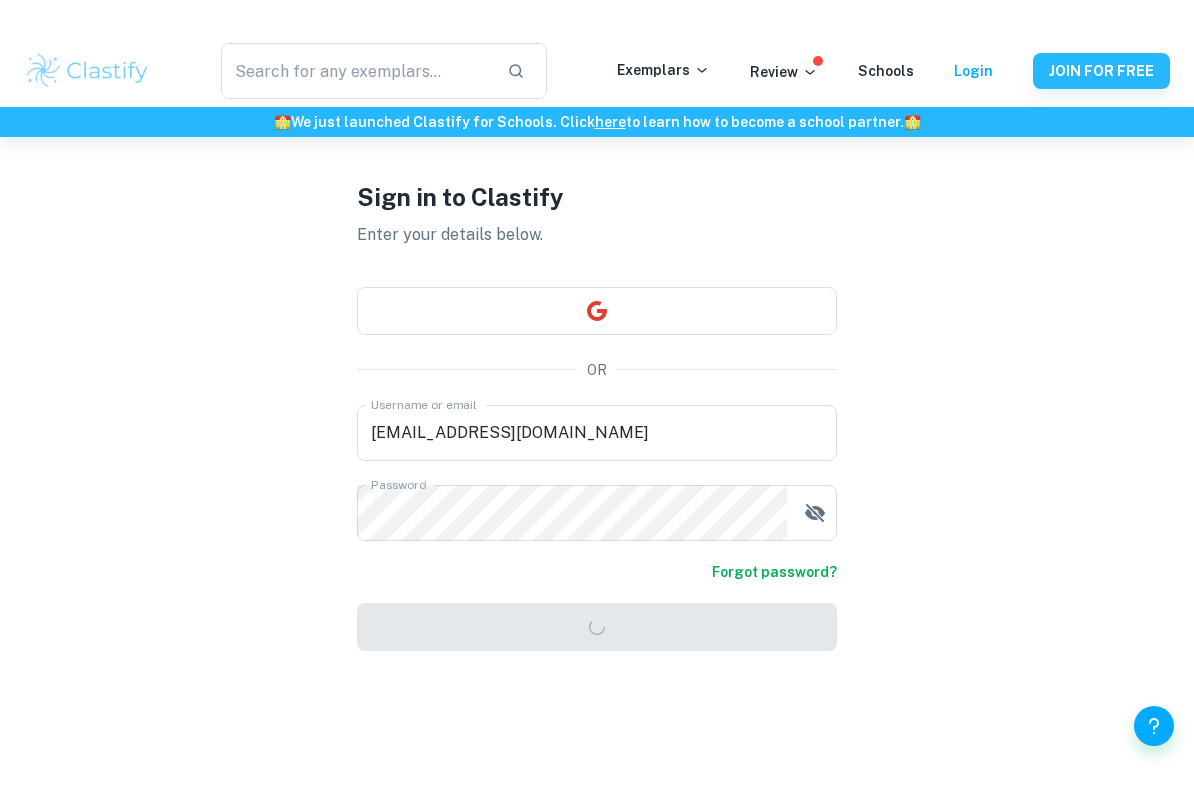 scroll, scrollTop: 33, scrollLeft: 0, axis: vertical 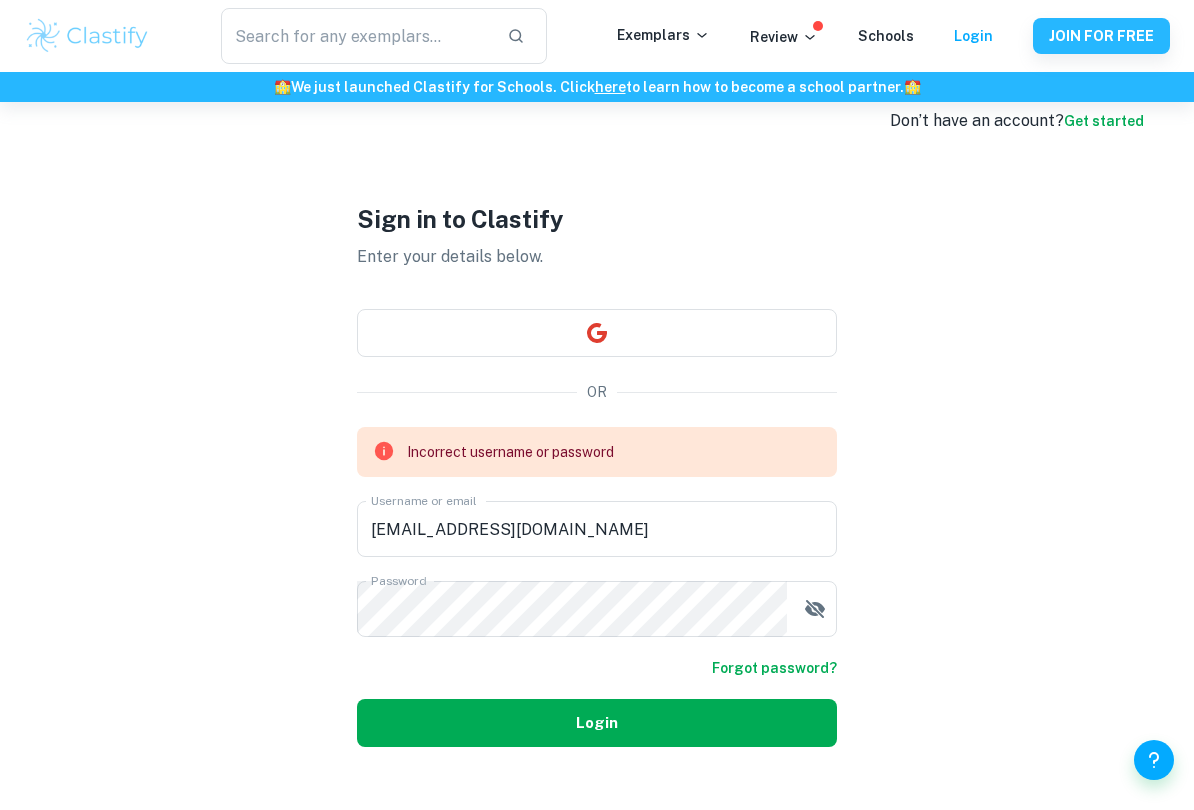 click on "​ Exemplars Review Schools Login JOIN FOR FREE 🏫  We just launched Clastify for Schools. Click  here  to learn how to become a school partner.  🏫 Don’t have an account?   Get started Sign in to Clastify Enter your details below. OR Incorrect username or password Username or email [EMAIL_ADDRESS][DOMAIN_NAME] Username or email Password Password Forgot password? Login Login | Clastify" at bounding box center (597, 372) 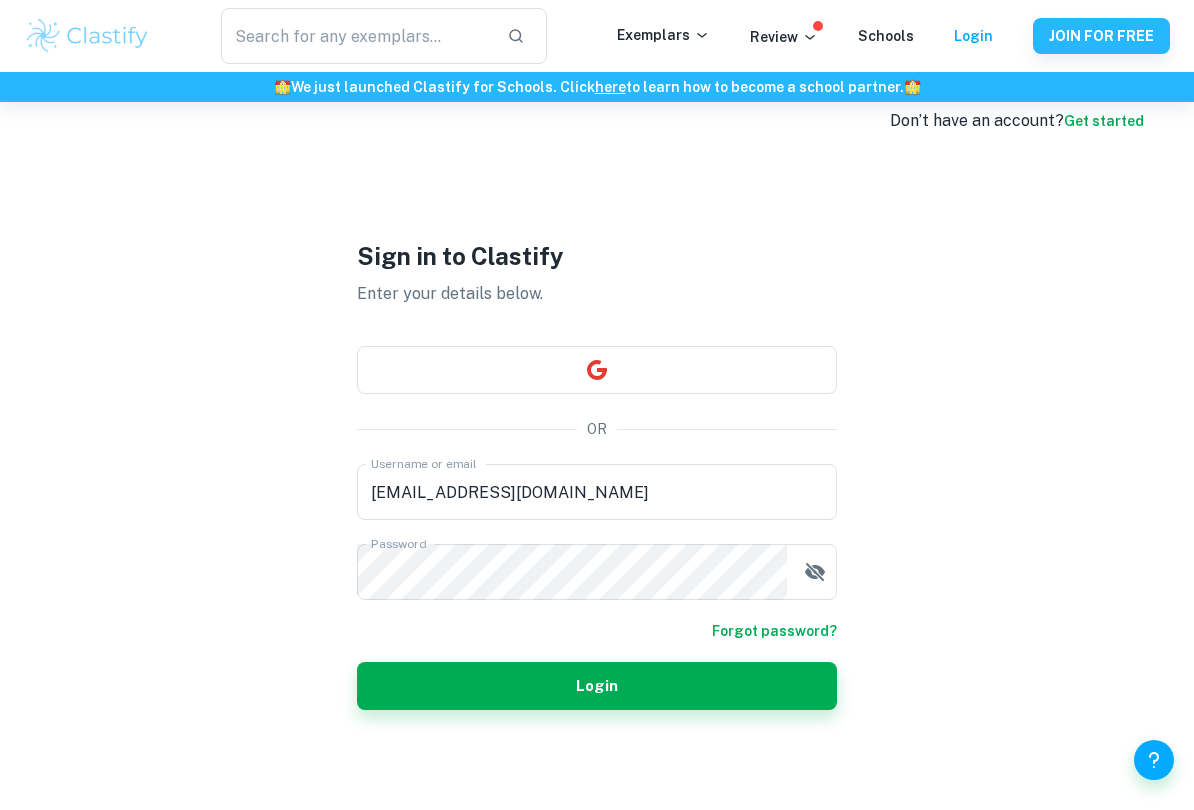 drag, startPoint x: 657, startPoint y: 603, endPoint x: -1, endPoint y: -34, distance: 915.82367 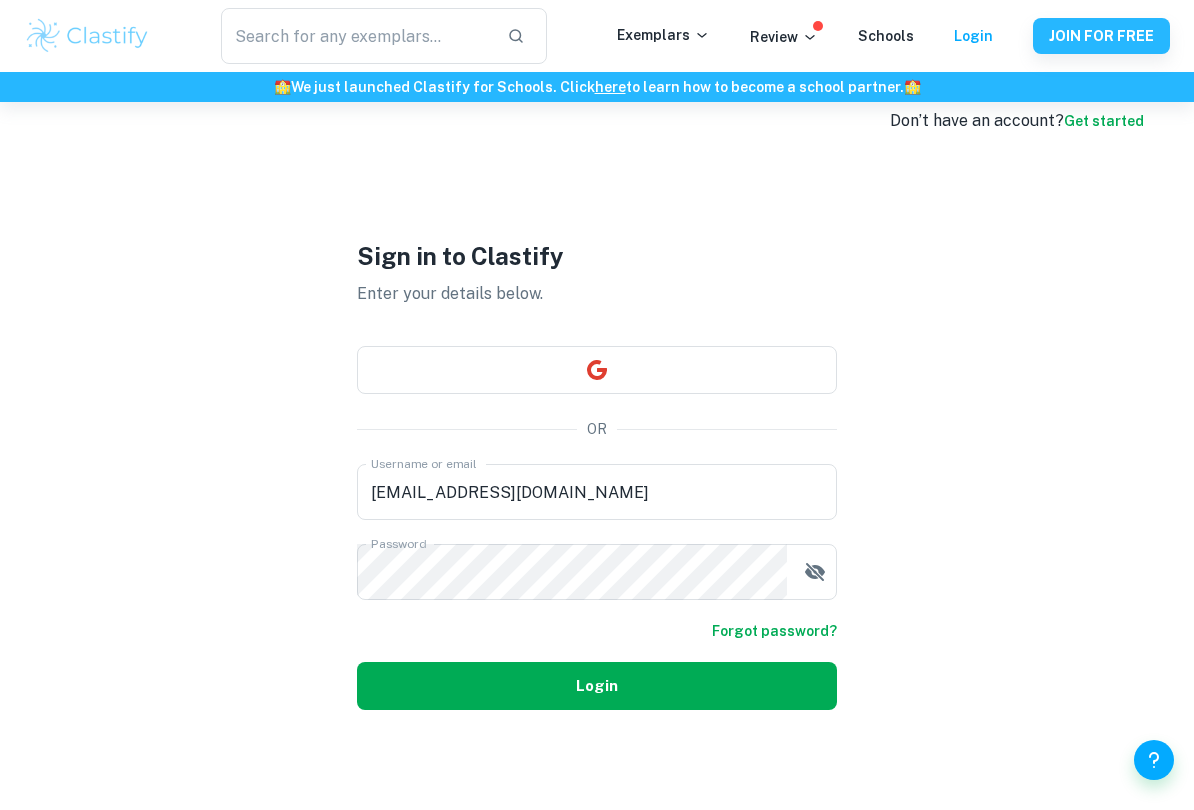 click on "Login" at bounding box center [597, 686] 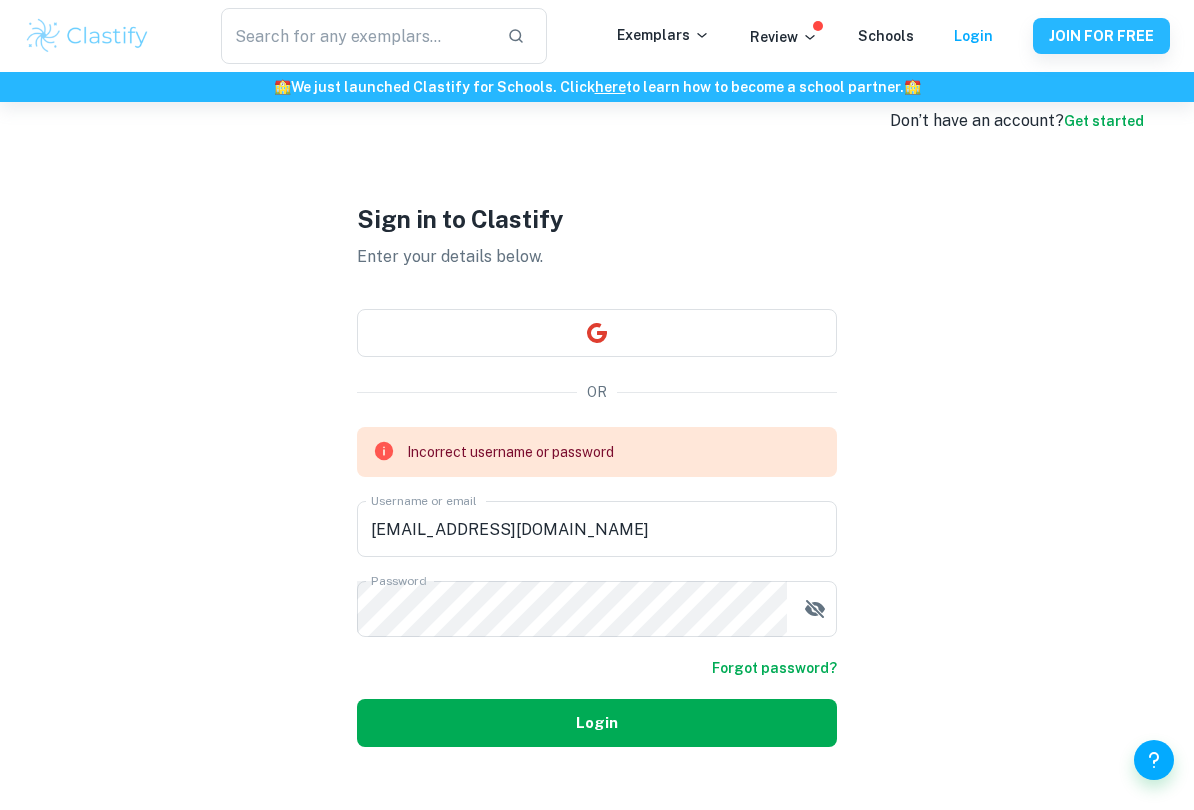 click on "​ Exemplars Review Schools Login JOIN FOR FREE 🏫  We just launched Clastify for Schools. Click  here  to learn how to become a school partner.  🏫 Don’t have an account?   Get started Sign in to Clastify Enter your details below. OR Incorrect username or password Username or email [EMAIL_ADDRESS][DOMAIN_NAME] Username or email Password Password Forgot password? Login Login | Clastify" at bounding box center (597, 372) 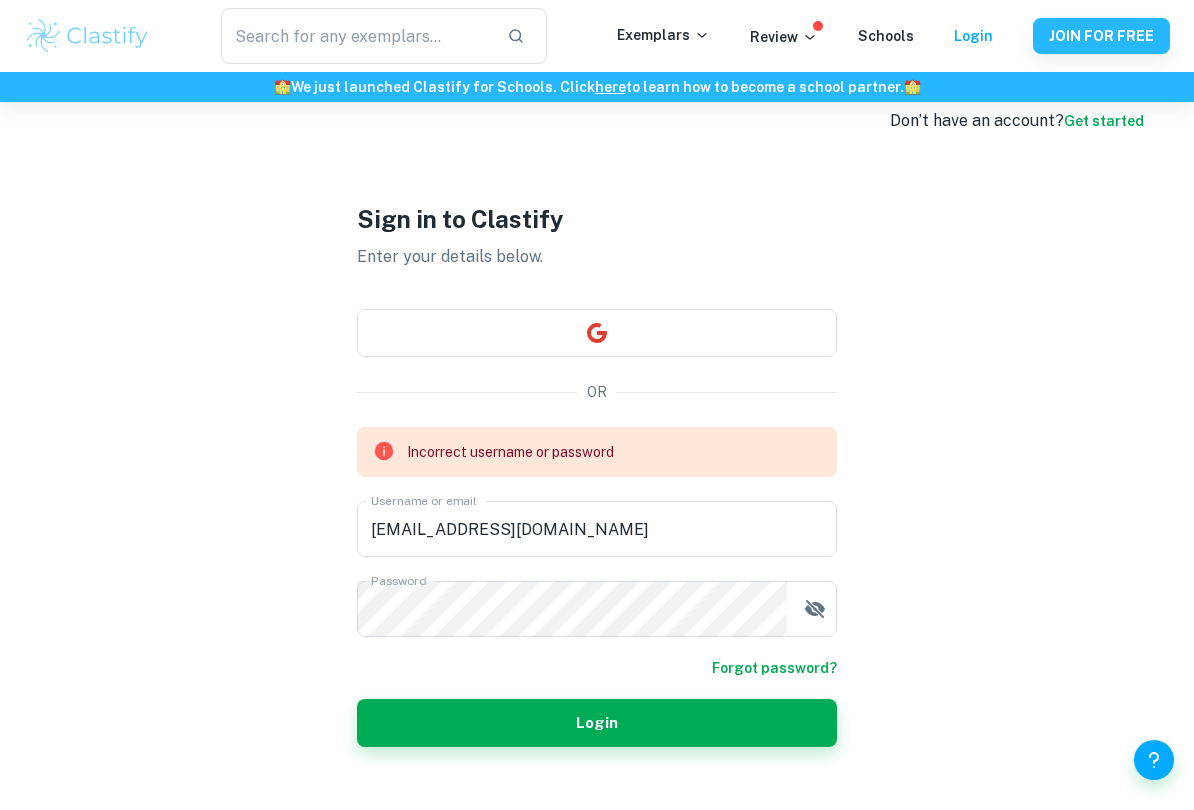 click on "Forgot password?" at bounding box center [774, 668] 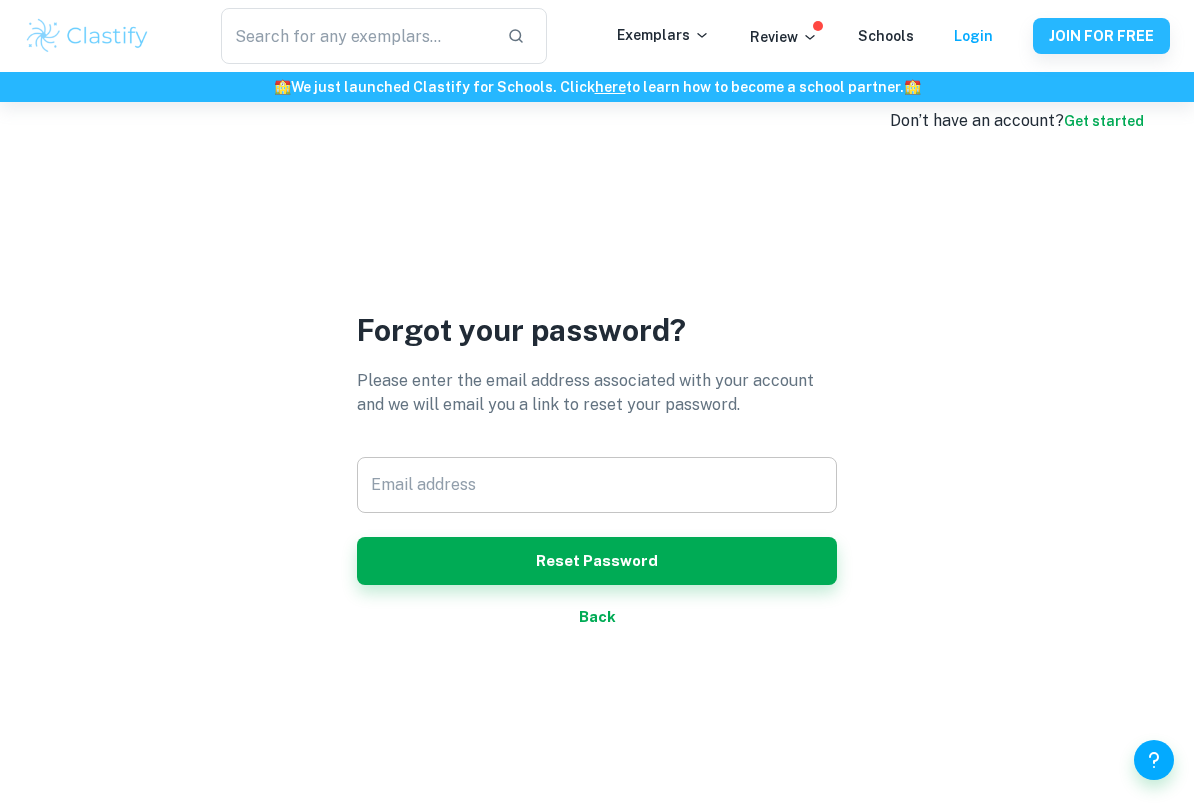 drag, startPoint x: 738, startPoint y: 667, endPoint x: 691, endPoint y: 456, distance: 216.17123 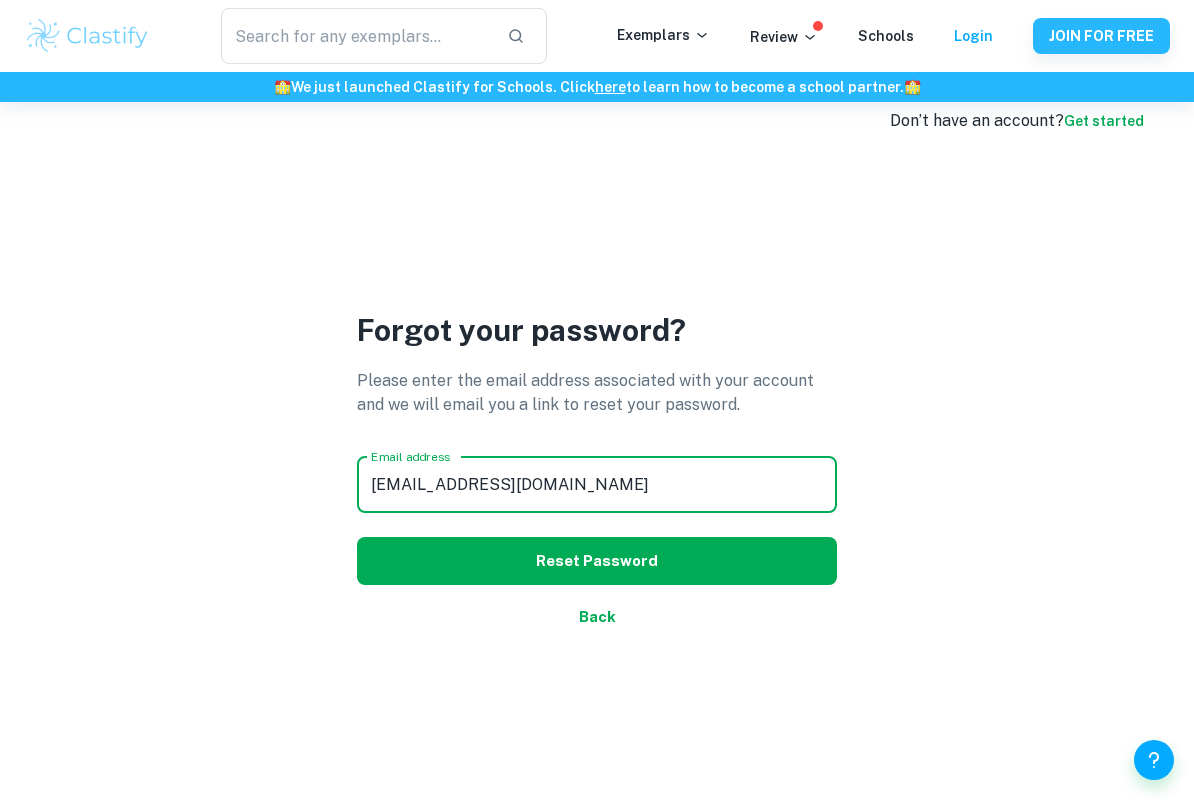 type on "[EMAIL_ADDRESS][DOMAIN_NAME]" 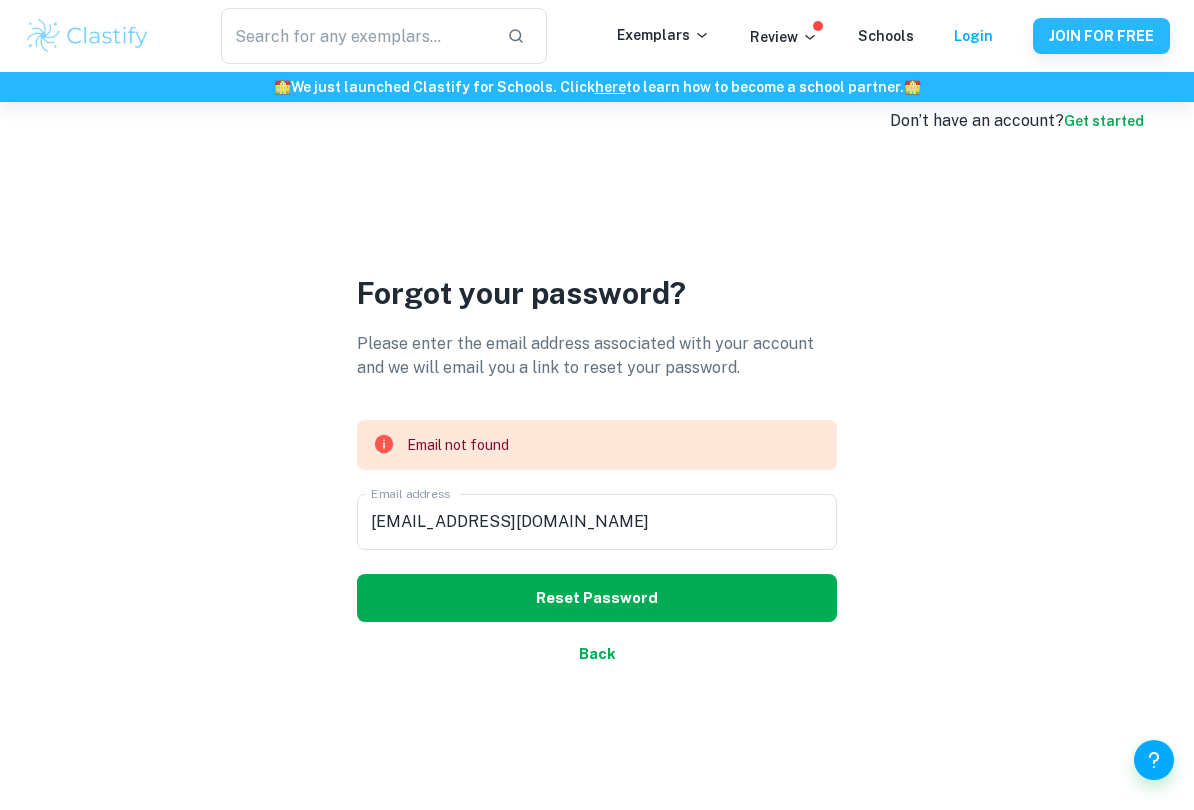 click on "Reset Password" at bounding box center [597, 598] 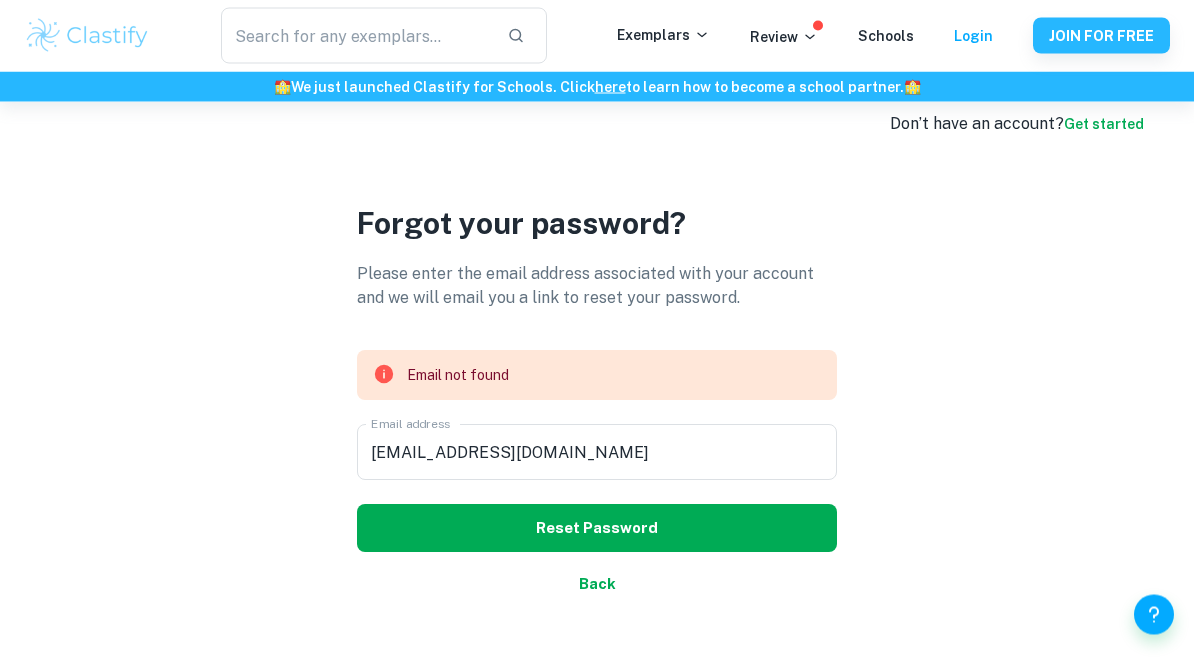 scroll, scrollTop: 31, scrollLeft: 0, axis: vertical 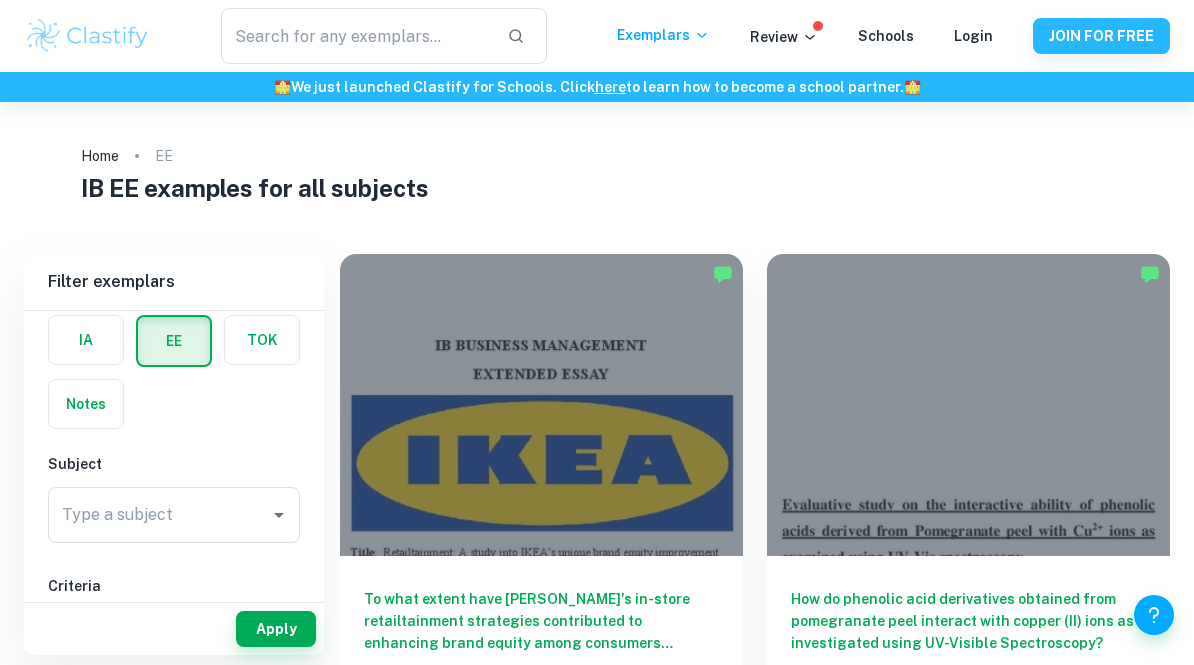 click on "​ Exemplars Review Schools Login JOIN FOR FREE 🏫  We just launched Clastify for Schools. Click  here  to learn how to become a school partner.  🏫 Home EE IB EE examples for all subjects Filter Filter exemplars IB College Category IA EE TOK Notes Subject Type a subject Type a subject Criteria Select Grade A B C D E Session [DATE] [DATE] [DATE] [DATE] [DATE] [DATE] [DATE] [DATE] [DATE] [DATE] Other   Apply Filter exemplars IB College Category IA EE TOK Notes Subject Type a subject Type a subject Criteria Select Grade A B C D E Session [DATE] [DATE] [DATE] [DATE] [DATE] [DATE] [DATE] [DATE] [DATE] [DATE] Other   Apply   To what extent have IKEA's in-store retailtainment strategies contributed to enhancing brand equity among consumers primarily in the [GEOGRAPHIC_DATA]? EE Business and Management A EE Chemistry A Want full marks on your  EE ? Get expert feedback from an IB examiner!  🎯 Promoted Advertise with Clastify EE A EE A" at bounding box center [597, 332] 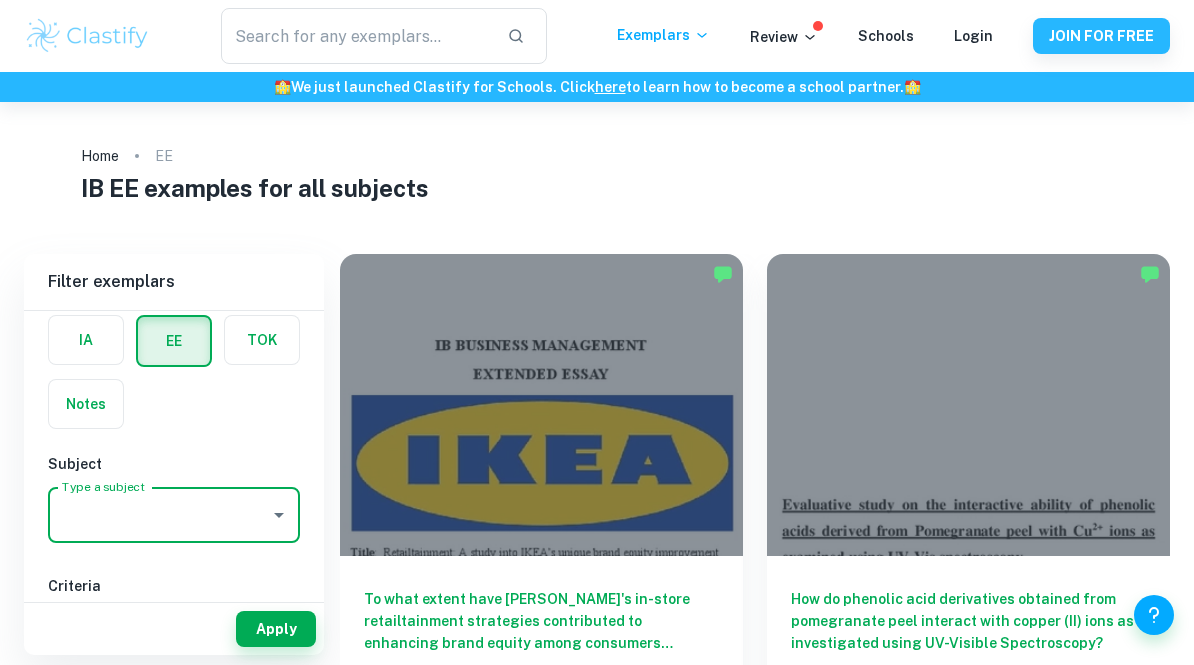 click on "Type a subject" at bounding box center (159, 515) 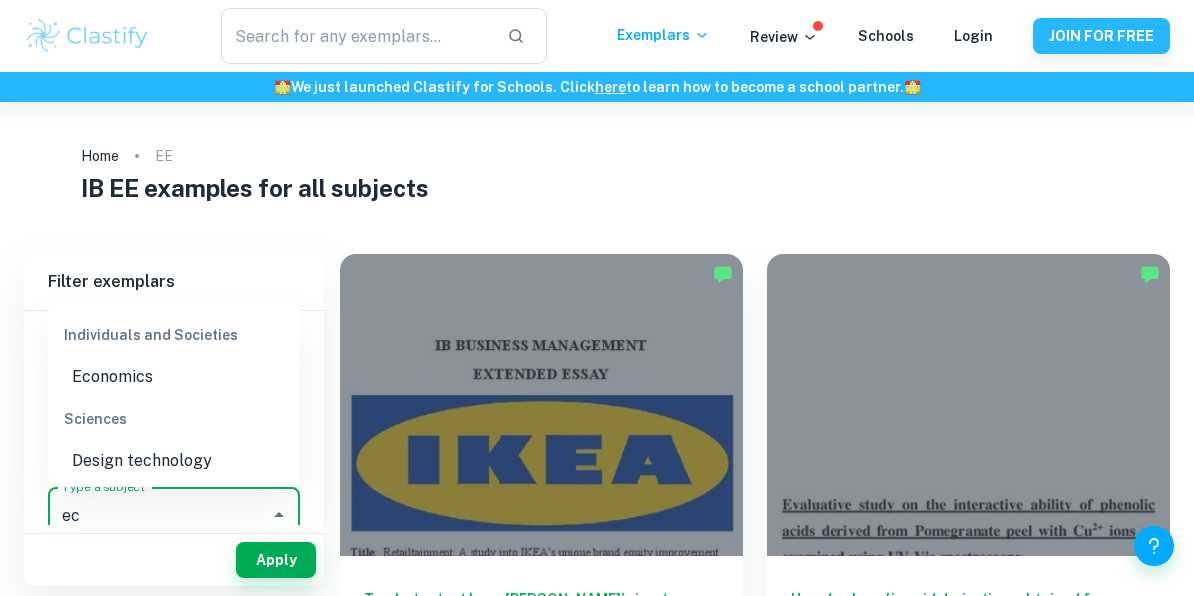 type on "ec" 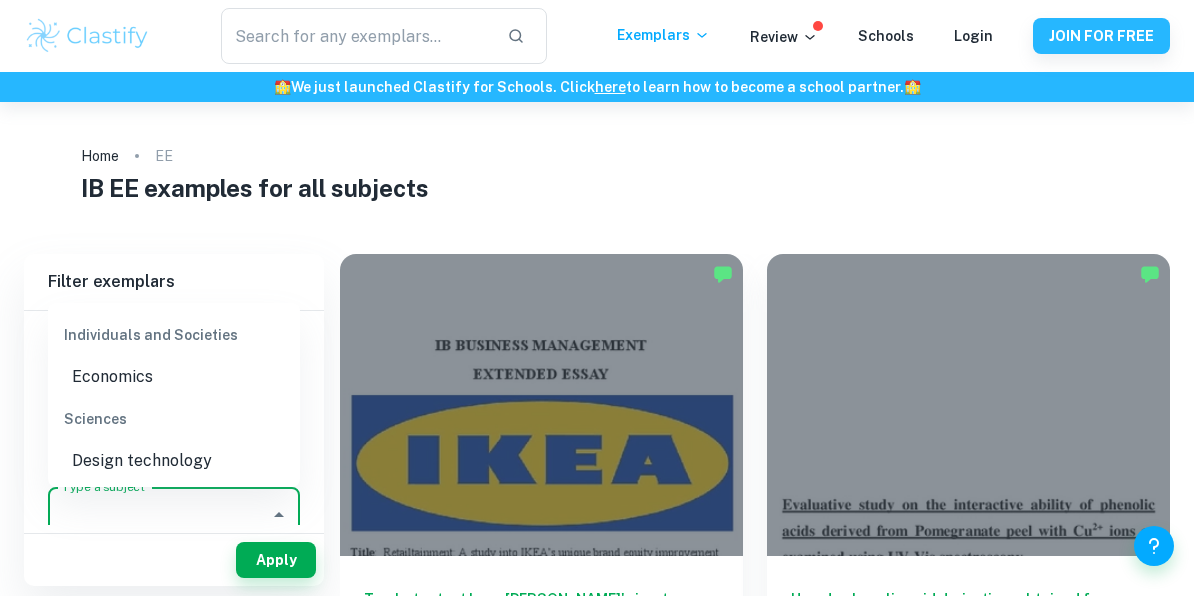 click on "​ Exemplars Review Schools Login JOIN FOR FREE 🏫  We just launched Clastify for Schools. Click  here  to learn how to become a school partner.  🏫 Home EE IB EE examples for all subjects Filter Filter exemplars IB College Category IA EE TOK Notes Subject Type a subject Type a subject Criteria Select Grade A B C D E Session [DATE] [DATE] [DATE] [DATE] [DATE] [DATE] [DATE] [DATE] [DATE] [DATE] Other   Apply Filter exemplars IB College Category IA EE TOK Notes Subject Type a subject Type a subject Criteria Select Grade A B C D E Session [DATE] [DATE] [DATE] [DATE] [DATE] [DATE] [DATE] [DATE] [DATE] [DATE] Other   Apply   To what extent have IKEA's in-store retailtainment strategies contributed to enhancing brand equity among consumers primarily in the [GEOGRAPHIC_DATA]? EE Business and Management A EE Chemistry A Want full marks on your  EE ? Get expert feedback from an IB examiner!  🎯 Promoted Advertise with Clastify EE A EE A" at bounding box center [597, 298] 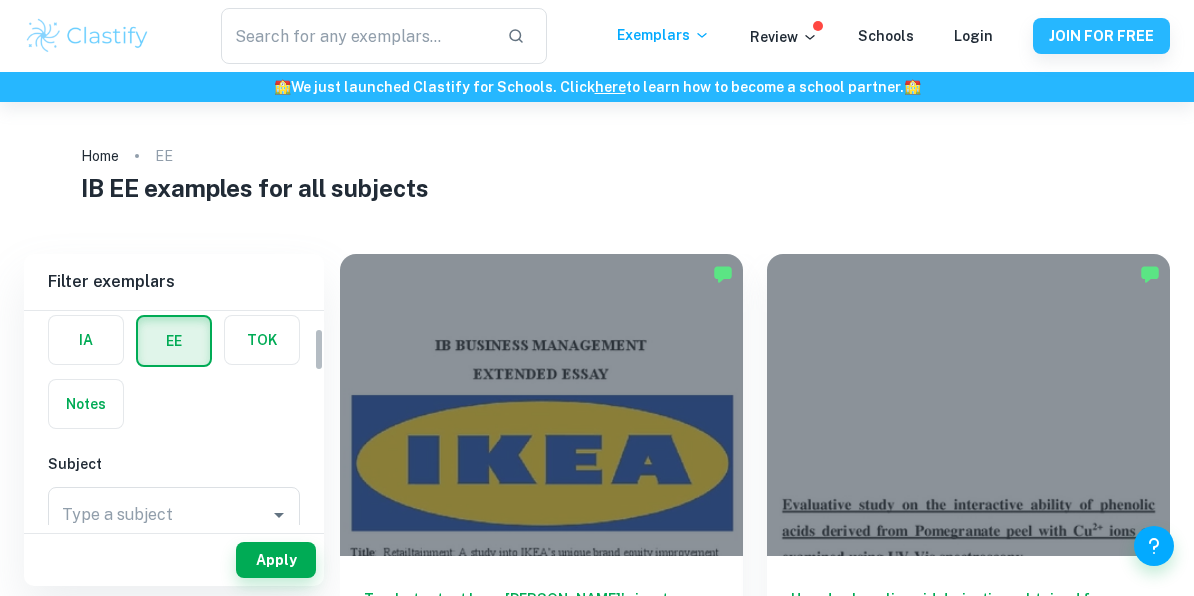 click at bounding box center (86, 404) 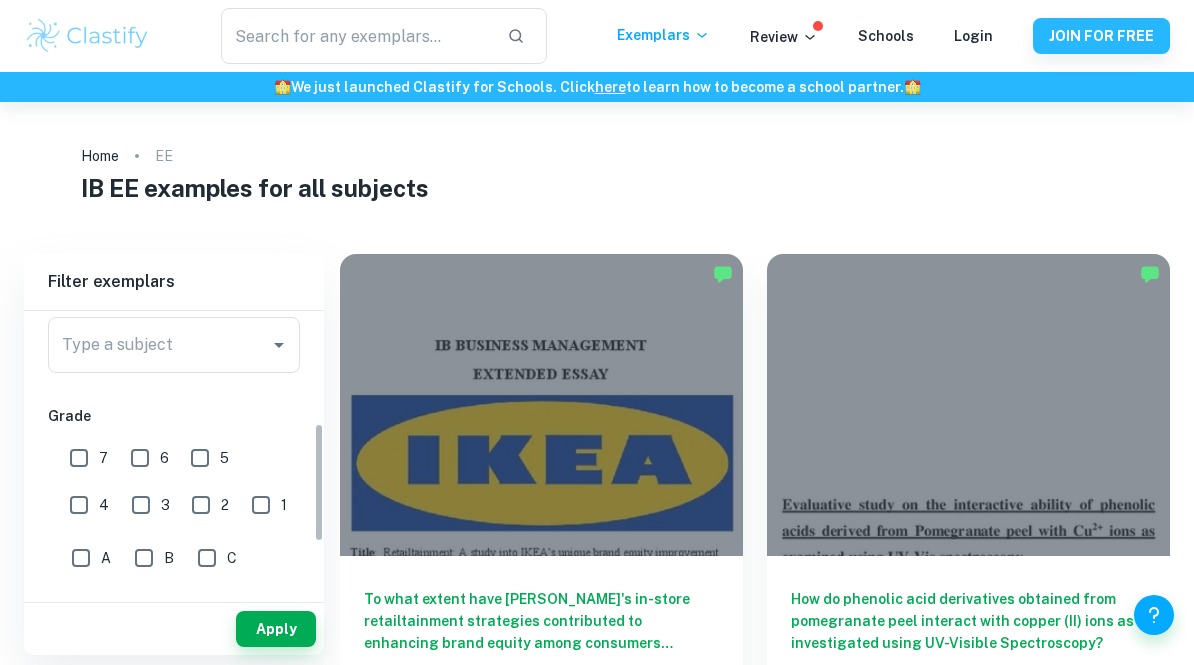 scroll, scrollTop: 266, scrollLeft: 0, axis: vertical 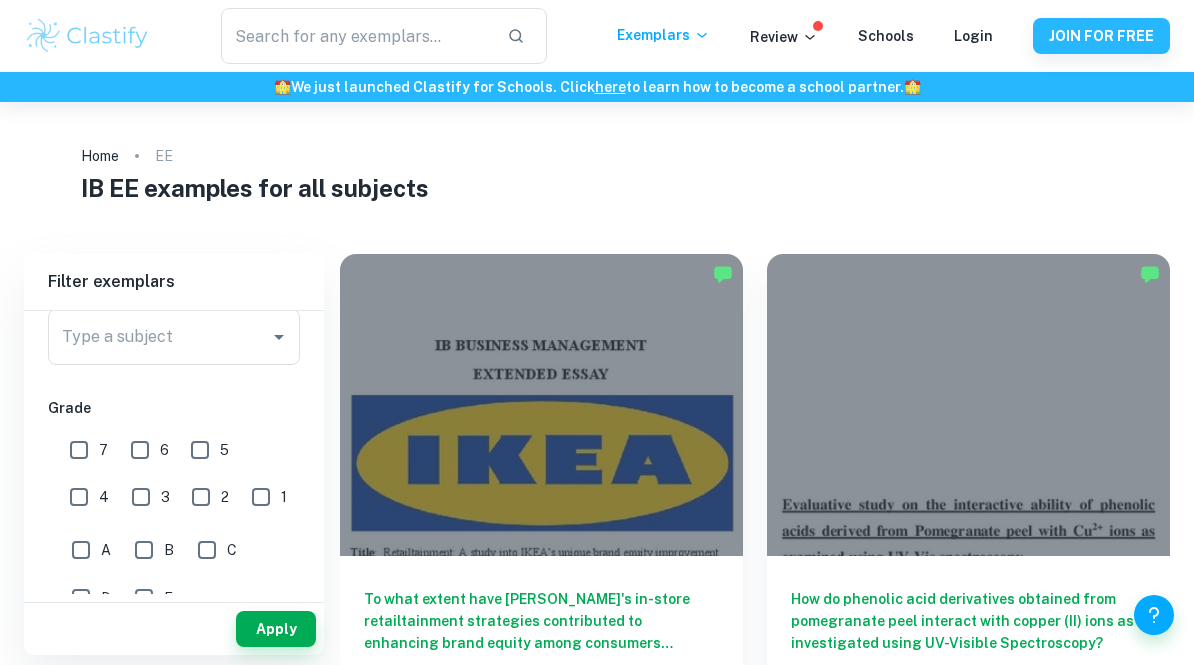 drag, startPoint x: 101, startPoint y: 382, endPoint x: 78, endPoint y: 445, distance: 67.06713 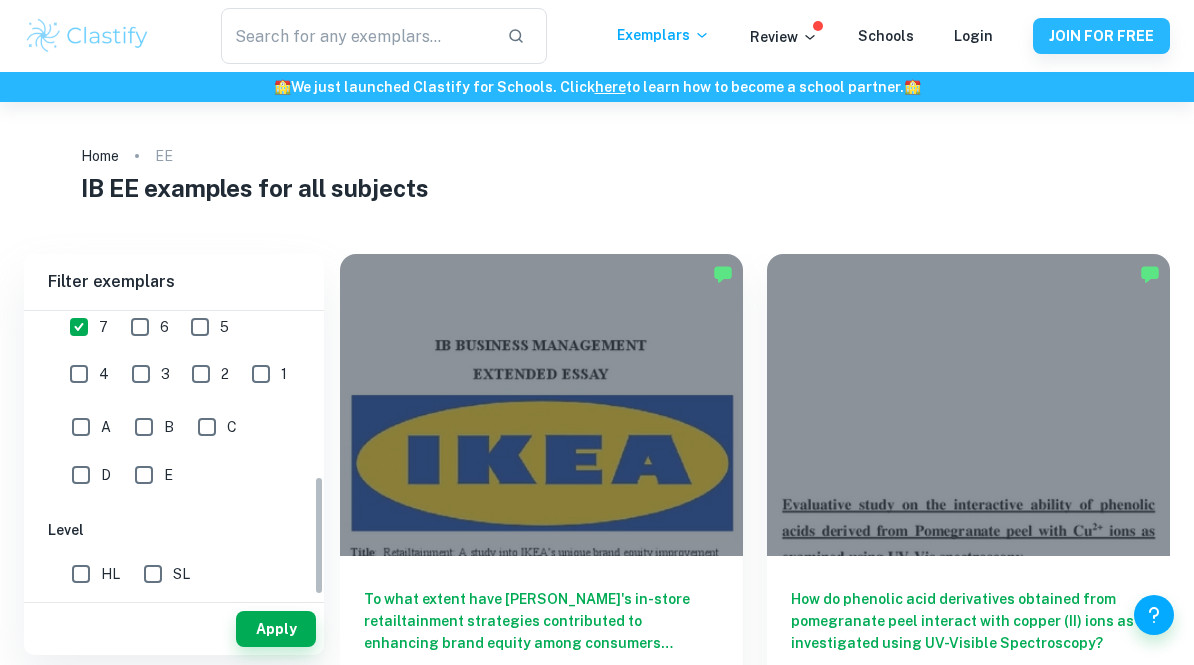 scroll, scrollTop: 389, scrollLeft: 0, axis: vertical 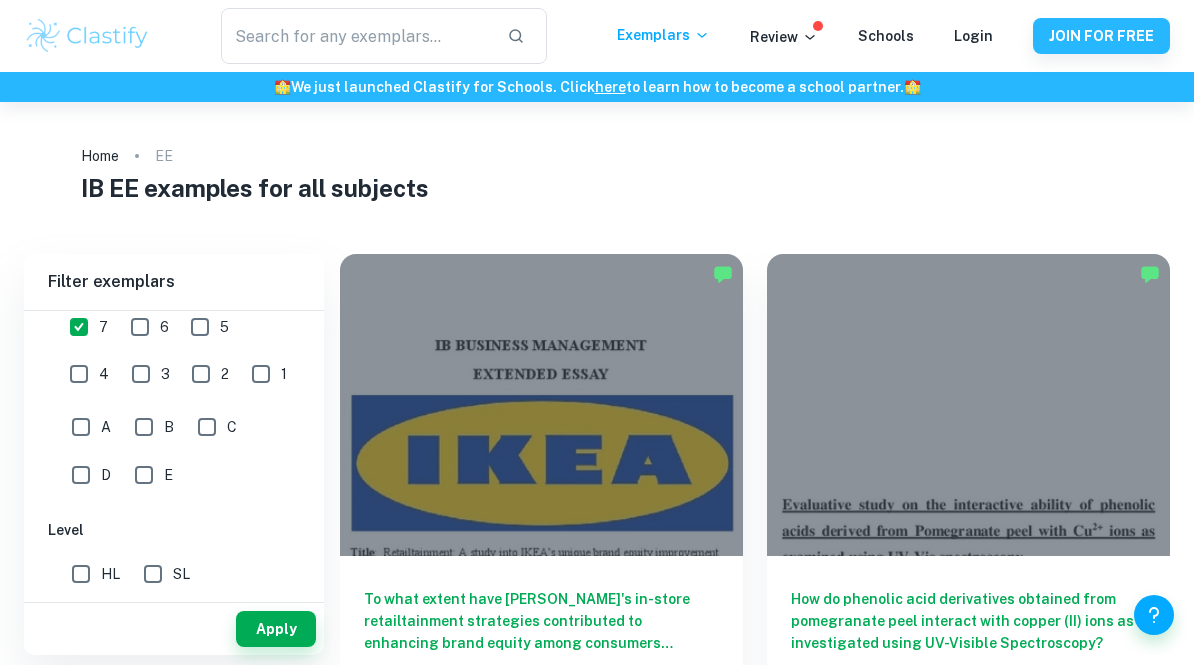 drag, startPoint x: 78, startPoint y: 445, endPoint x: 85, endPoint y: 570, distance: 125.19585 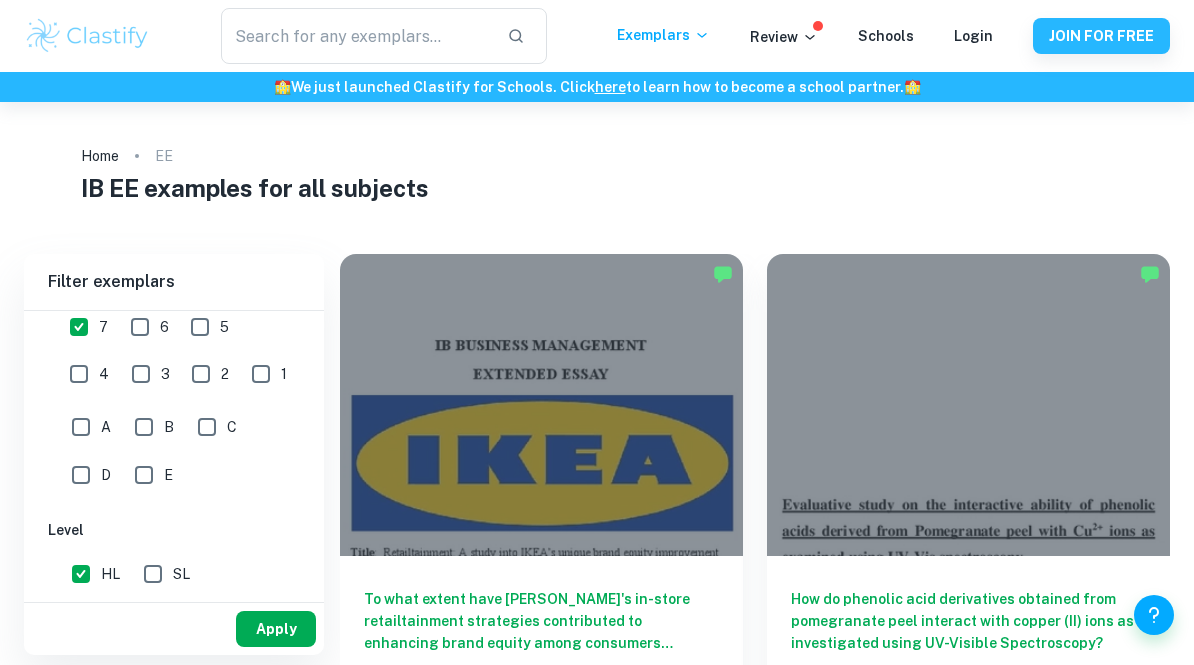 drag, startPoint x: 85, startPoint y: 570, endPoint x: 275, endPoint y: 640, distance: 202.48457 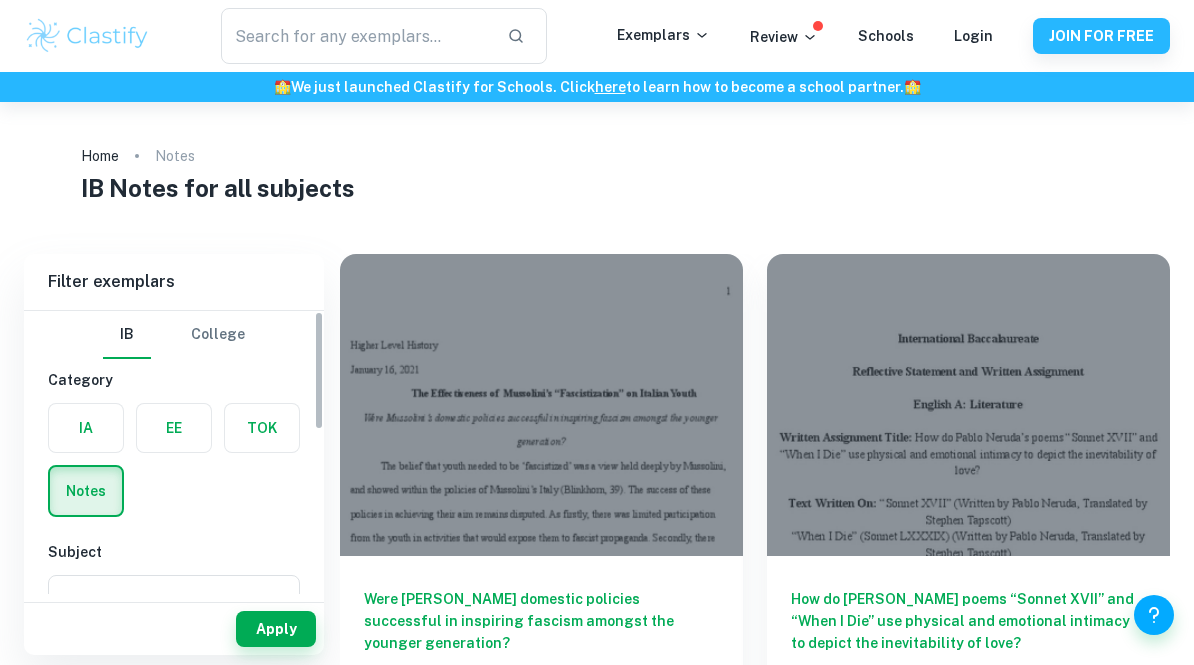 scroll, scrollTop: 0, scrollLeft: 0, axis: both 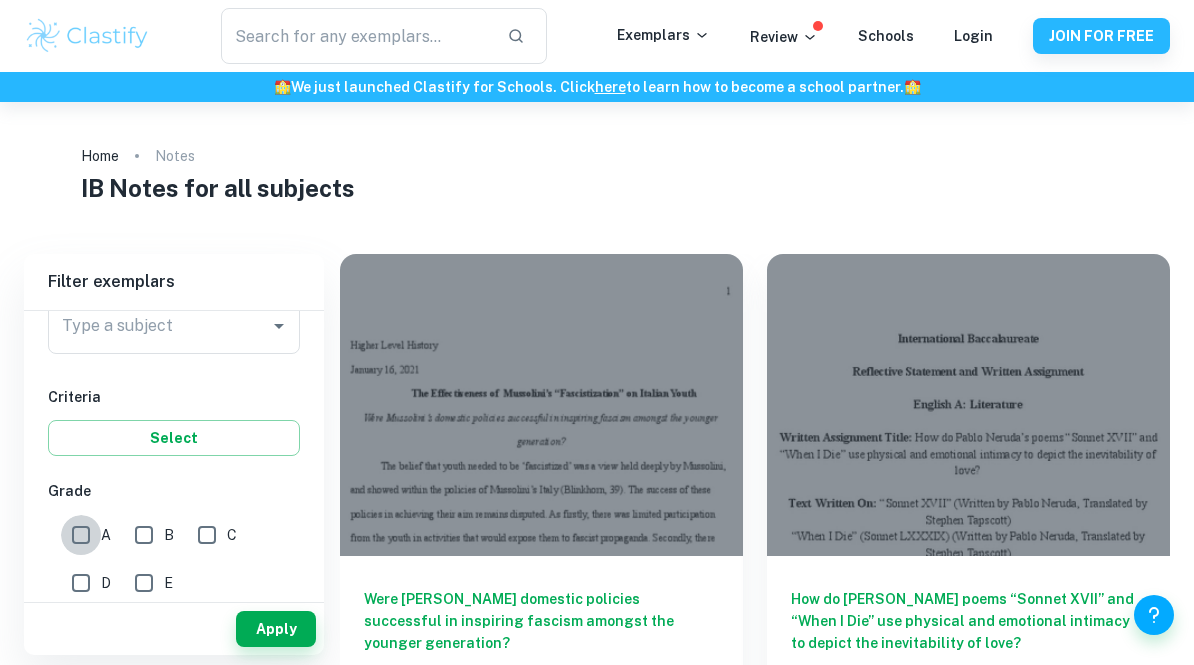 click on "​ Exemplars Review Schools Login JOIN FOR FREE 🏫  We just launched Clastify for Schools. Click  here  to learn how to become a school partner.  🏫 Home Notes IB Notes for all subjects Filter Filter exemplars IB College Category IA EE TOK Notes Subject Type a subject Type a subject Grade 7 6 5 4 3 2 1 A B C D E Level HL SL Apply Filter exemplars IB College Category IA EE TOK Notes Subject Type a subject Type a subject Criteria Select Grade A B C D E Session May 2026 May 2025 November 2024 May 2024 November 2023 May 2023 November 2022 May 2022 November 2021 May 2021 Other   Apply   Were Mussolini’s domestic policies successful in inspiring fascism amongst the younger generation?  Notes History HL 7 How do Pablo Neruda’s poems “Sonnet XVII” and “When I Die” use physical and emotional intimacy to depict the inevitability of love? Notes English A (Lit) HL 7 Want full marks on your  IA ? Get expert feedback from an IB examiner!  🎯 Promoted Advertise with Clastify Notes English A (Lang & Lit) 7" at bounding box center [597, 332] 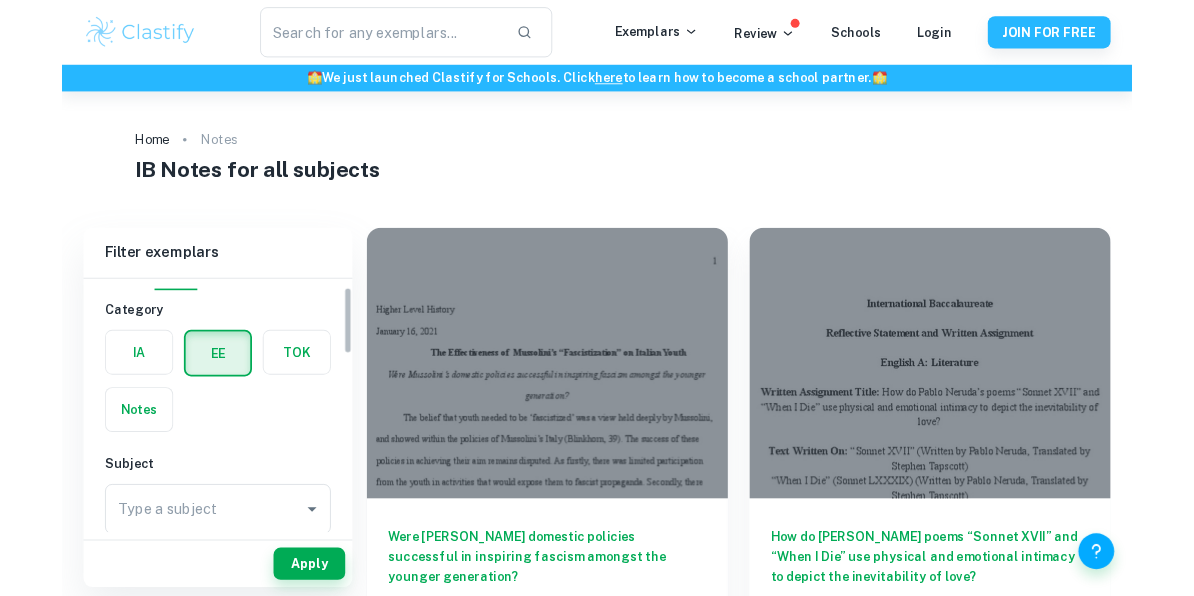 scroll, scrollTop: 40, scrollLeft: 0, axis: vertical 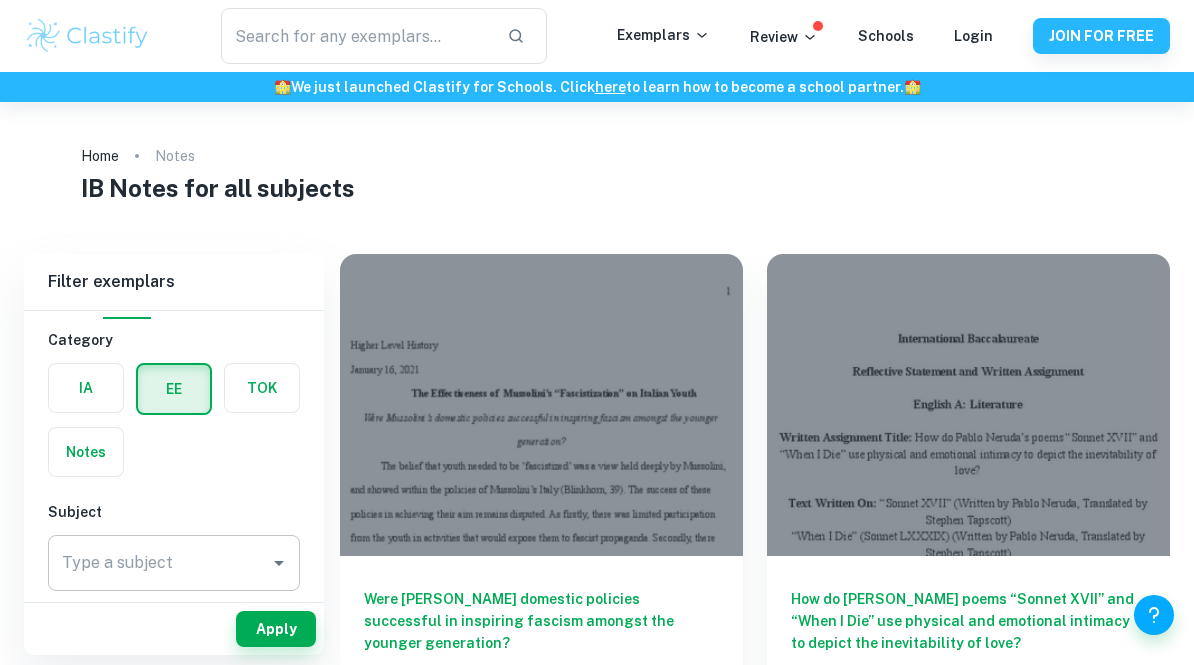 click on "Type a subject" at bounding box center [159, 563] 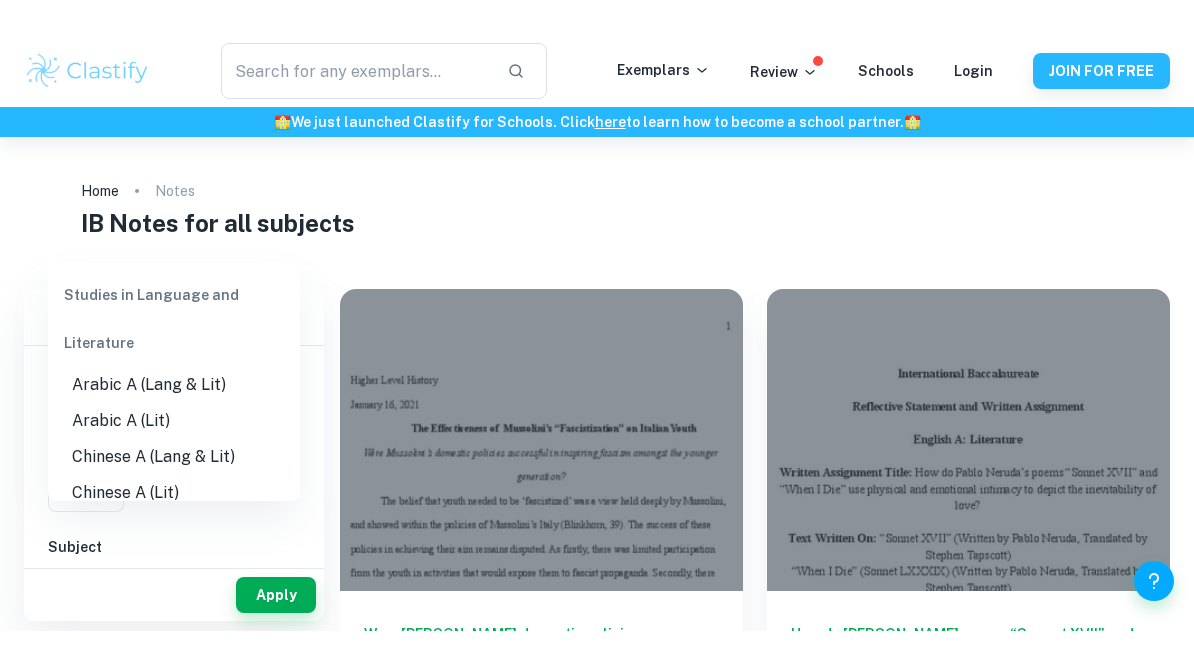 scroll, scrollTop: 185, scrollLeft: 0, axis: vertical 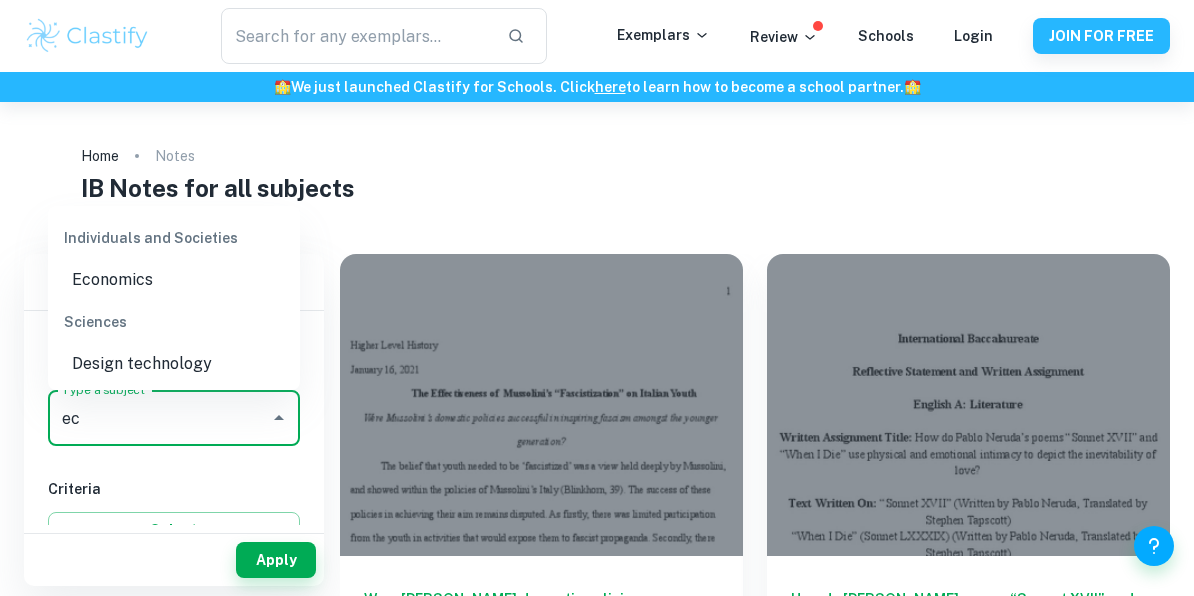 type on "ec" 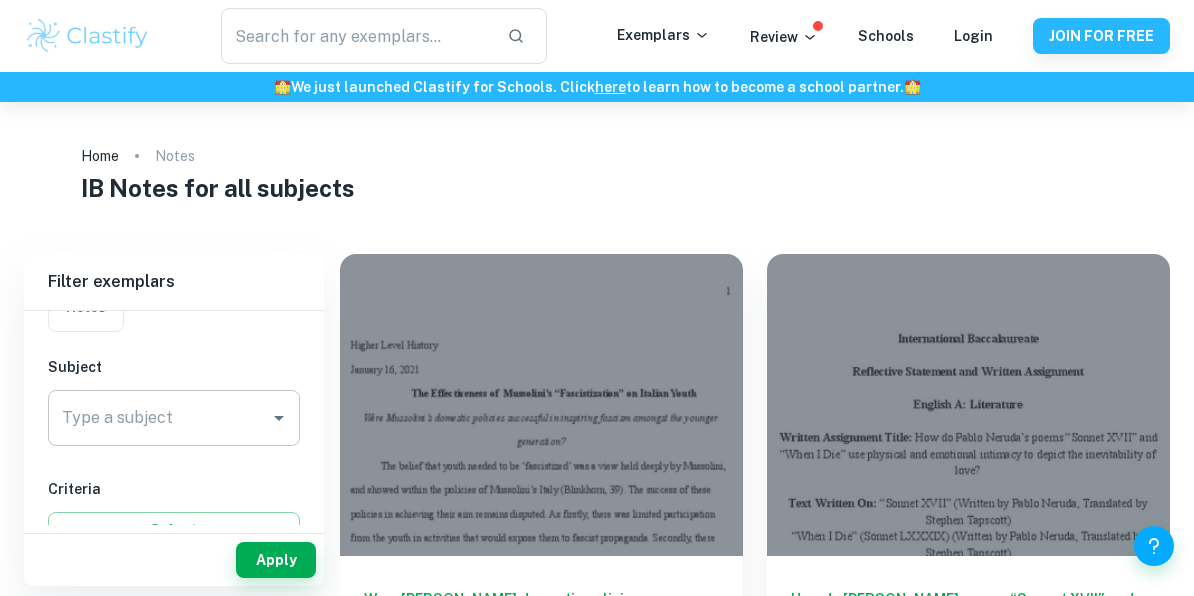 click on "​ Exemplars Review Schools Login JOIN FOR FREE 🏫  We just launched Clastify for Schools. Click  here  to learn how to become a school partner.  🏫 Home Notes IB Notes for all subjects Filter Filter exemplars IB College Category IA EE TOK Notes Subject Type a subject Type a subject Grade 7 6 5 4 3 2 1 A B C D E Level HL SL Apply Filter exemplars IB College Category IA EE TOK Notes Subject Type a subject Type a subject Criteria Select Grade A B C D E Session May 2026 May 2025 November 2024 May 2024 November 2023 May 2023 November 2022 May 2022 November 2021 May 2021 Other   Apply   Were Mussolini’s domestic policies successful in inspiring fascism amongst the younger generation?  Notes History HL 7 How do Pablo Neruda’s poems “Sonnet XVII” and “When I Die” use physical and emotional intimacy to depict the inevitability of love? Notes English A (Lit) HL 7 Want full marks on your  IA ? Get expert feedback from an IB examiner!  🎯 Promoted Advertise with Clastify Notes English A (Lang & Lit) 7" at bounding box center [597, 298] 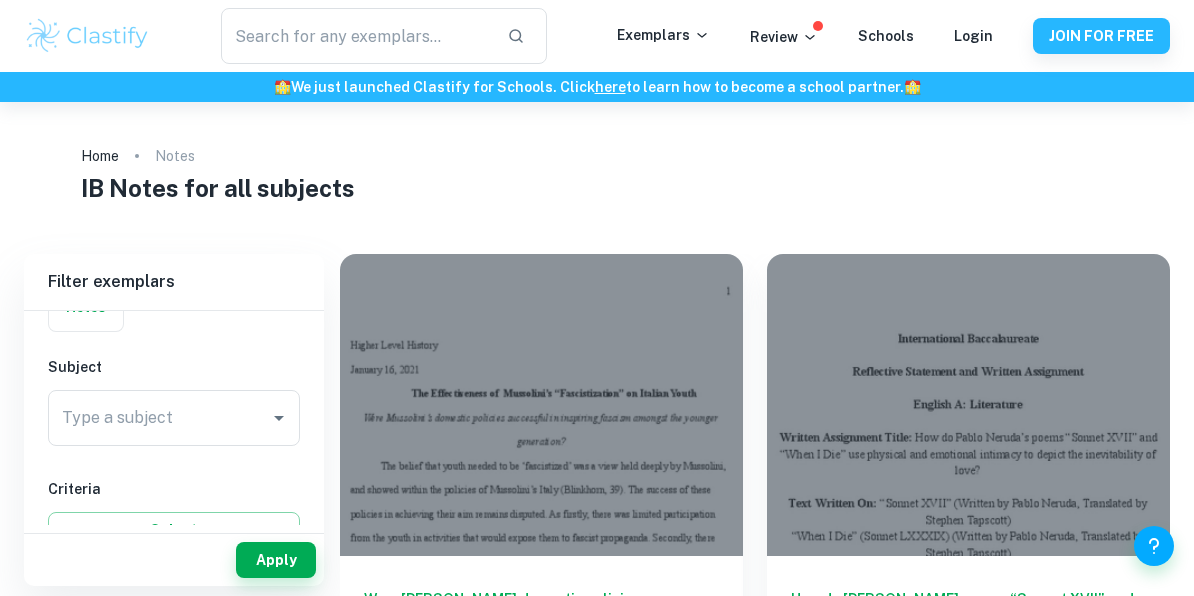 click on "Filter exemplars" at bounding box center (174, 282) 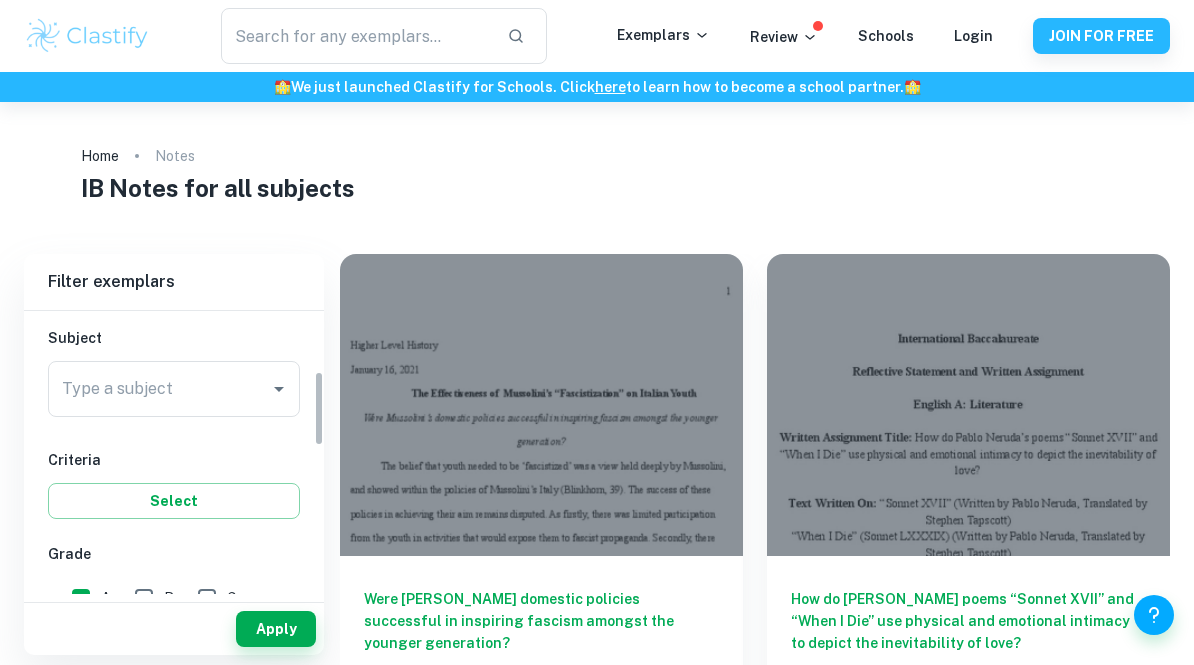 scroll, scrollTop: 226, scrollLeft: 0, axis: vertical 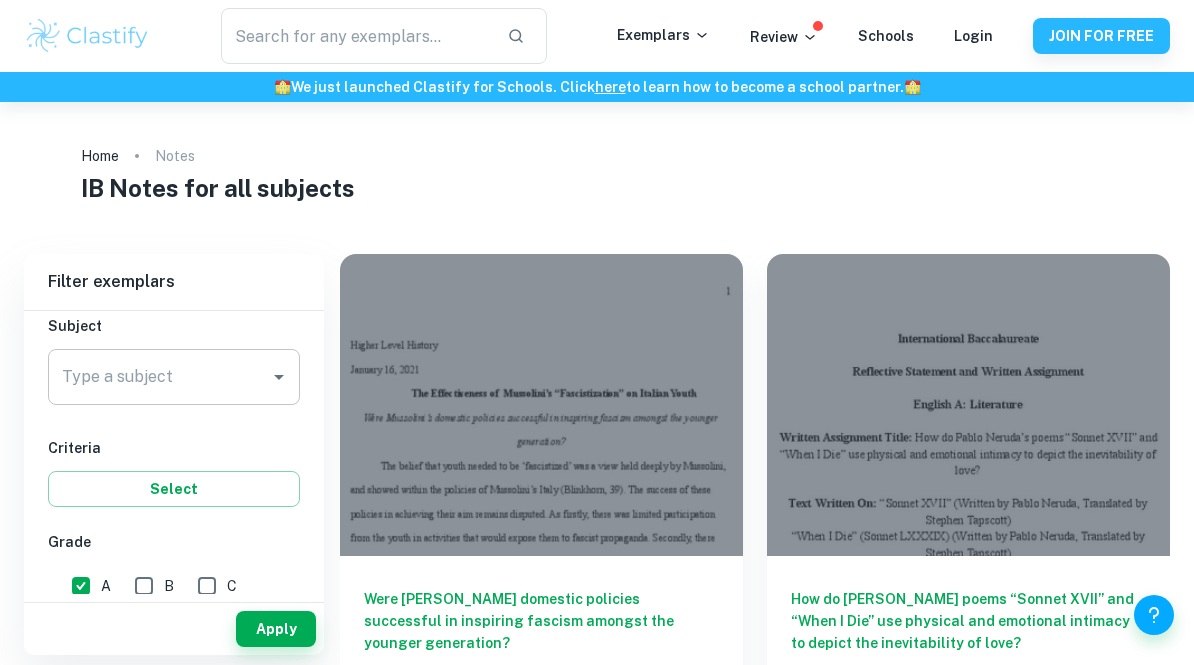 drag, startPoint x: 161, startPoint y: 294, endPoint x: 150, endPoint y: 393, distance: 99.60924 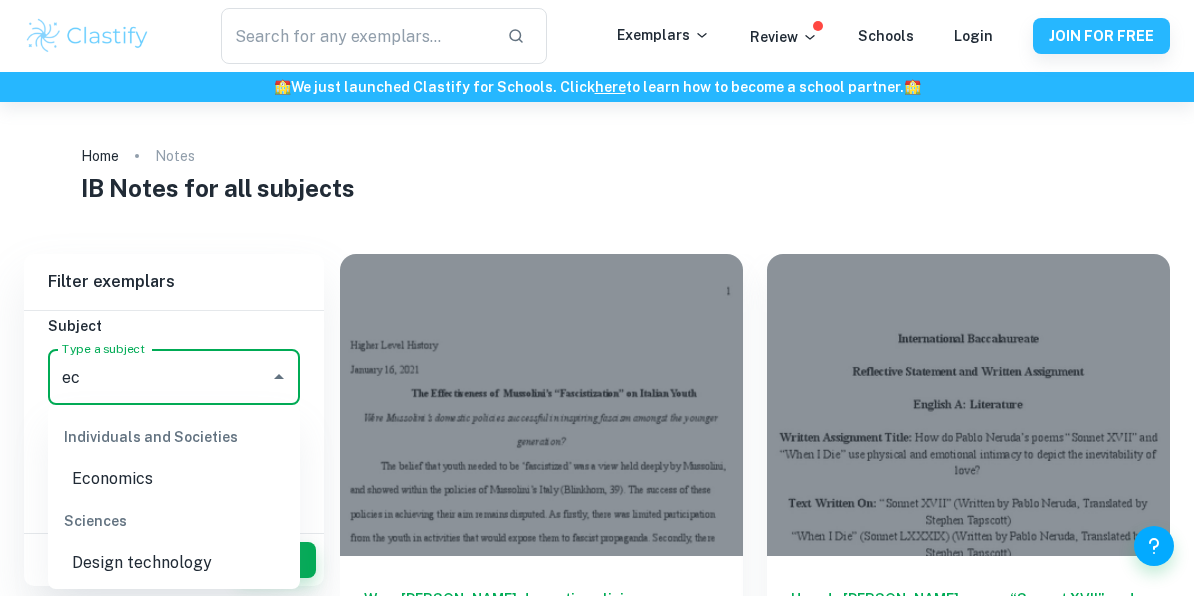 type on "ec" 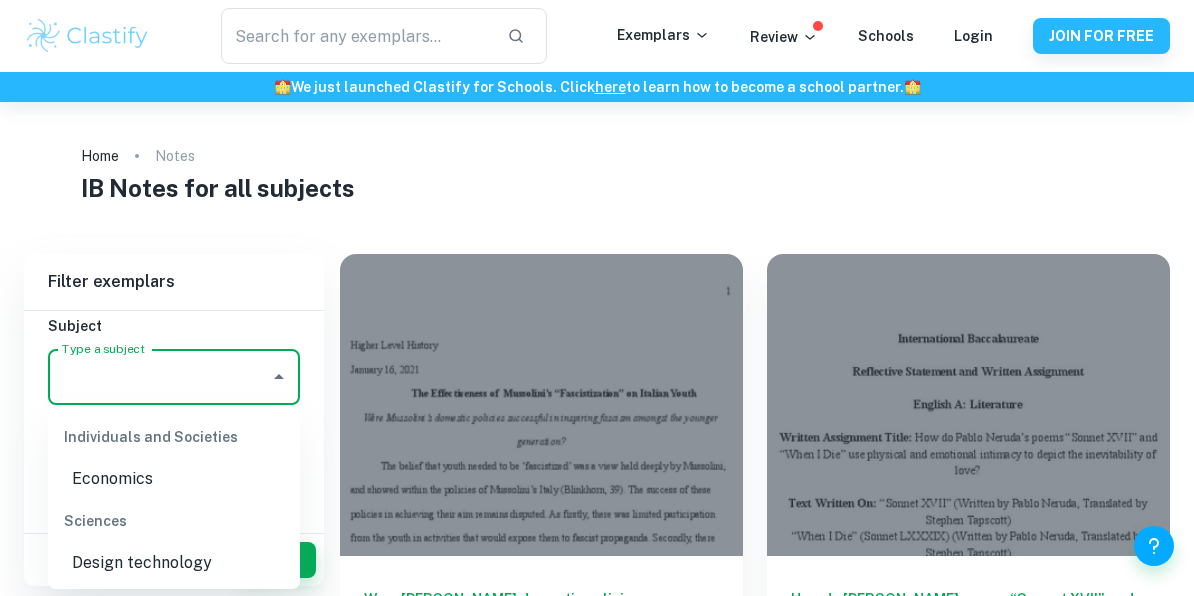drag, startPoint x: 150, startPoint y: 393, endPoint x: 113, endPoint y: 479, distance: 93.62158 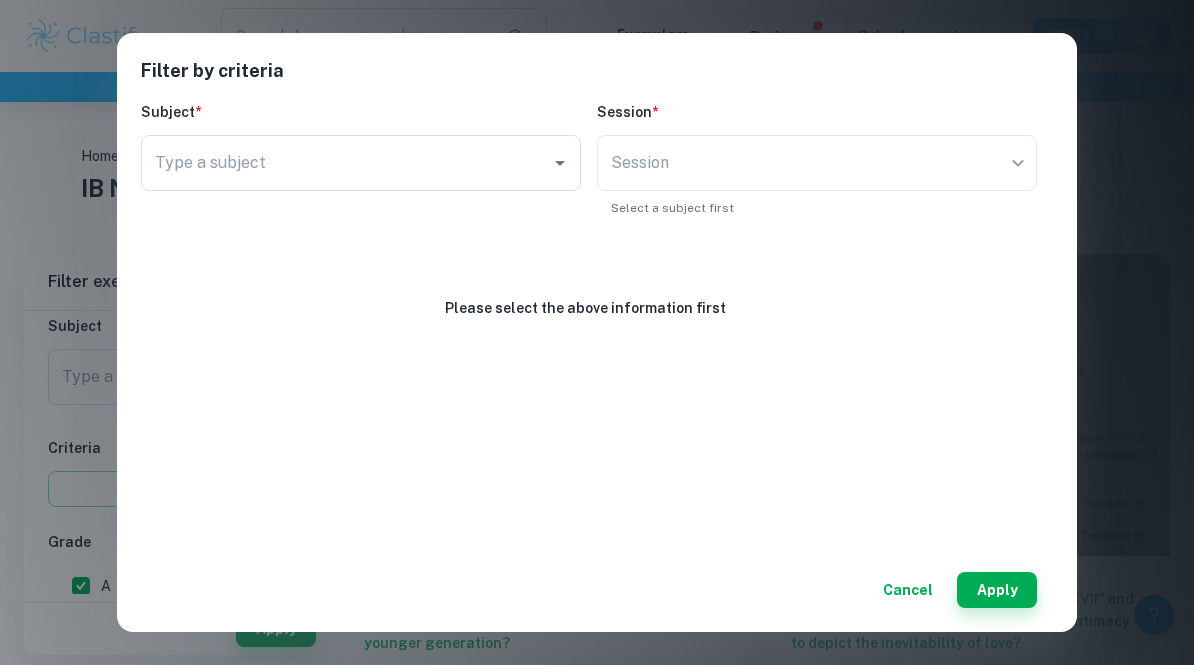 drag, startPoint x: 113, startPoint y: 479, endPoint x: 1142, endPoint y: 235, distance: 1057.5334 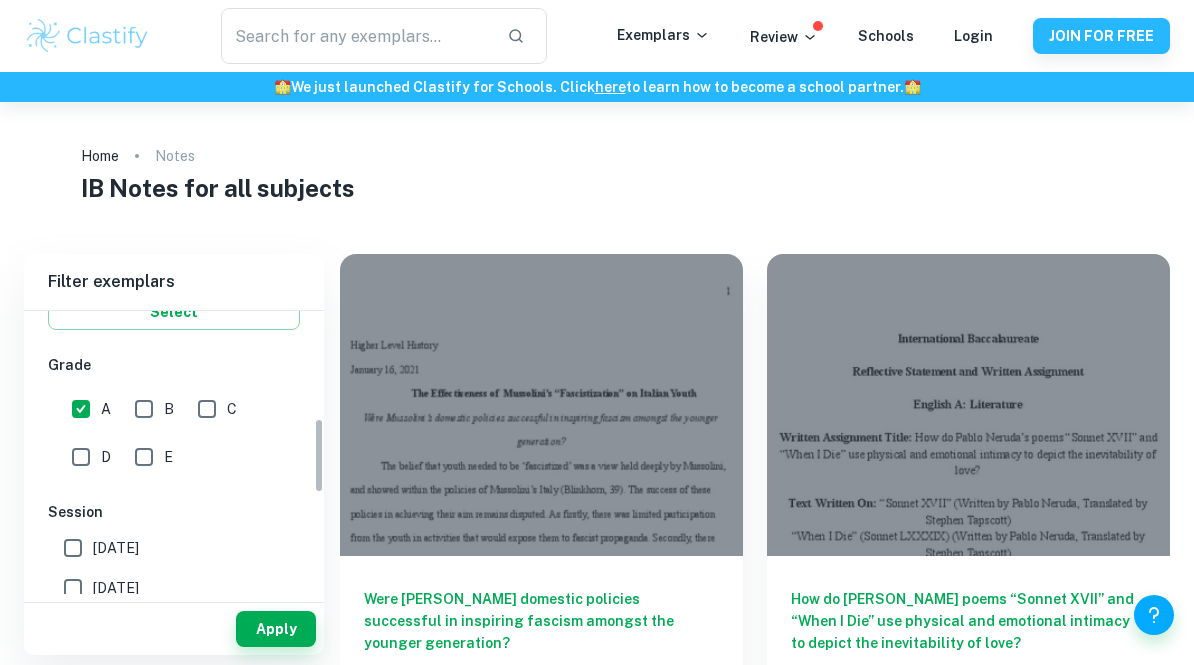 scroll, scrollTop: 473, scrollLeft: 0, axis: vertical 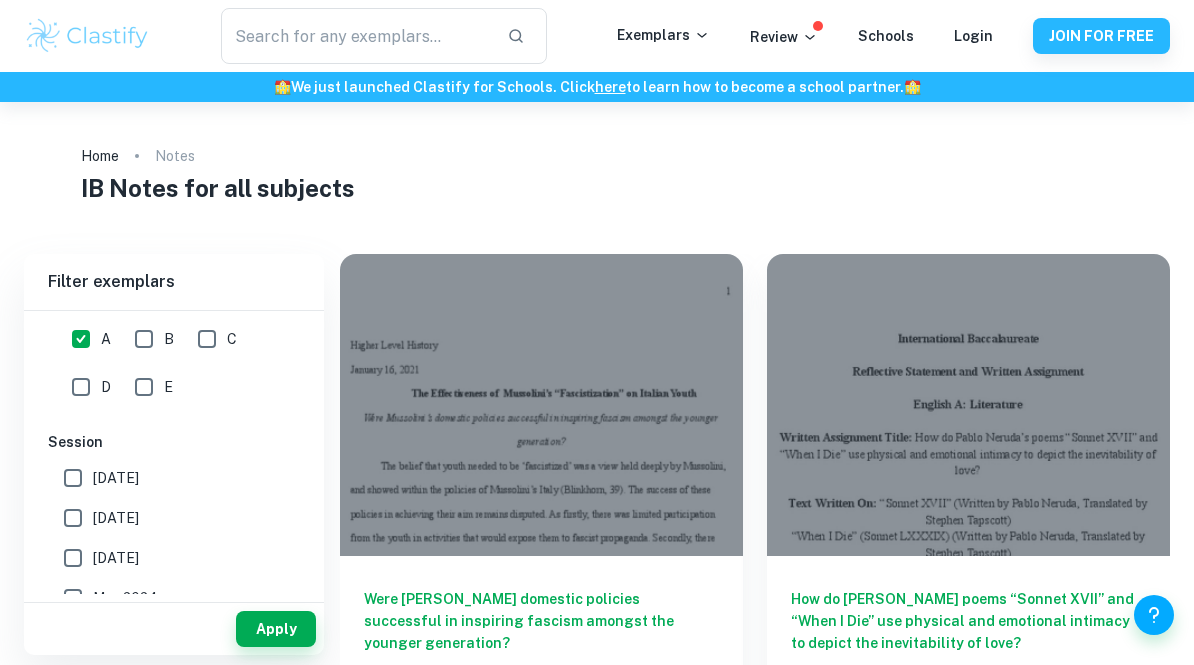 click on "​ Exemplars Review Schools Login JOIN FOR FREE 🏫  We just launched Clastify for Schools. Click  here  to learn how to become a school partner.  🏫 Home Notes IB Notes for all subjects Filter Filter exemplars IB College Category IA EE TOK Notes Subject Type a subject Type a subject Grade 7 6 5 4 3 2 1 A B C D E Level HL SL Apply Filter exemplars IB College Category IA EE TOK Notes Subject Type a subject Type a subject Criteria Select Grade A B C D E Session May 2026 May 2025 November 2024 May 2024 November 2023 May 2023 November 2022 May 2022 November 2021 May 2021 Other   Apply   Were Mussolini’s domestic policies successful in inspiring fascism amongst the younger generation?  Notes History HL 7 How do Pablo Neruda’s poems “Sonnet XVII” and “When I Die” use physical and emotional intimacy to depict the inevitability of love? Notes English A (Lit) HL 7 Want full marks on your  IA ? Get expert feedback from an IB examiner!  🎯 Promoted Advertise with Clastify Notes English A (Lang & Lit) 7" at bounding box center (597, 332) 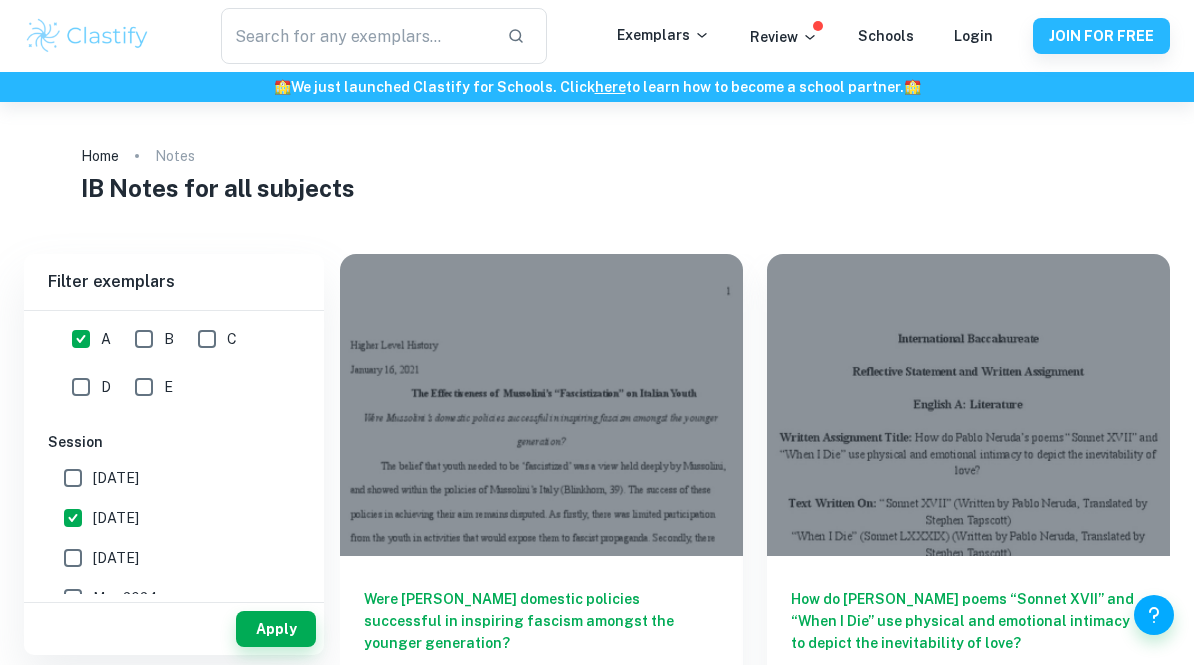 click on "[DATE]" at bounding box center (73, 478) 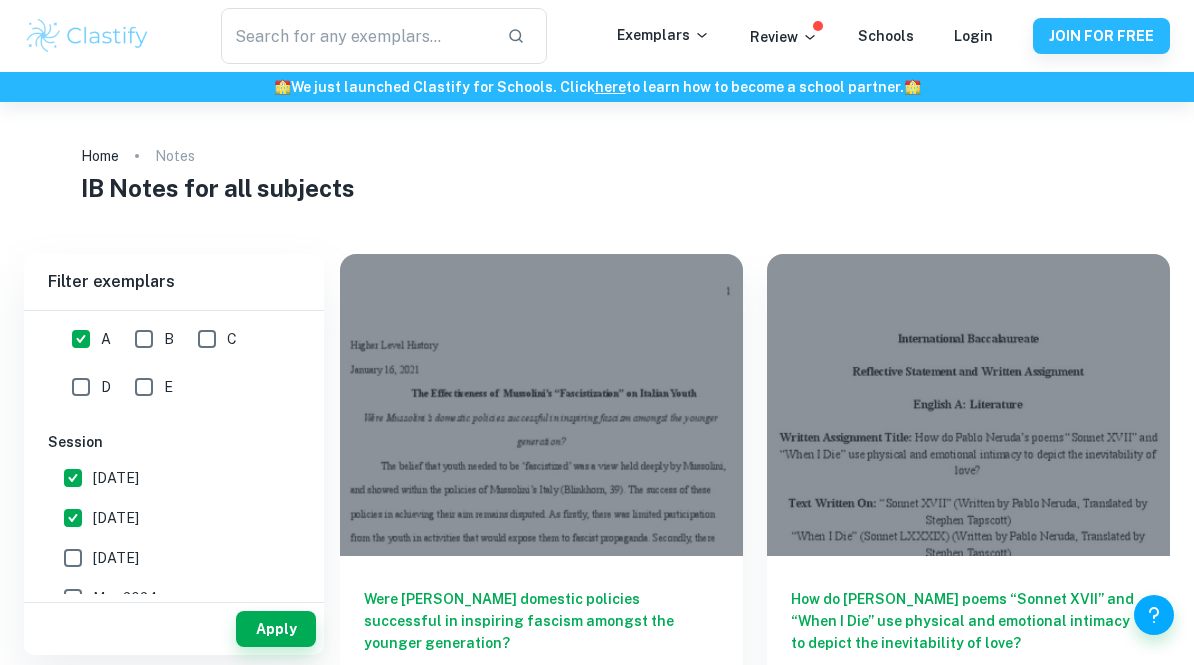 click on "[DATE]" at bounding box center (73, 518) 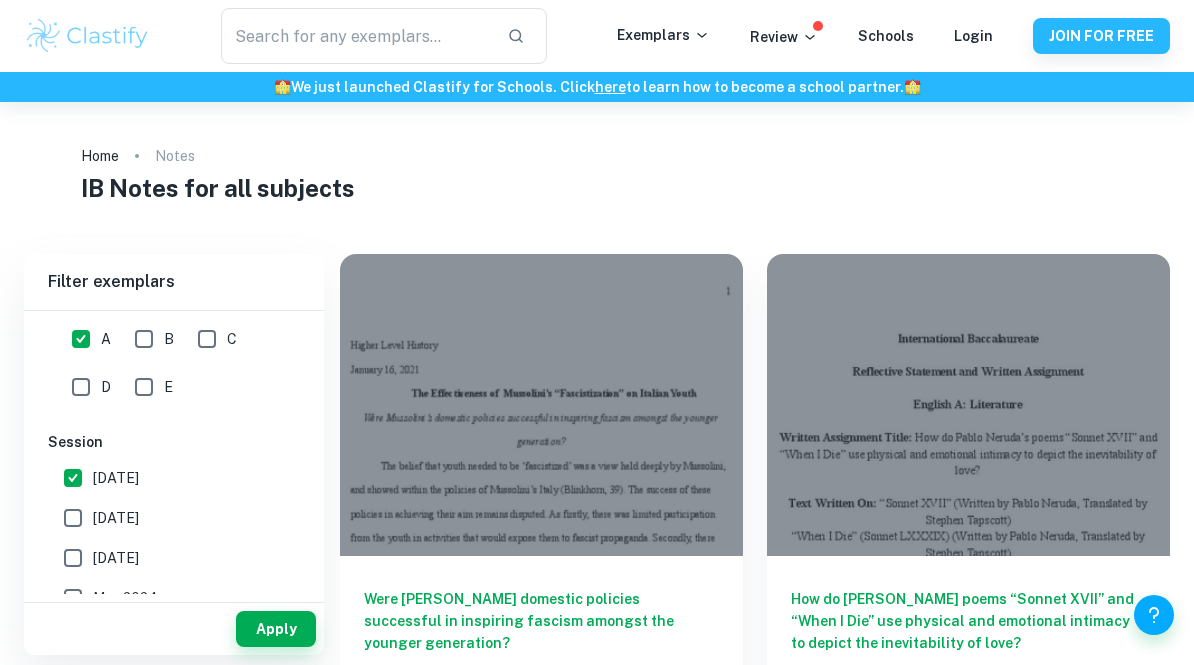click on "​ Exemplars Review Schools Login JOIN FOR FREE 🏫  We just launched Clastify for Schools. Click  here  to learn how to become a school partner.  🏫 Home Notes IB Notes for all subjects Filter Filter exemplars IB College Category IA EE TOK Notes Subject Type a subject Type a subject Grade 7 6 5 4 3 2 1 A B C D E Level HL SL Apply Filter exemplars IB College Category IA EE TOK Notes Subject Type a subject Type a subject Criteria Select Grade A B C D E Session May 2026 May 2025 November 2024 May 2024 November 2023 May 2023 November 2022 May 2022 November 2021 May 2021 Other   Apply   Were Mussolini’s domestic policies successful in inspiring fascism amongst the younger generation?  Notes History HL 7 How do Pablo Neruda’s poems “Sonnet XVII” and “When I Die” use physical and emotional intimacy to depict the inevitability of love? Notes English A (Lit) HL 7 Want full marks on your  IA ? Get expert feedback from an IB examiner!  🎯 Promoted Advertise with Clastify Notes English A (Lang & Lit) 7" at bounding box center [597, 332] 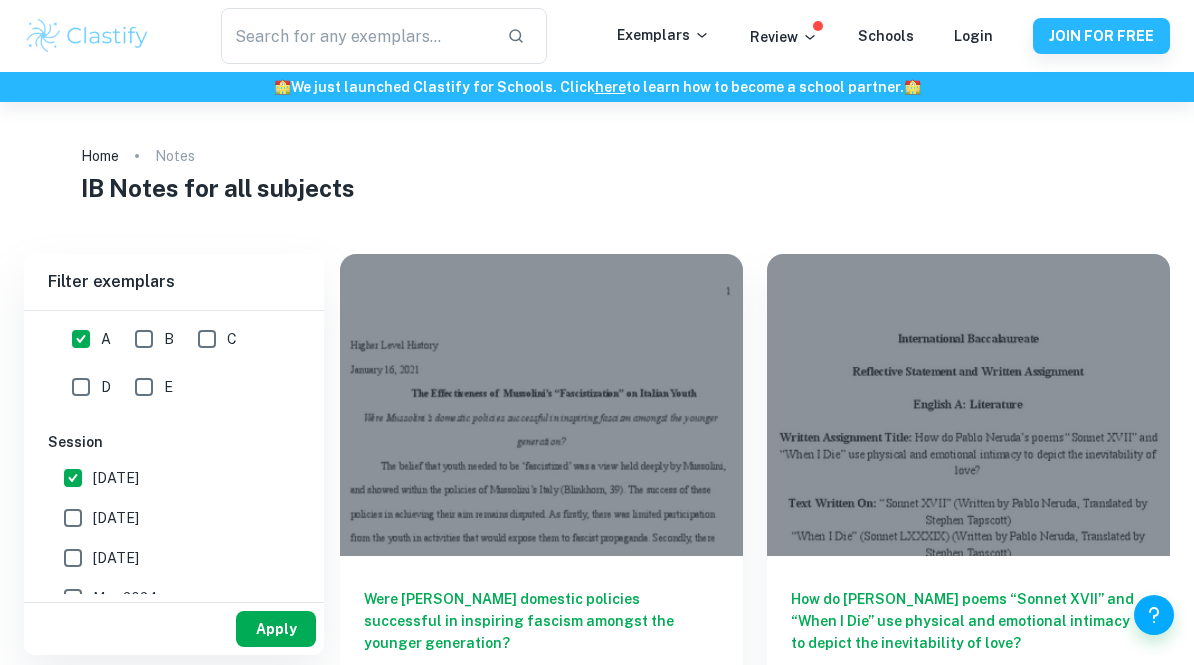 click on "Apply" at bounding box center (276, 629) 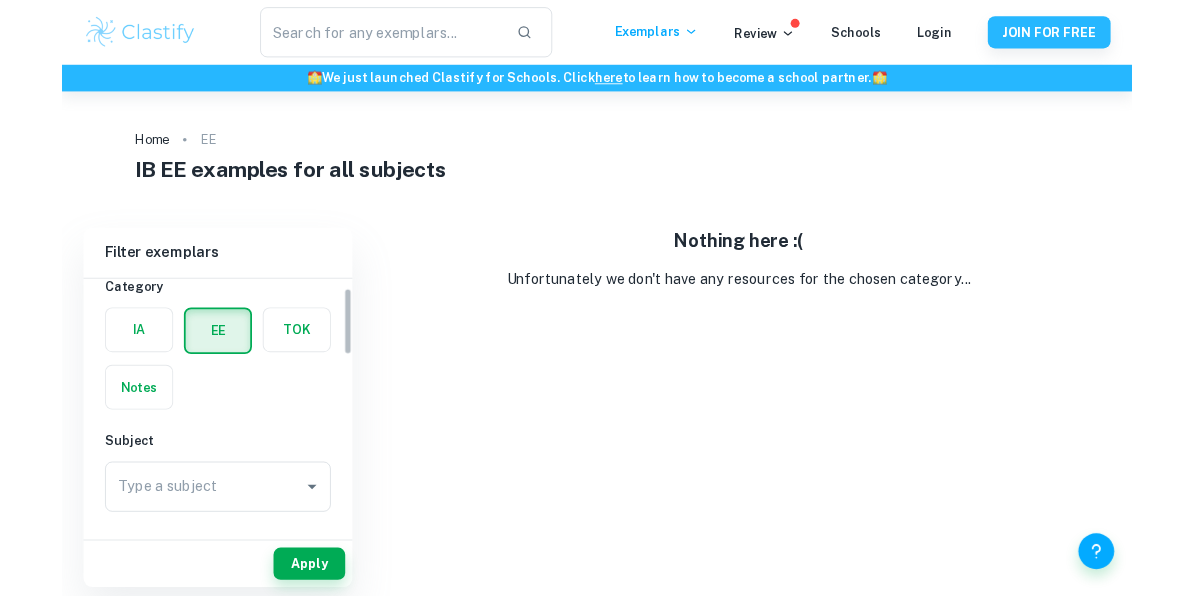 scroll, scrollTop: 70, scrollLeft: 0, axis: vertical 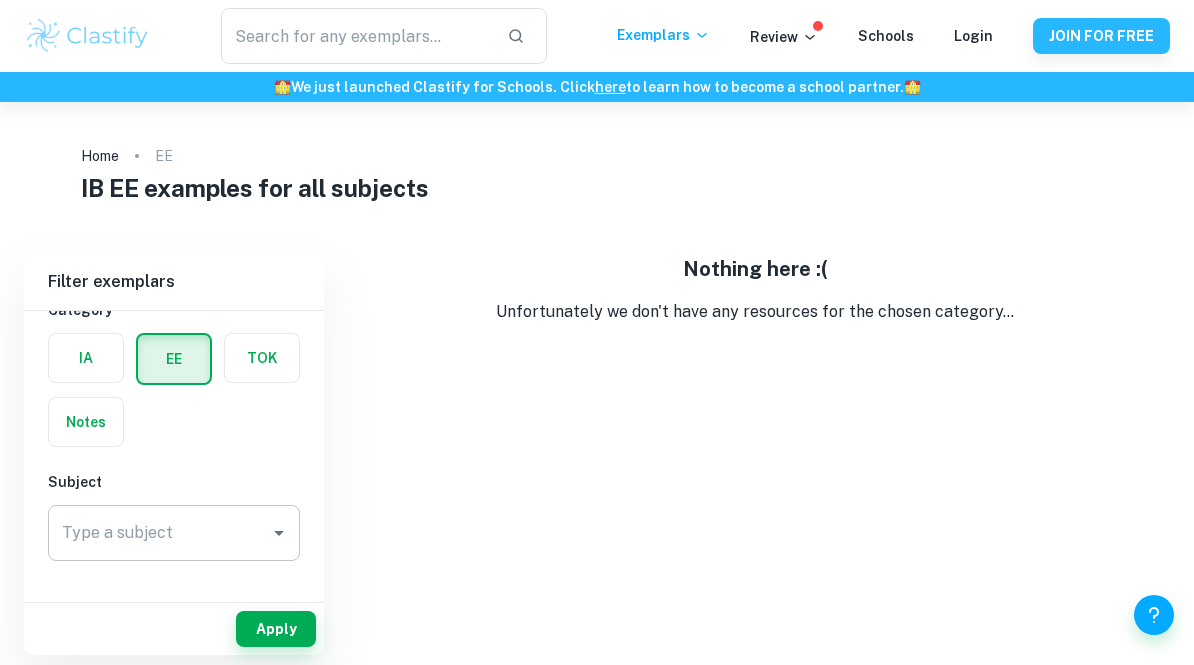drag, startPoint x: 272, startPoint y: 636, endPoint x: 259, endPoint y: 527, distance: 109.77249 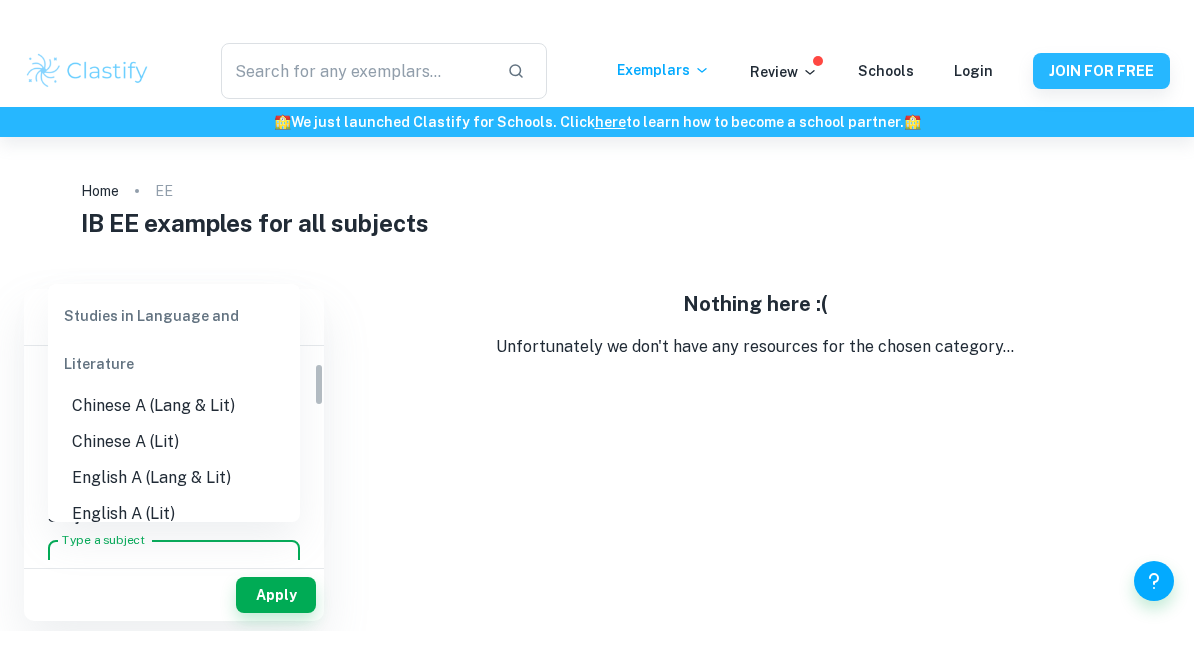 scroll, scrollTop: 88, scrollLeft: 0, axis: vertical 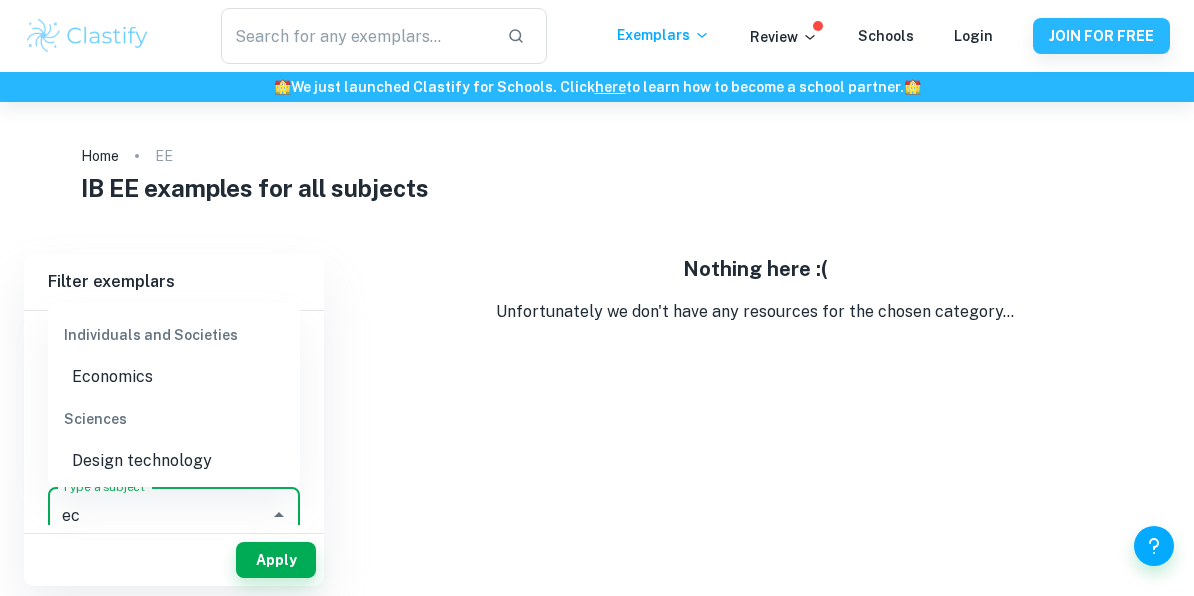 click on "Economics" at bounding box center (174, 377) 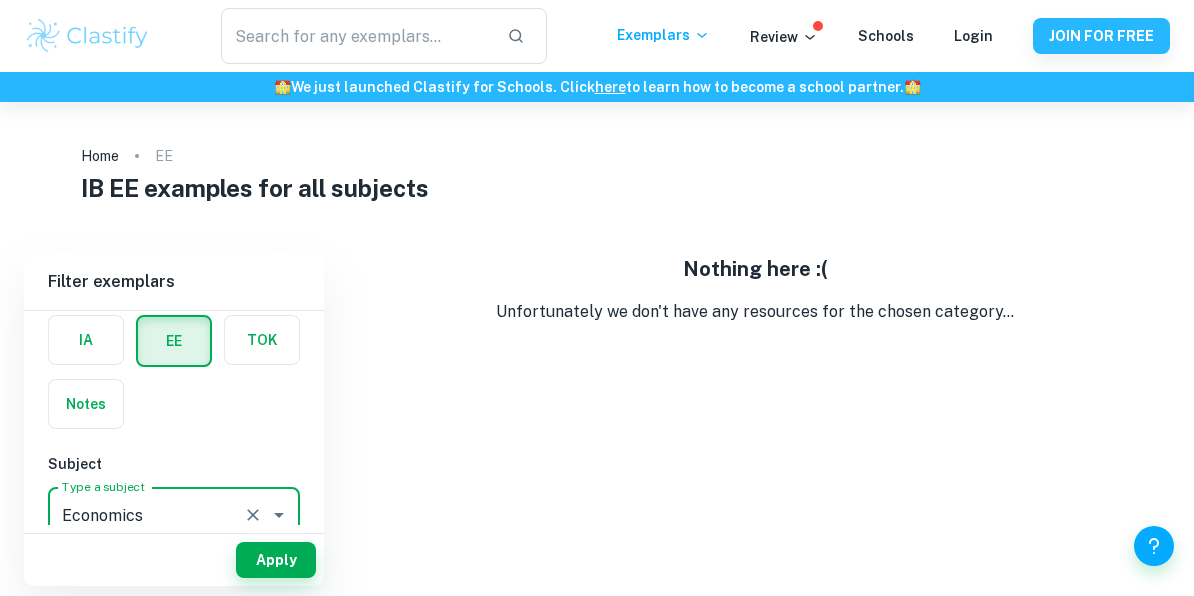 drag, startPoint x: 122, startPoint y: 382, endPoint x: -1, endPoint y: -1, distance: 402.26608 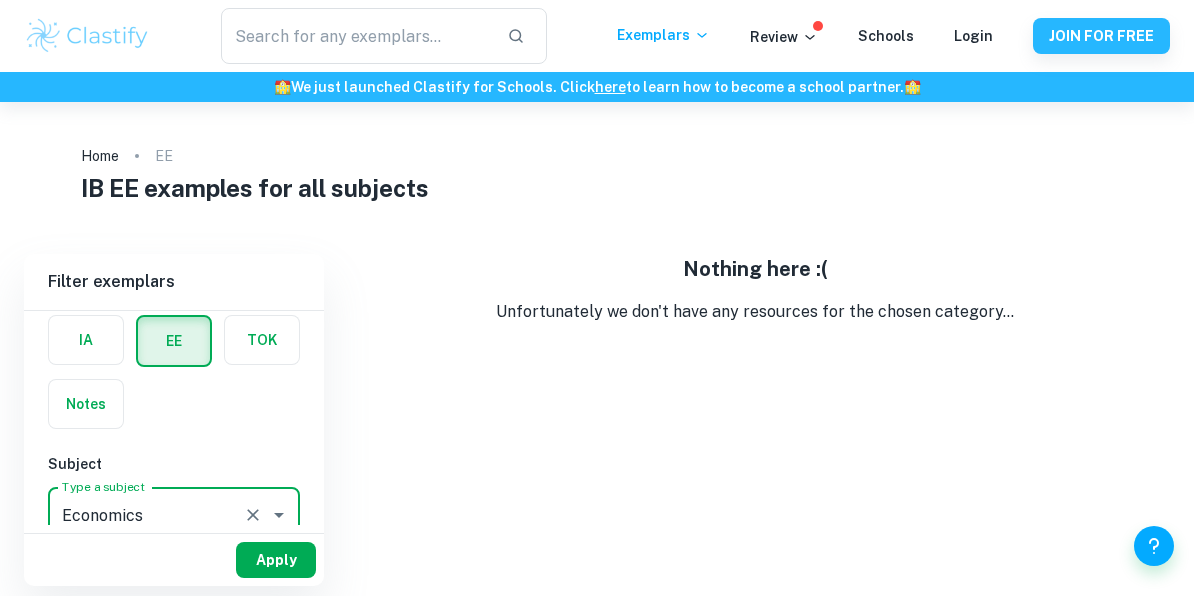 click on "Apply" at bounding box center [276, 560] 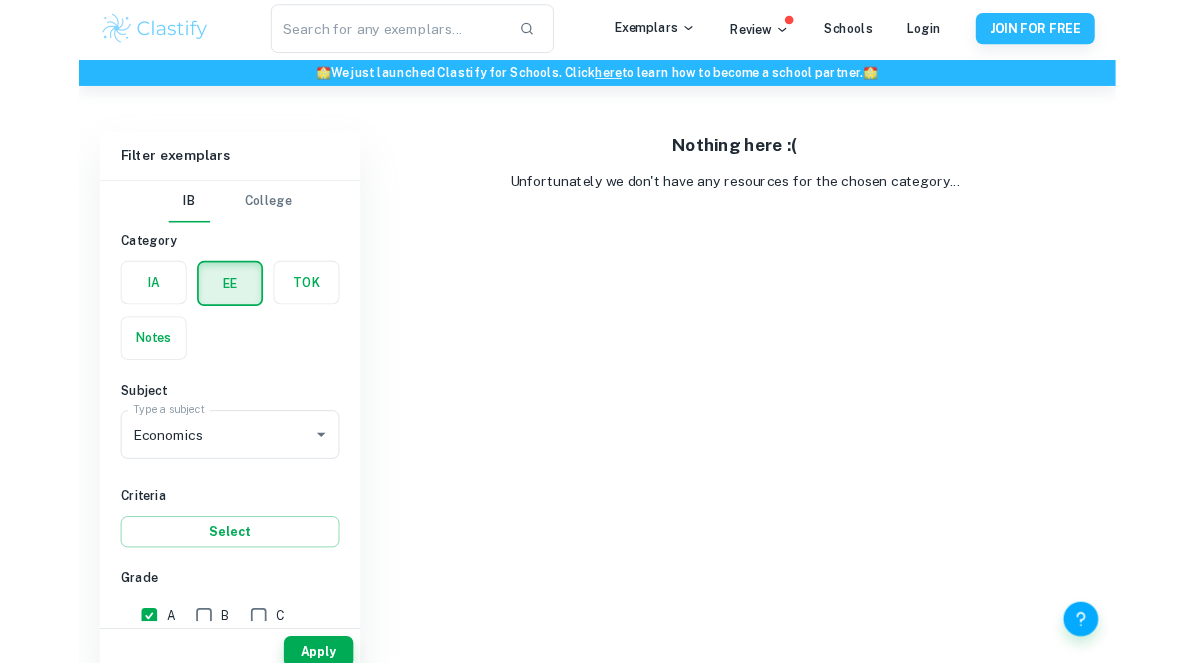scroll, scrollTop: 102, scrollLeft: 0, axis: vertical 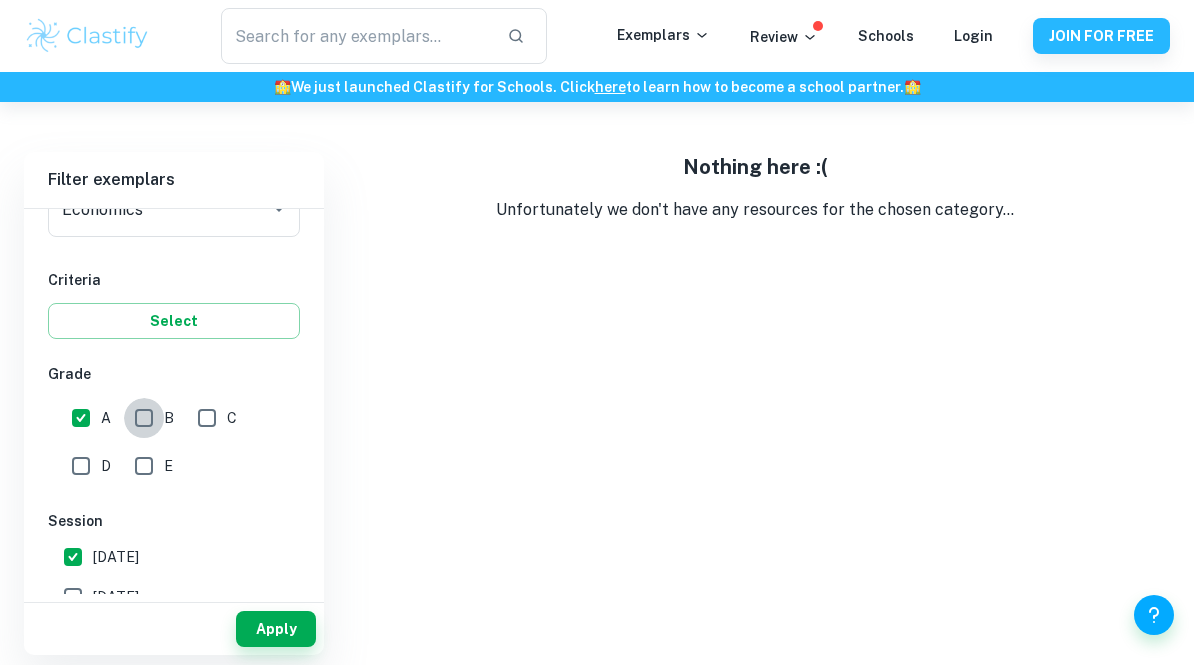 drag, startPoint x: 254, startPoint y: 571, endPoint x: -1, endPoint y: -103, distance: 720.6254 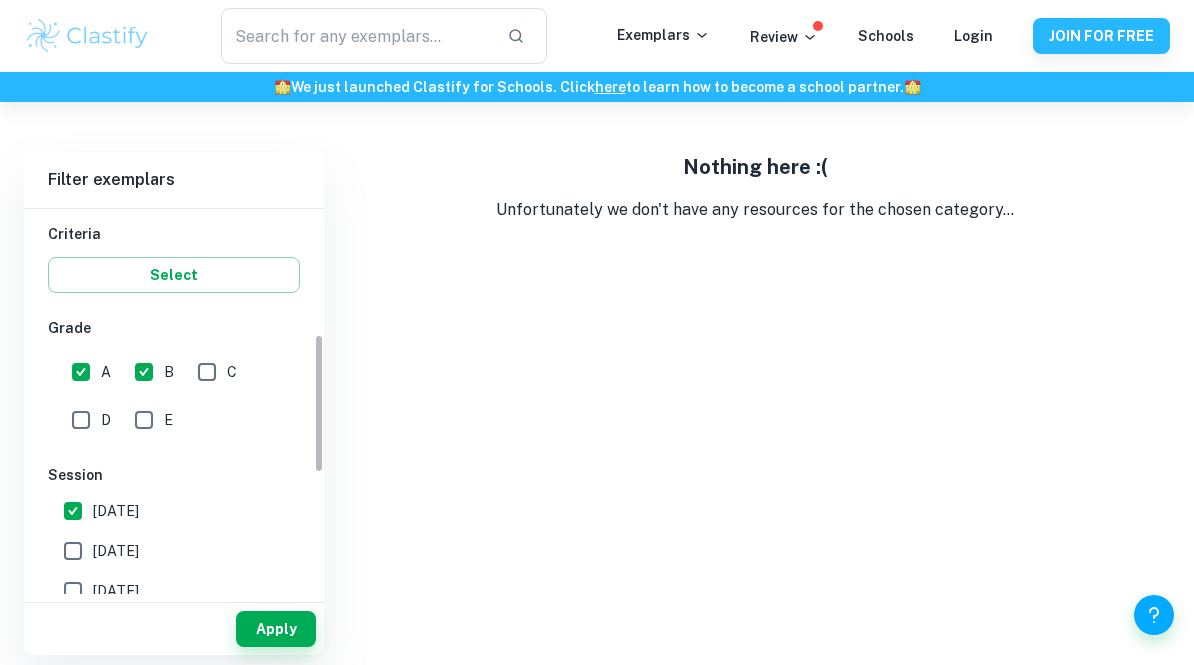 scroll, scrollTop: 345, scrollLeft: 0, axis: vertical 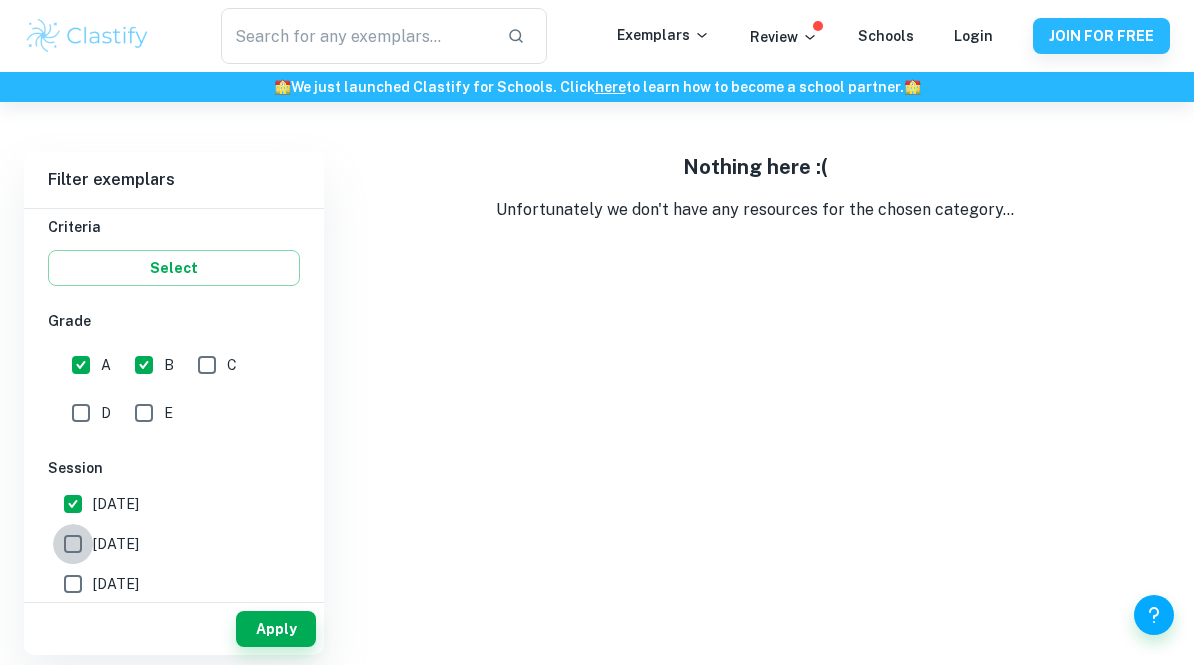 click on "[DATE]" at bounding box center [73, 544] 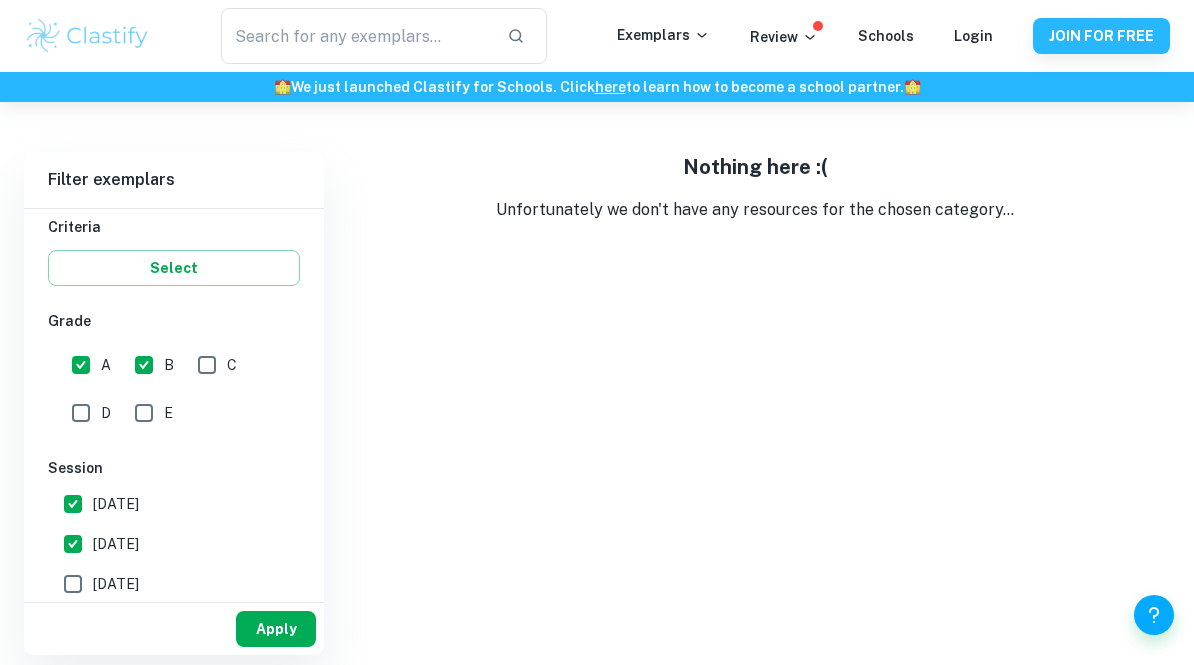 drag, startPoint x: 86, startPoint y: 537, endPoint x: 272, endPoint y: 641, distance: 213.10092 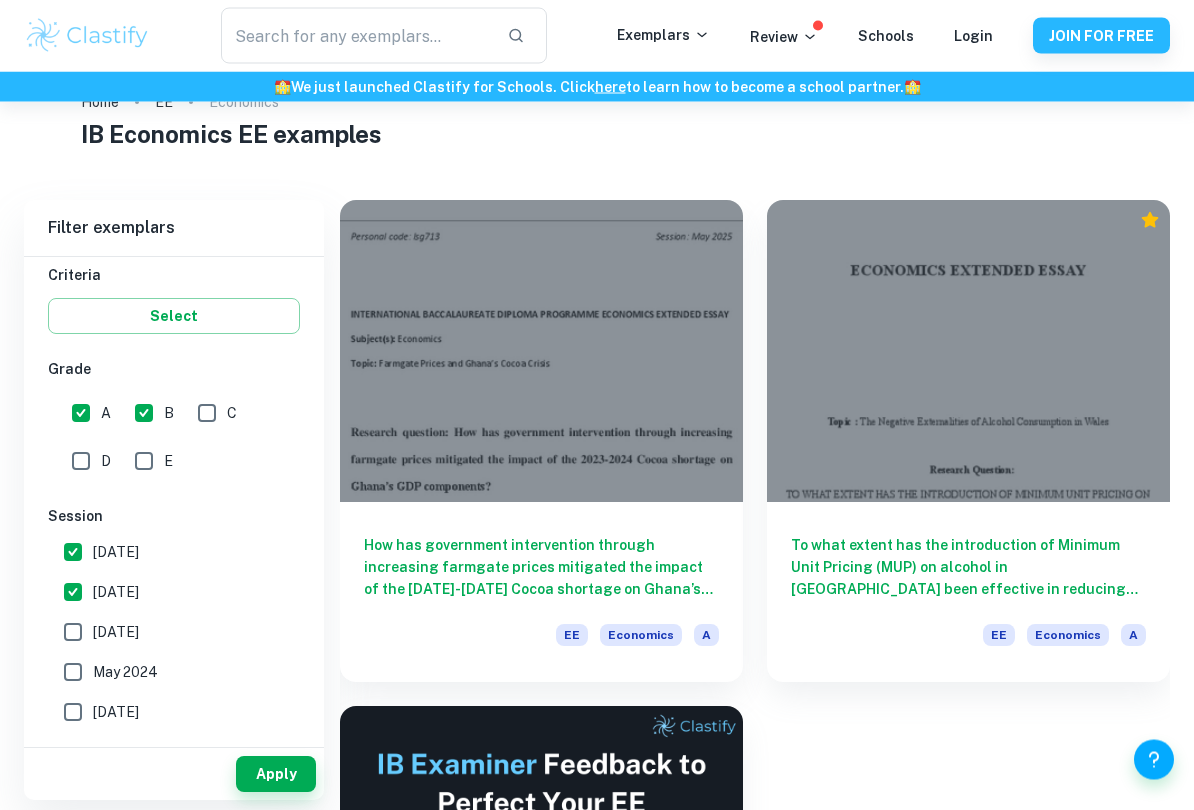 scroll, scrollTop: 54, scrollLeft: 0, axis: vertical 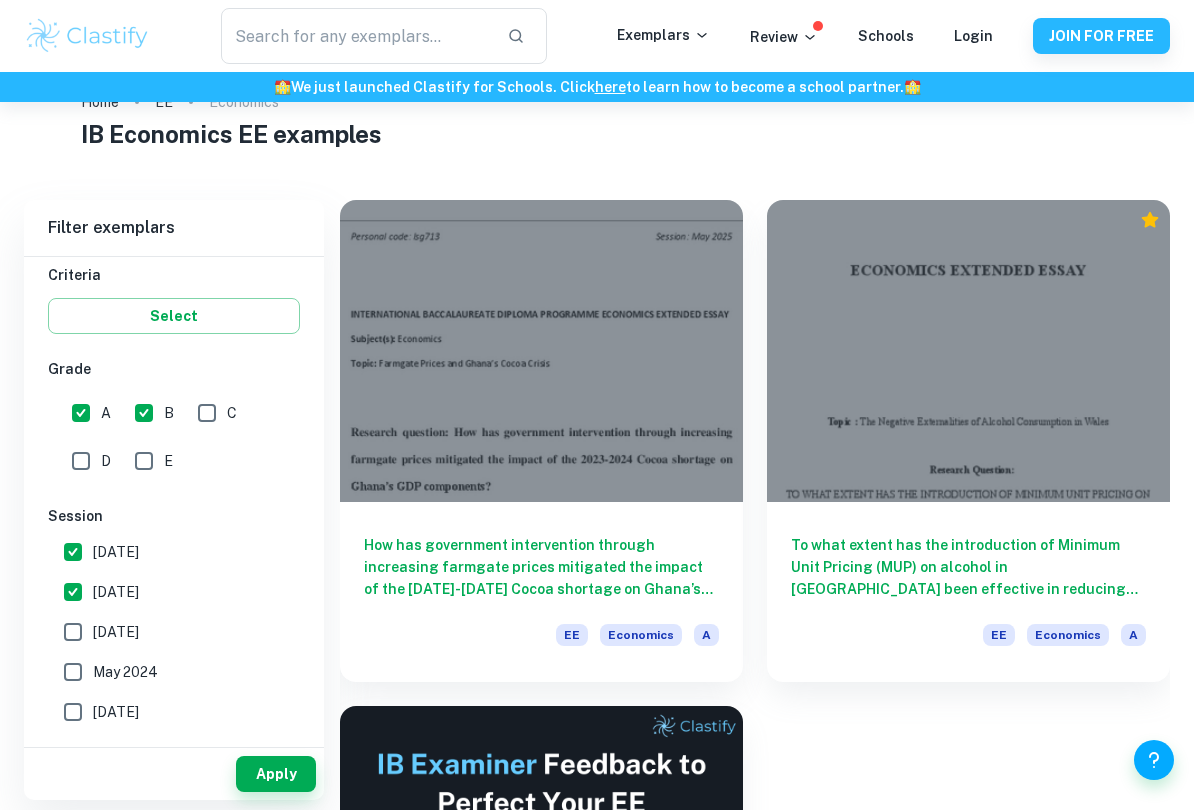 drag, startPoint x: -1, startPoint y: -103, endPoint x: -1, endPoint y: -55, distance: 48 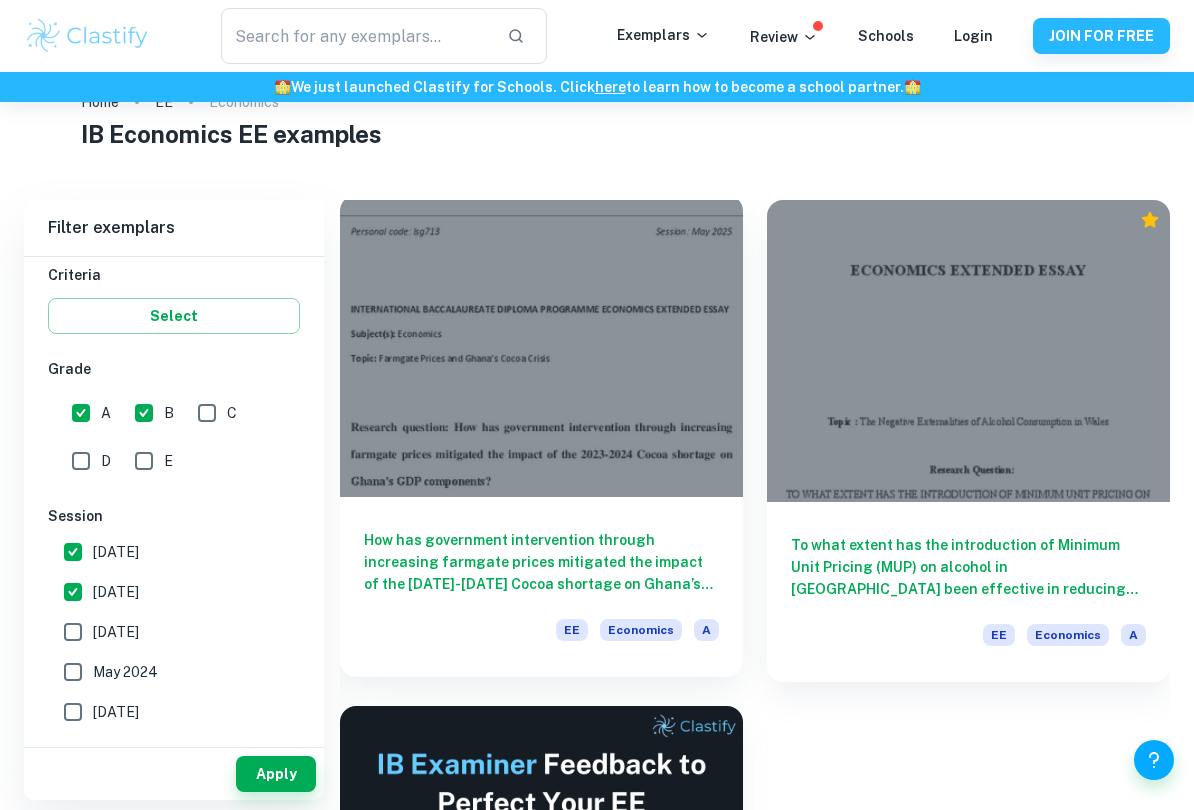 click on "How has government intervention through increasing farmgate prices mitigated the impact of the [DATE]-[DATE] Cocoa shortage on Ghana’s GDP components?" at bounding box center (541, 562) 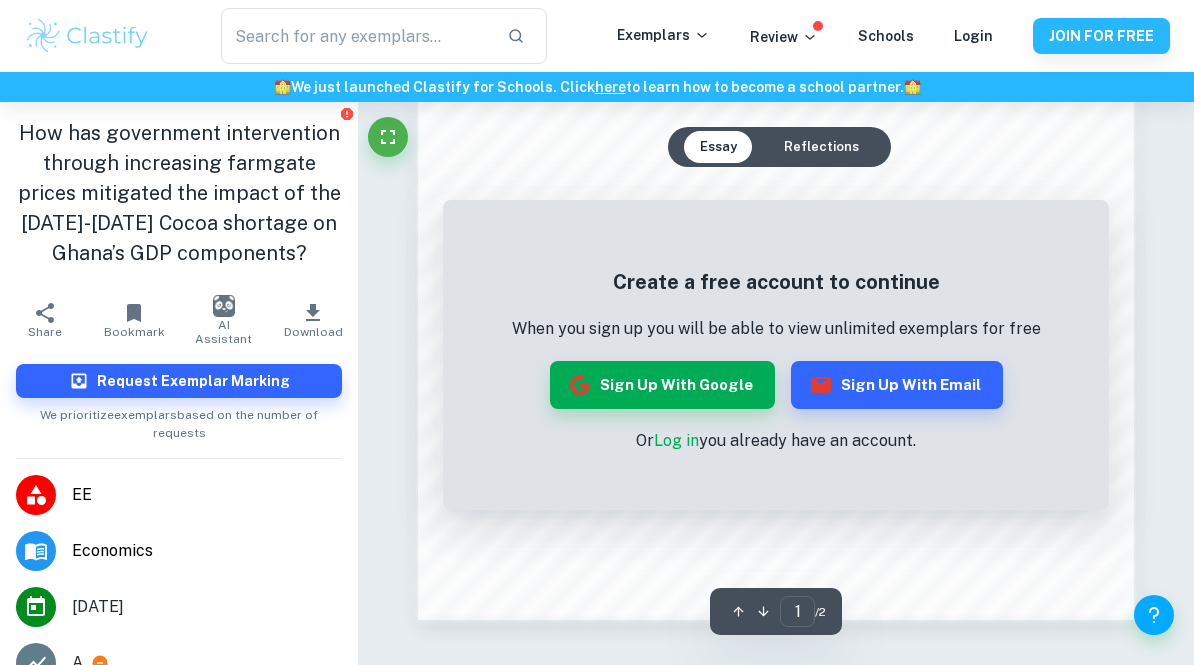 scroll, scrollTop: 1631, scrollLeft: 0, axis: vertical 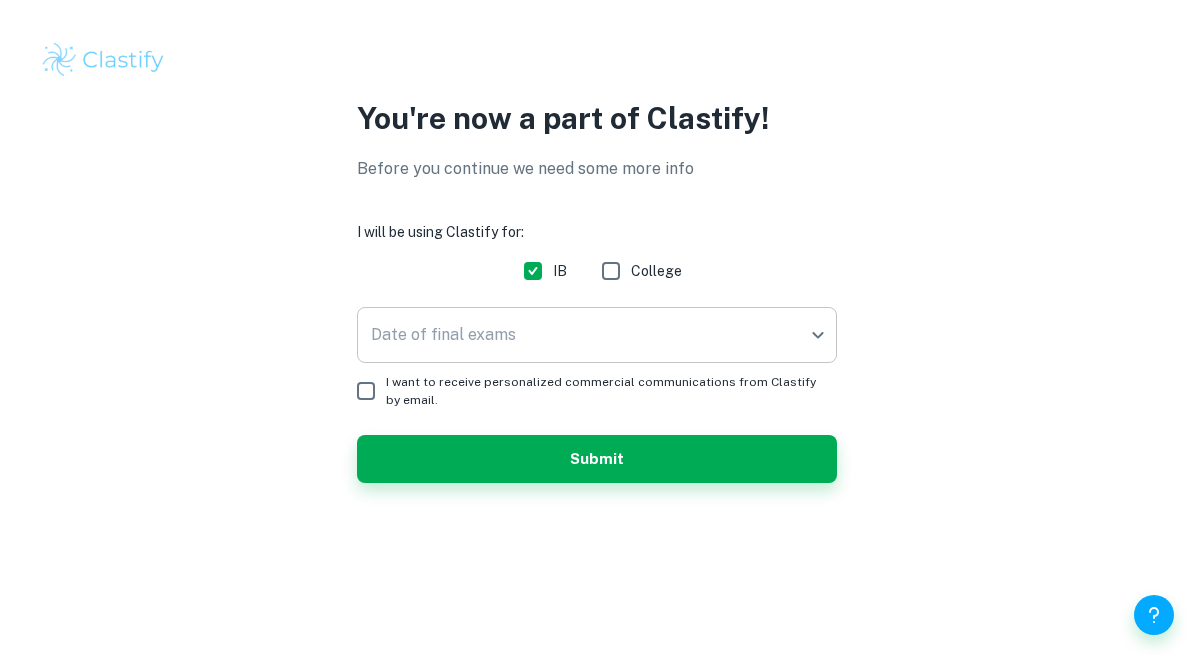 click on "You're now a part of Clastify! Before you continue we need some more info I will be using Clastify for: IB College Date of final exams ​ Date of final exams I want to receive personalized commercial communications from Clastify by email. Submit /profile/additional-info?programs=IB&redirect=%2Fee%2Feconomics%2F686c9f582d66b4cf4693bc2a" at bounding box center (597, 332) 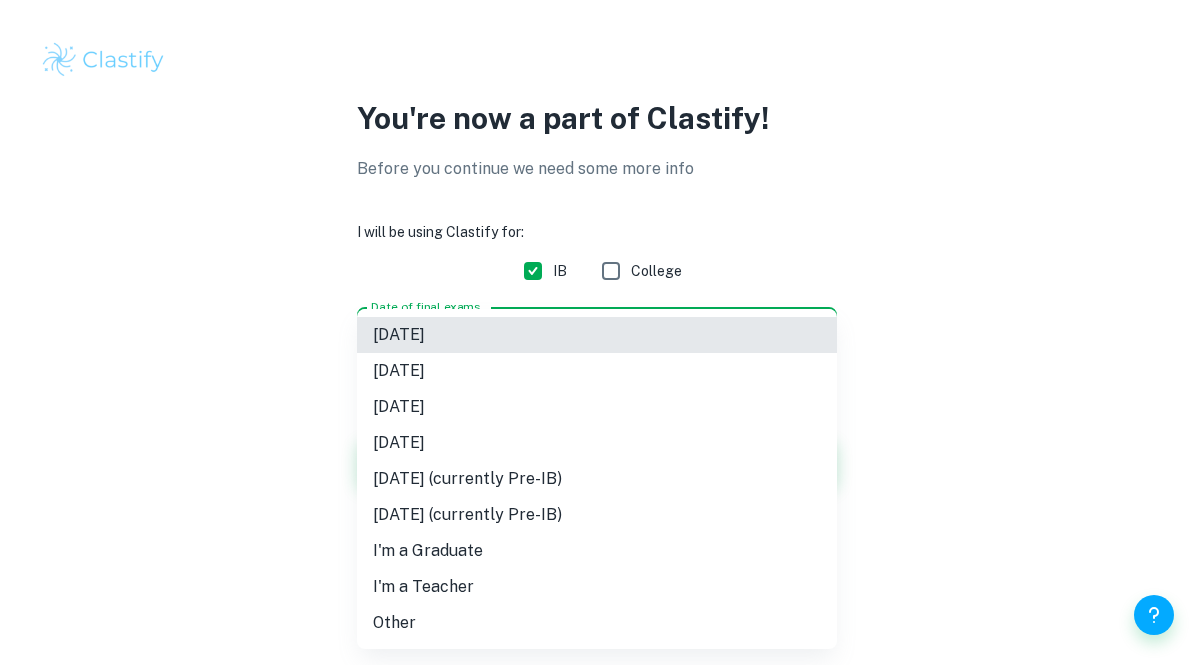 click on "[DATE]" at bounding box center (597, 407) 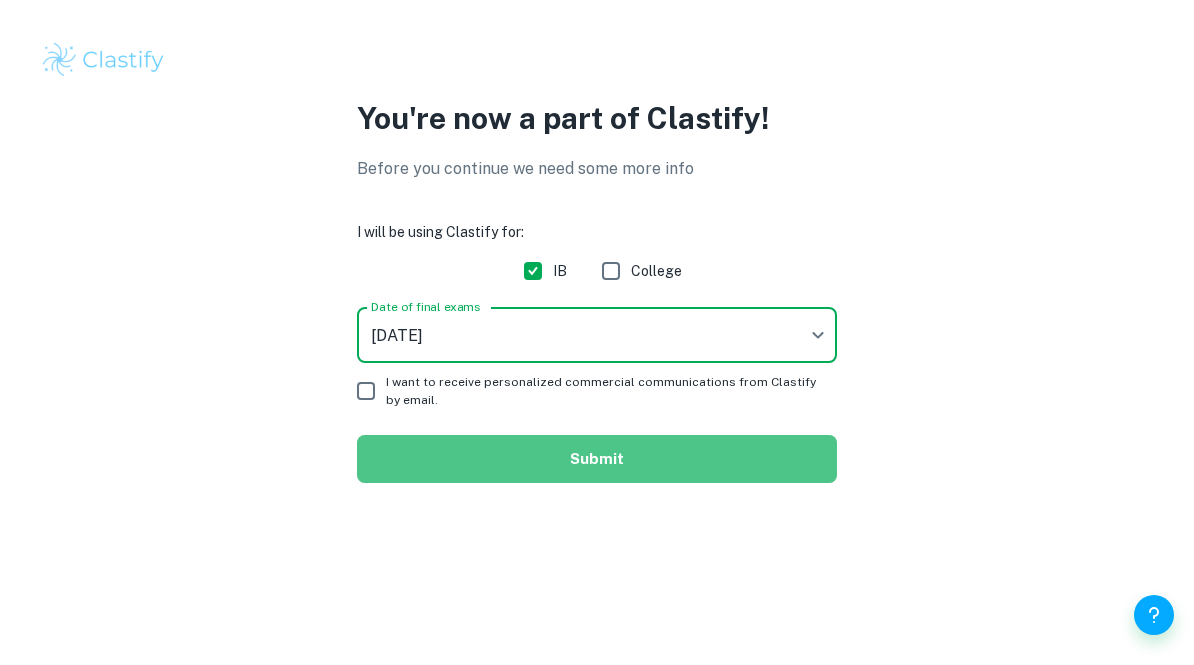 click on "Submit" at bounding box center (597, 459) 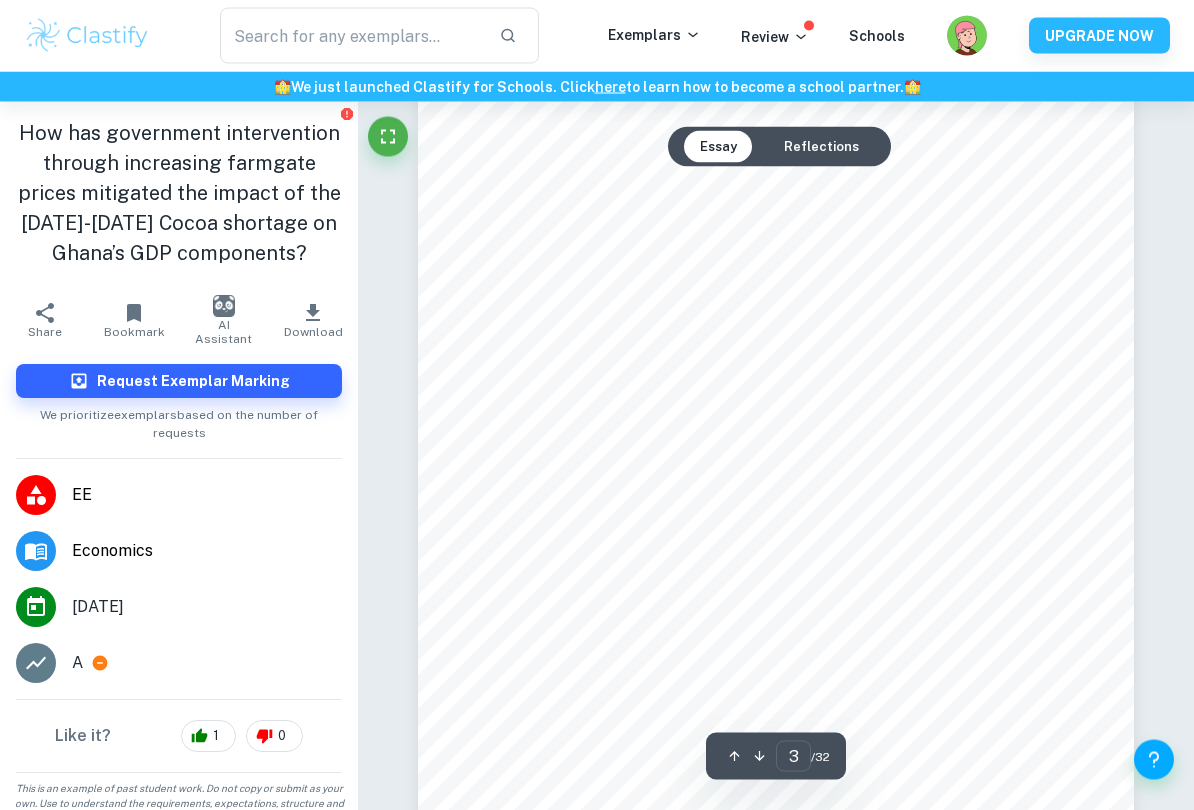 scroll, scrollTop: 2322, scrollLeft: 0, axis: vertical 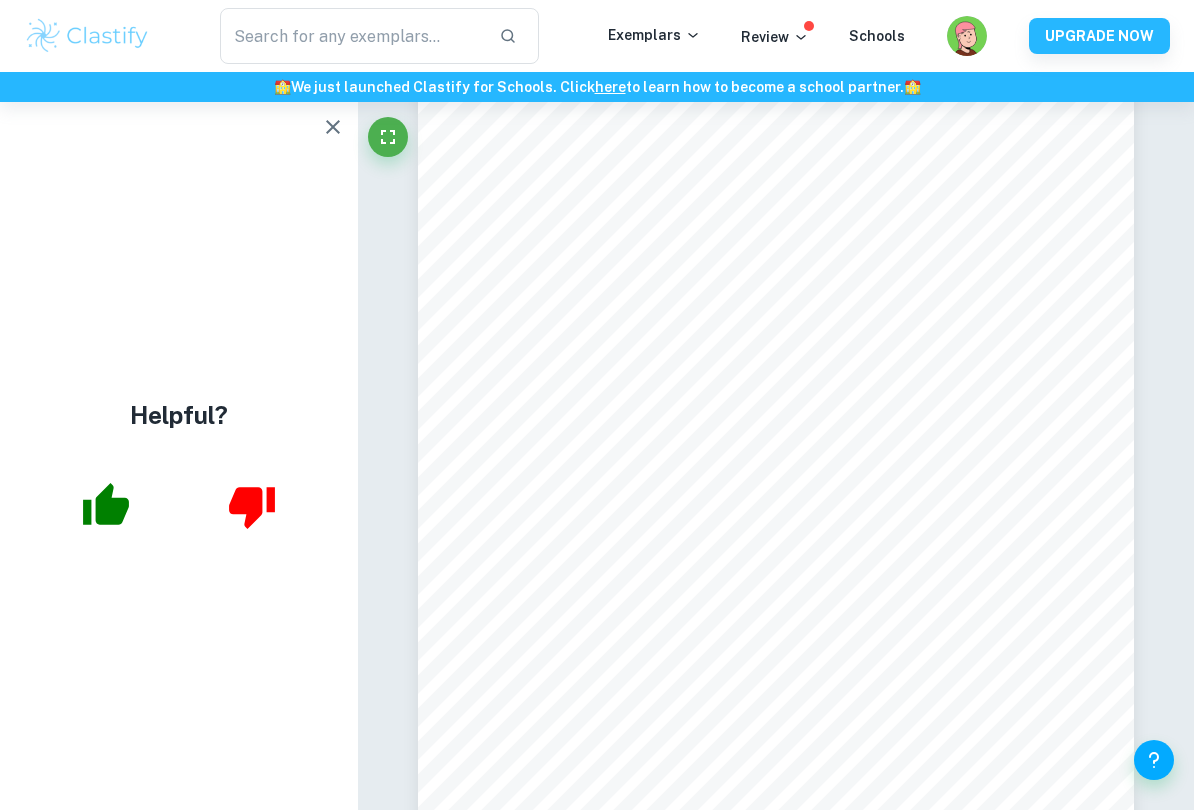 click 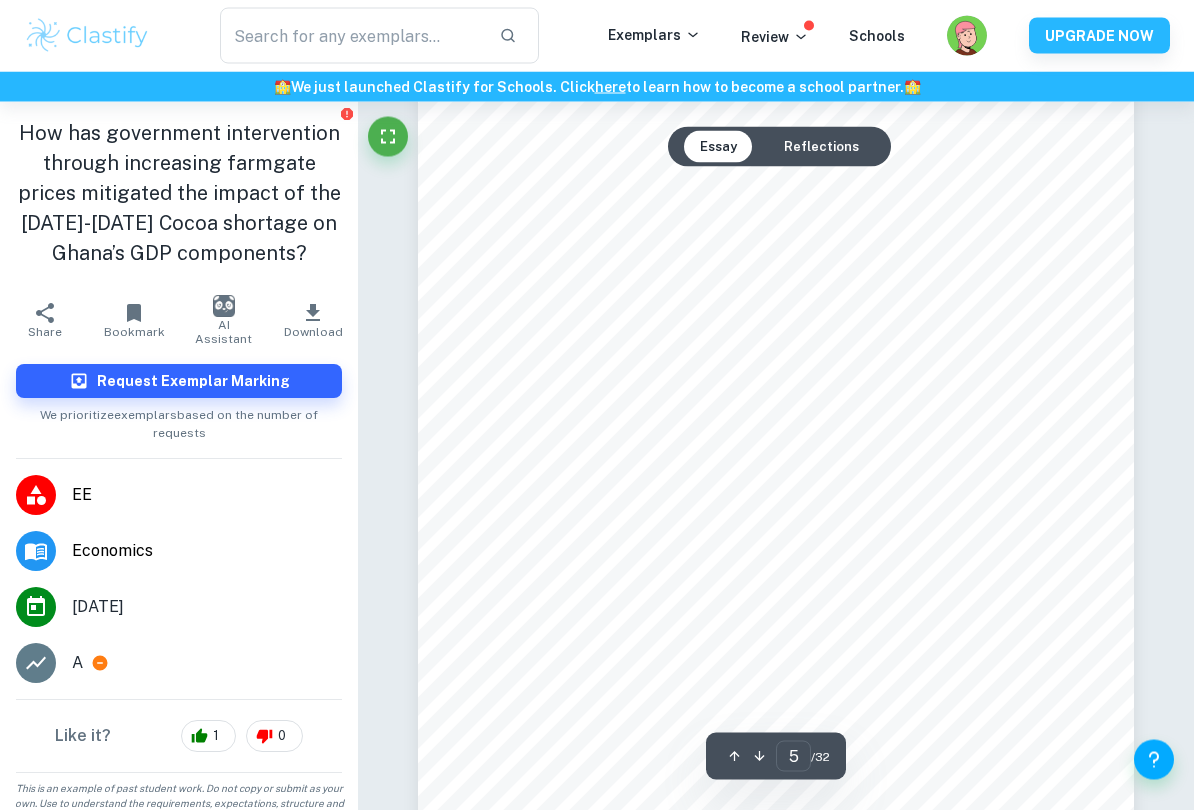 scroll, scrollTop: 4412, scrollLeft: 0, axis: vertical 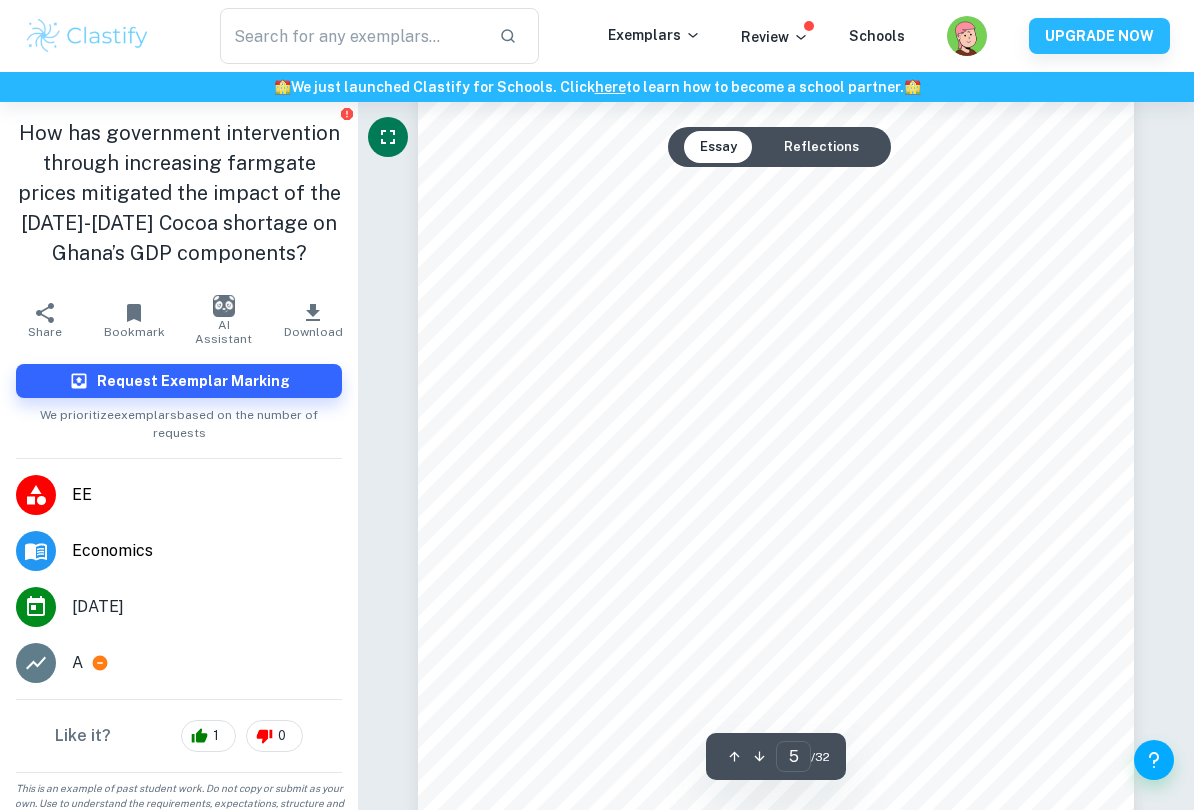click at bounding box center (388, 137) 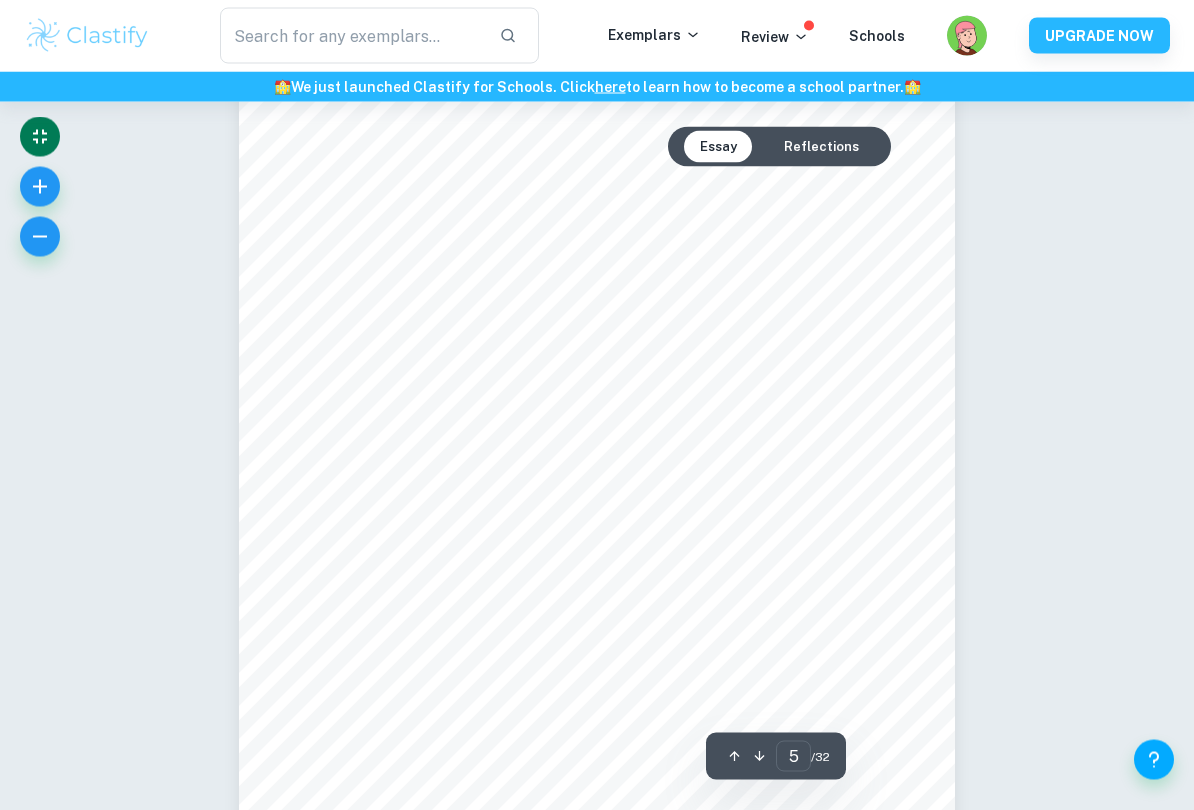 scroll, scrollTop: 4484, scrollLeft: 0, axis: vertical 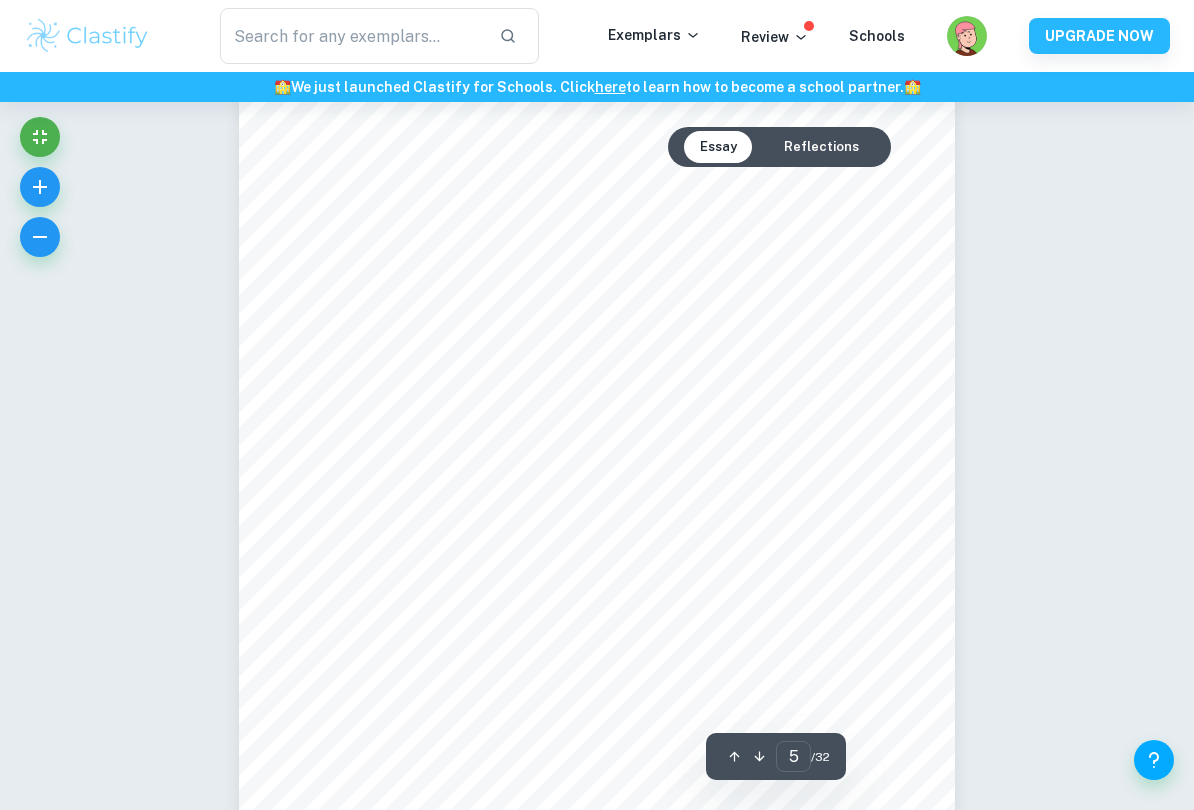 click on "Ask Clai Essay Reflections 5 ​ / 32" at bounding box center (597, 12118) 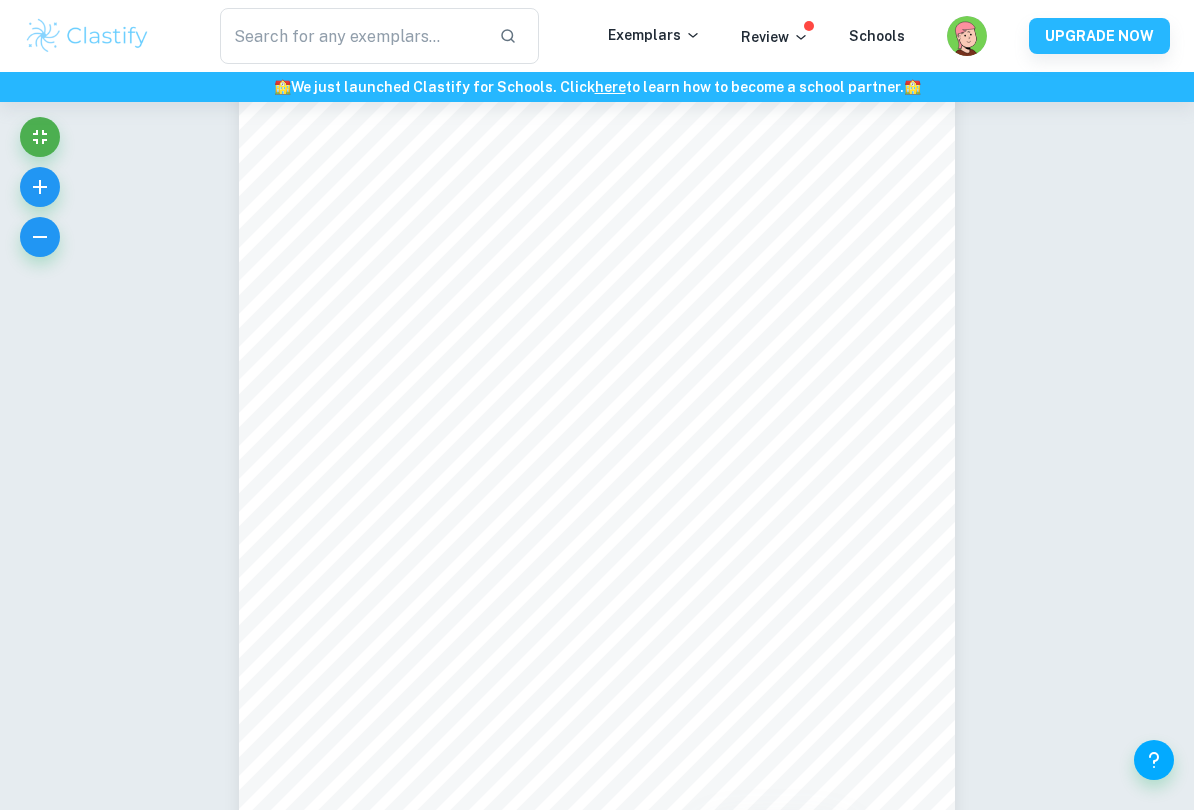 click on "Ask Clai Essay Reflections 5 ​ / 32" at bounding box center (597, 12118) 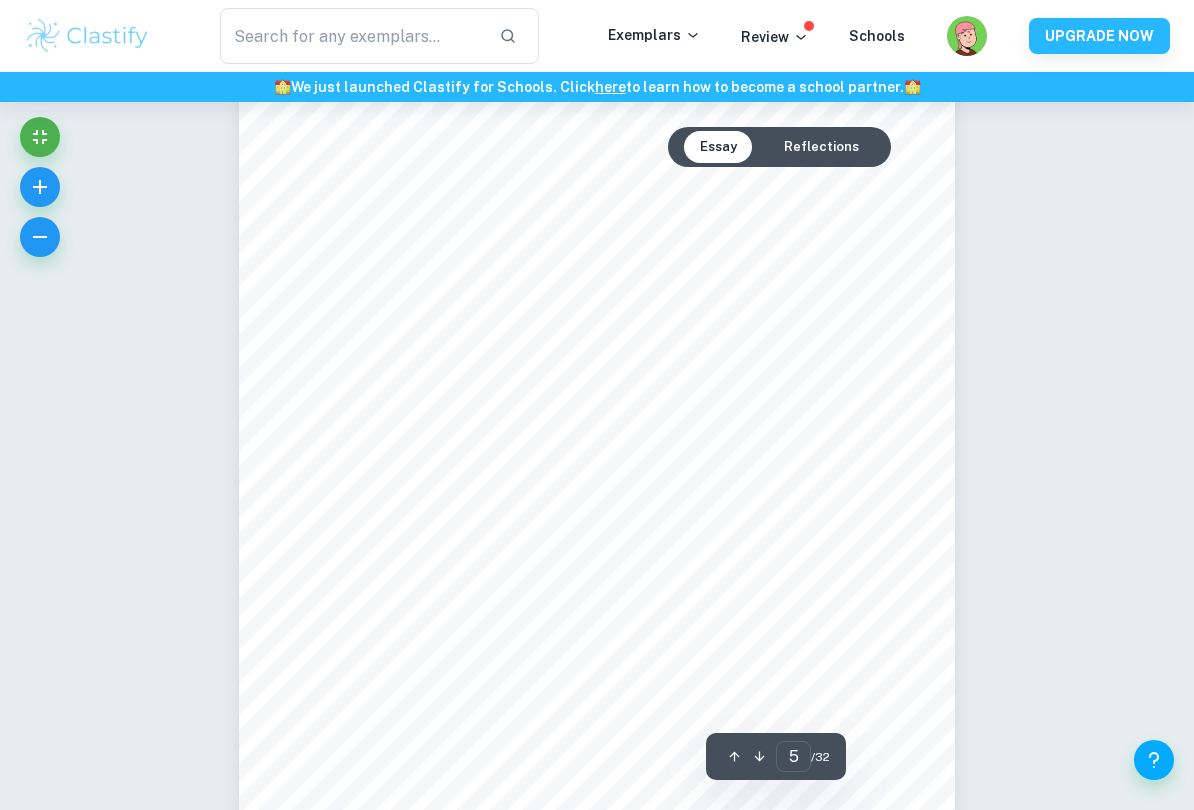 scroll, scrollTop: 4404, scrollLeft: 0, axis: vertical 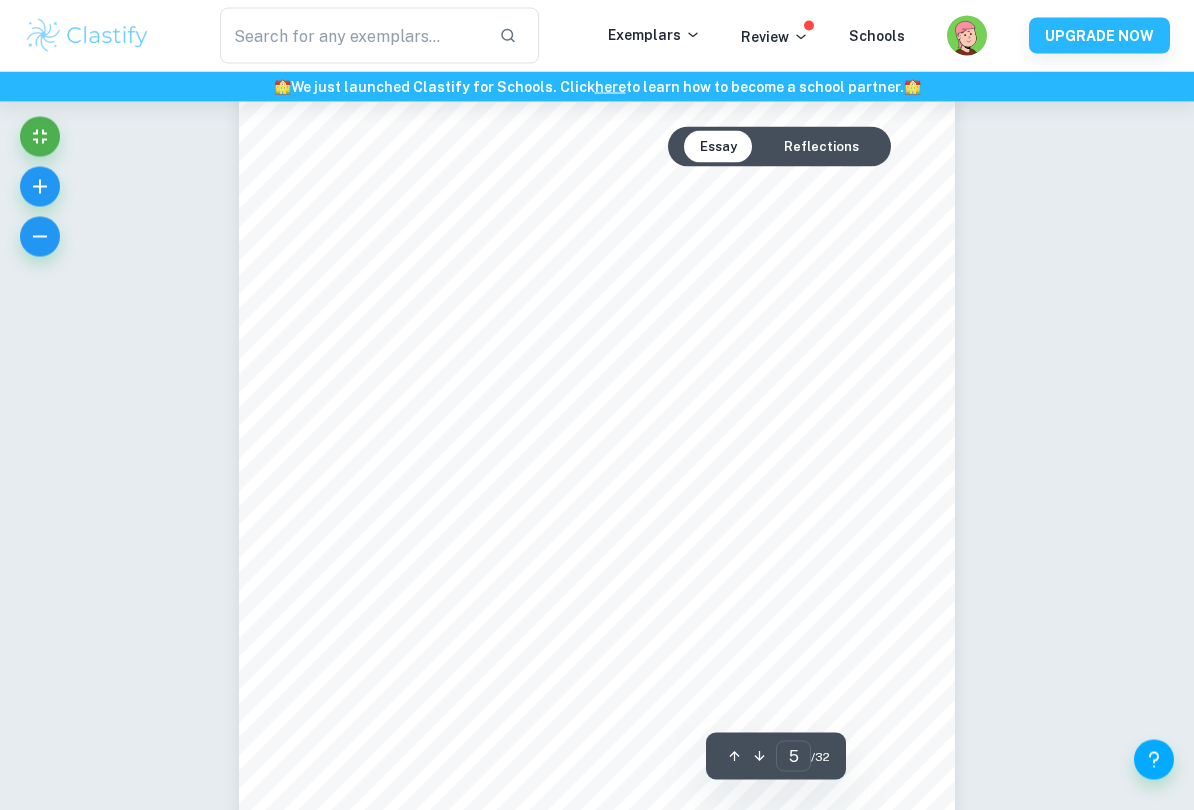 click on "Ask Clai Essay Reflections 5 ​ / 32" at bounding box center [597, 12198] 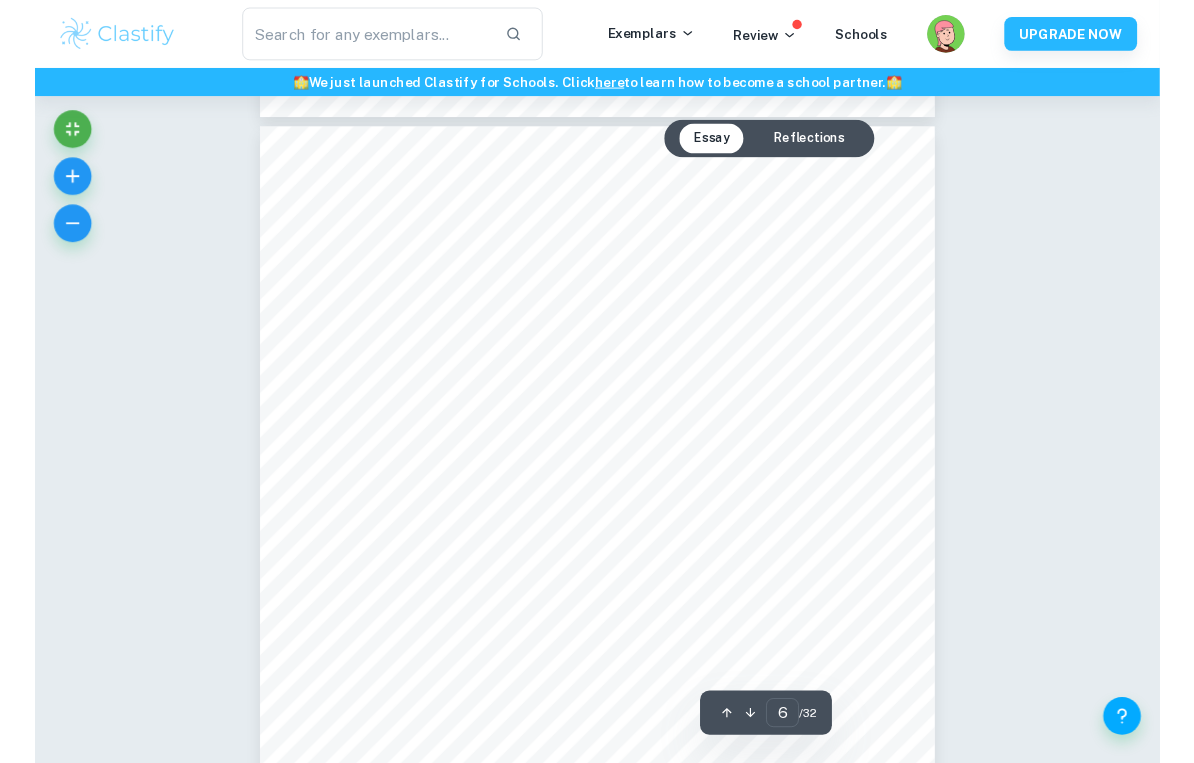 scroll, scrollTop: 5330, scrollLeft: 0, axis: vertical 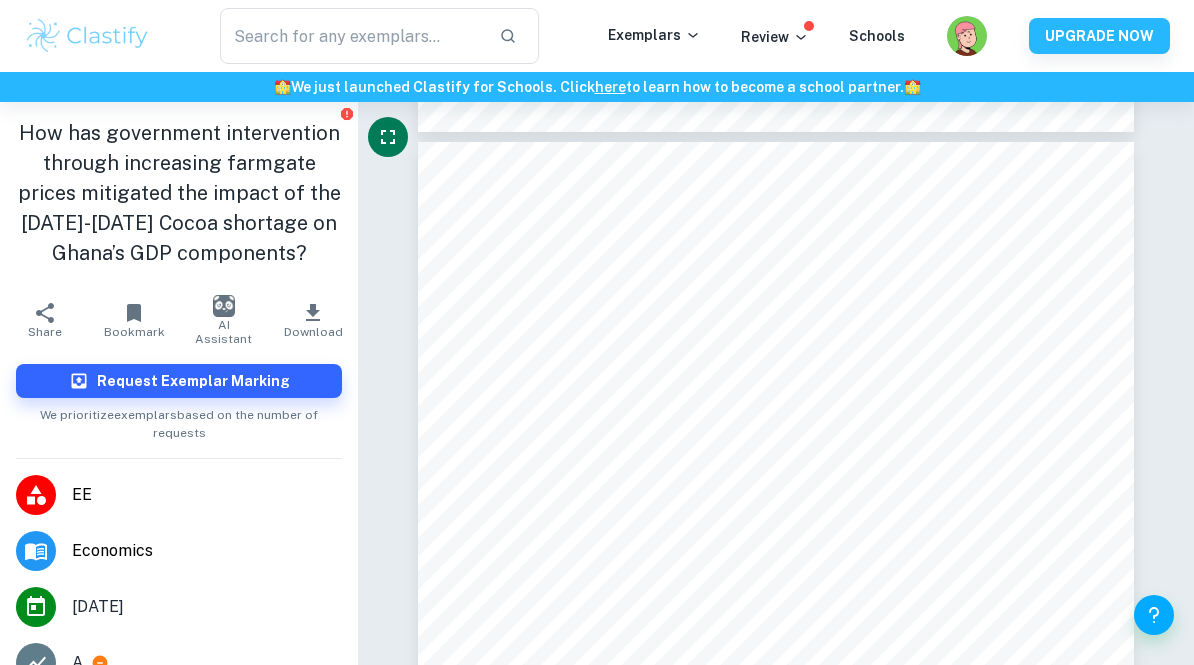 click 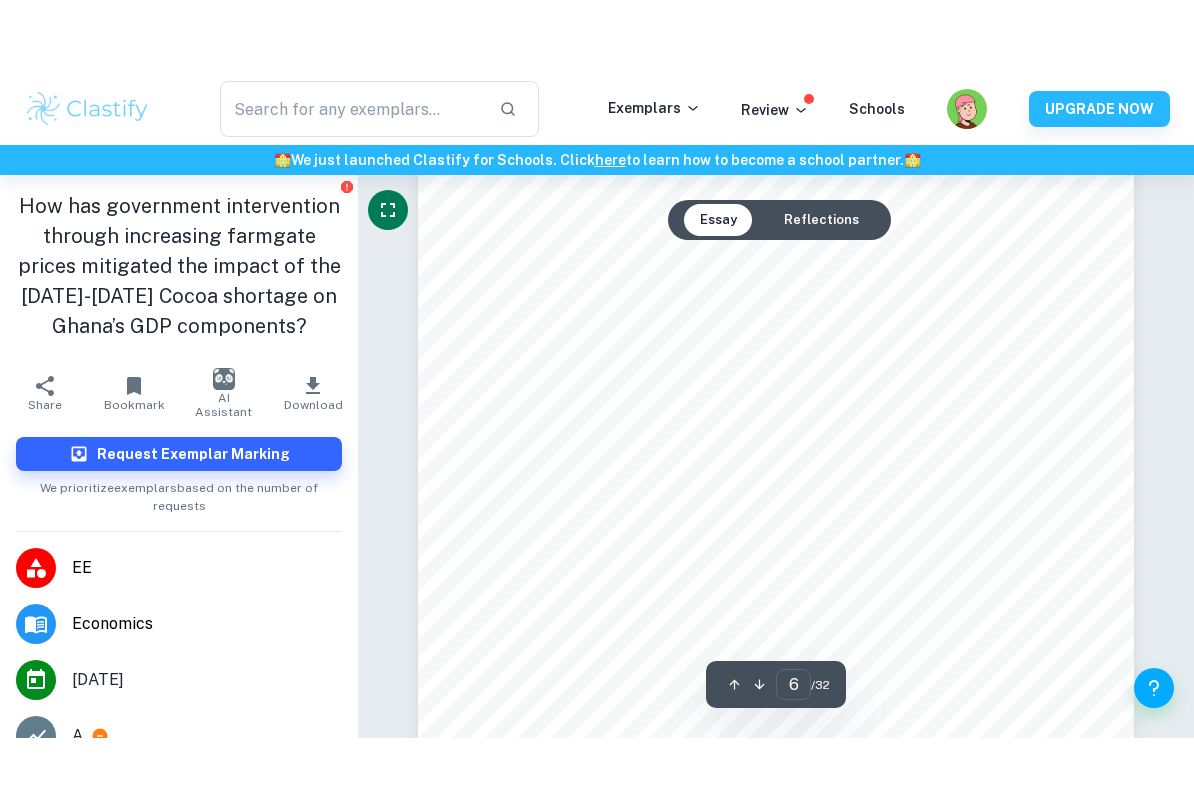 scroll, scrollTop: 5381, scrollLeft: 0, axis: vertical 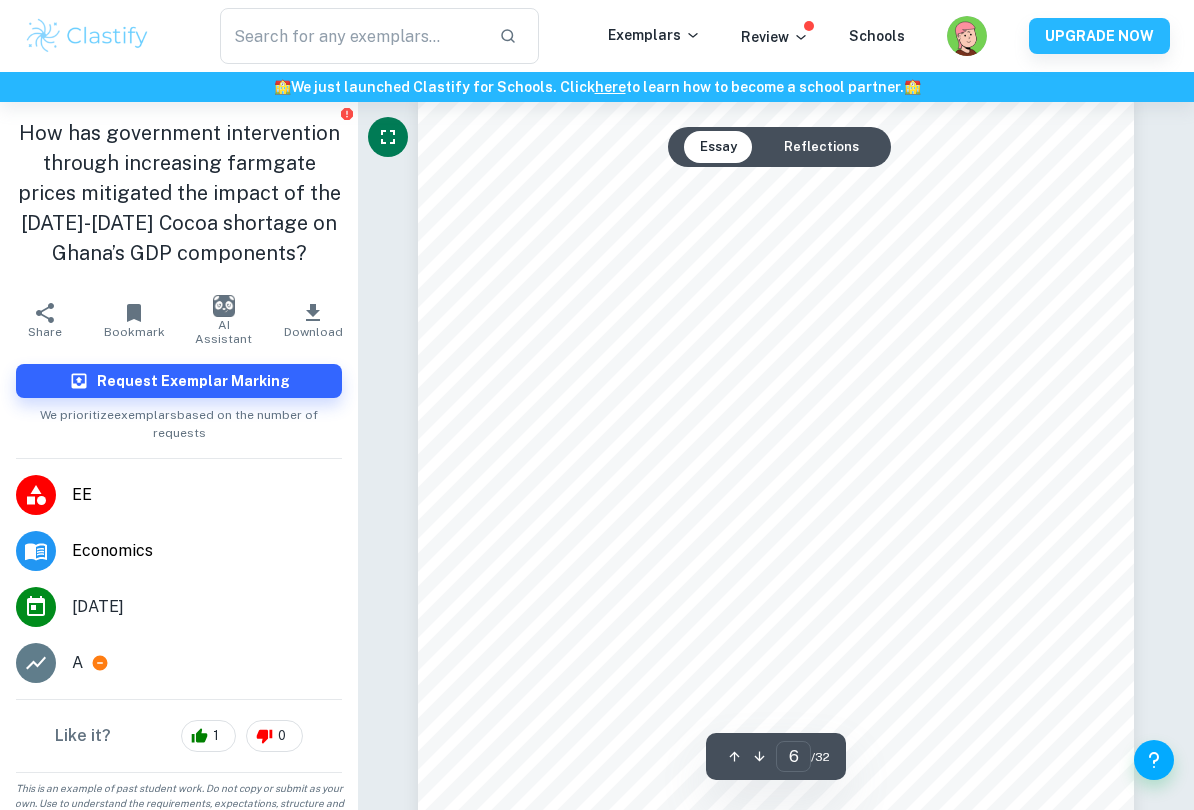 click 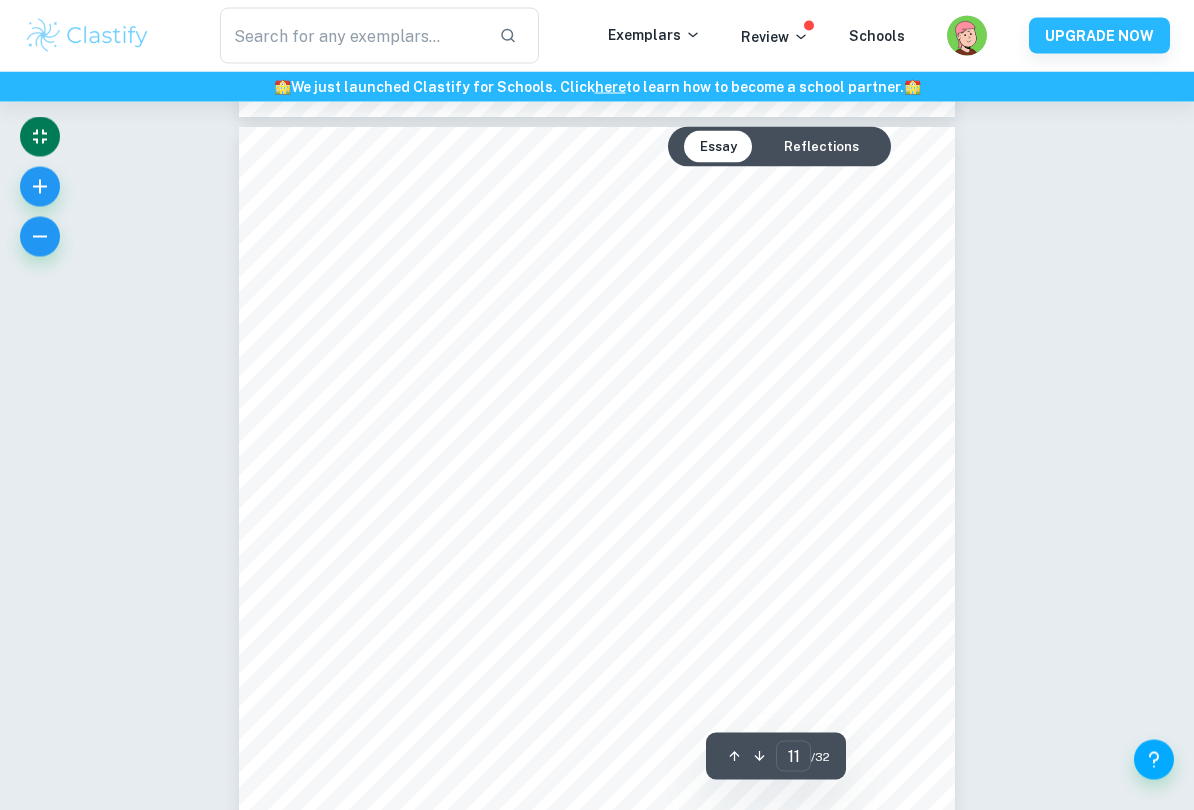 scroll, scrollTop: 10579, scrollLeft: 0, axis: vertical 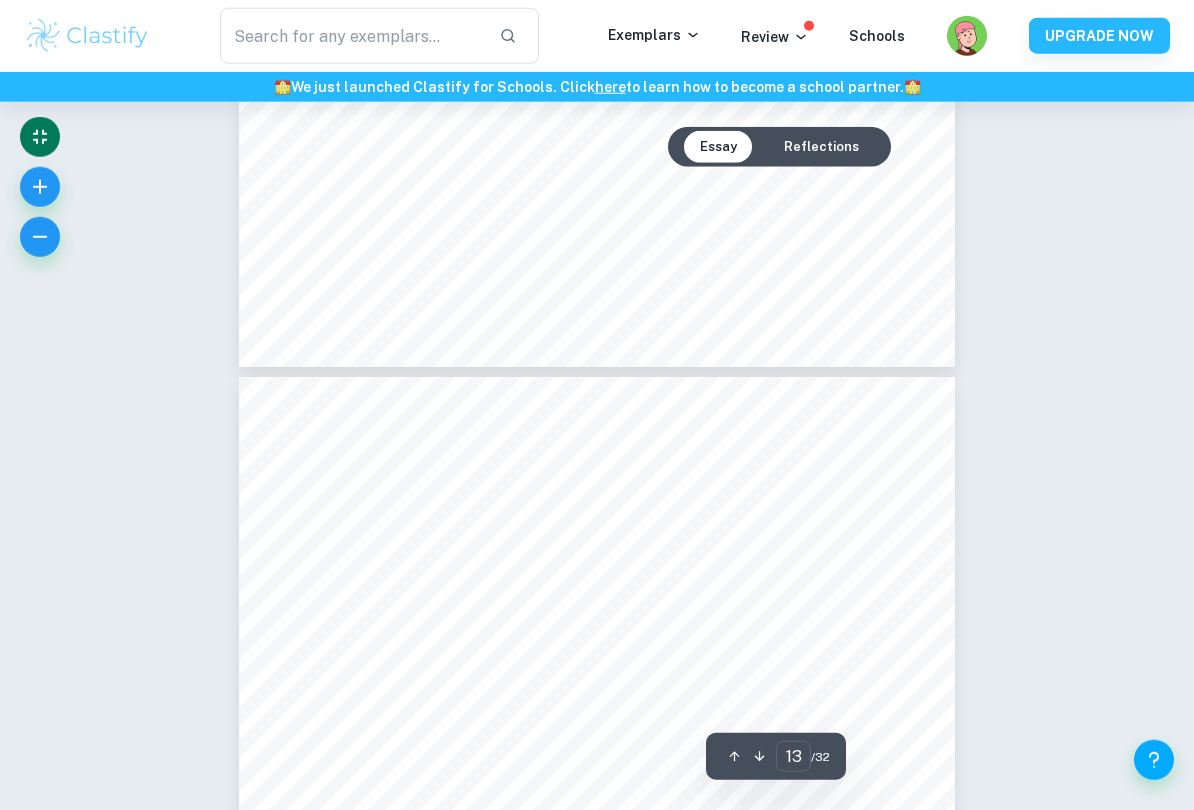 type on "14" 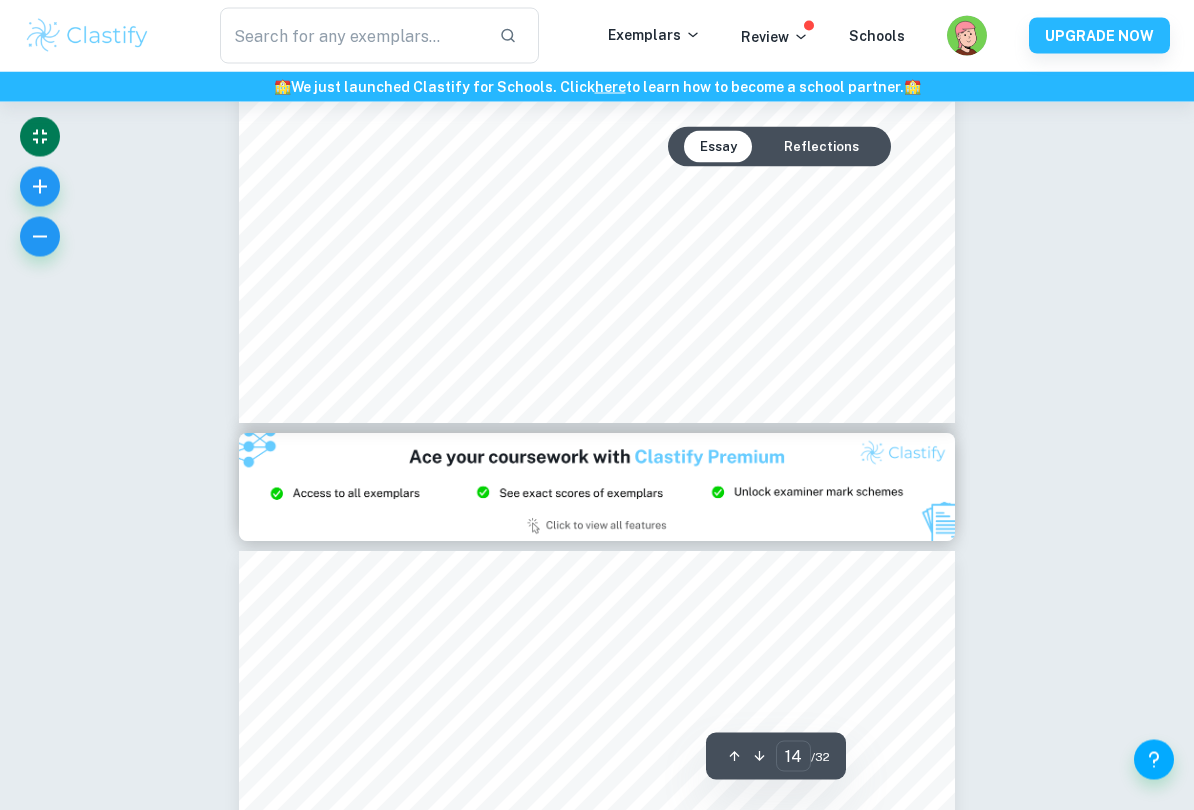 scroll, scrollTop: 14363, scrollLeft: 0, axis: vertical 